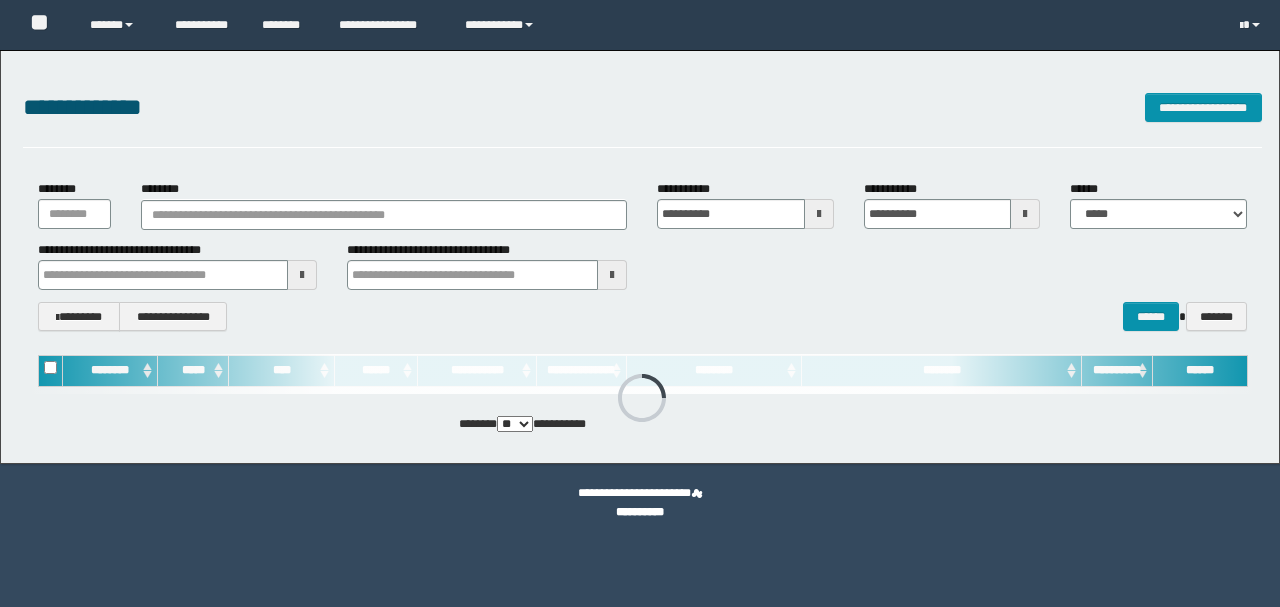 scroll, scrollTop: 0, scrollLeft: 0, axis: both 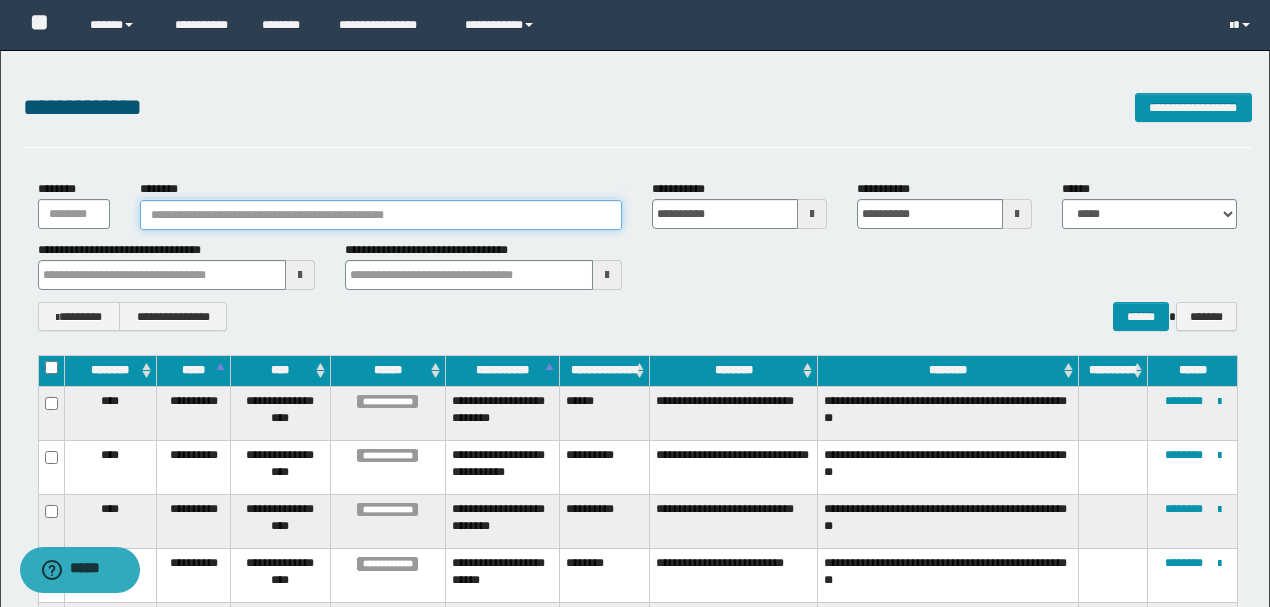 click on "********" at bounding box center (381, 215) 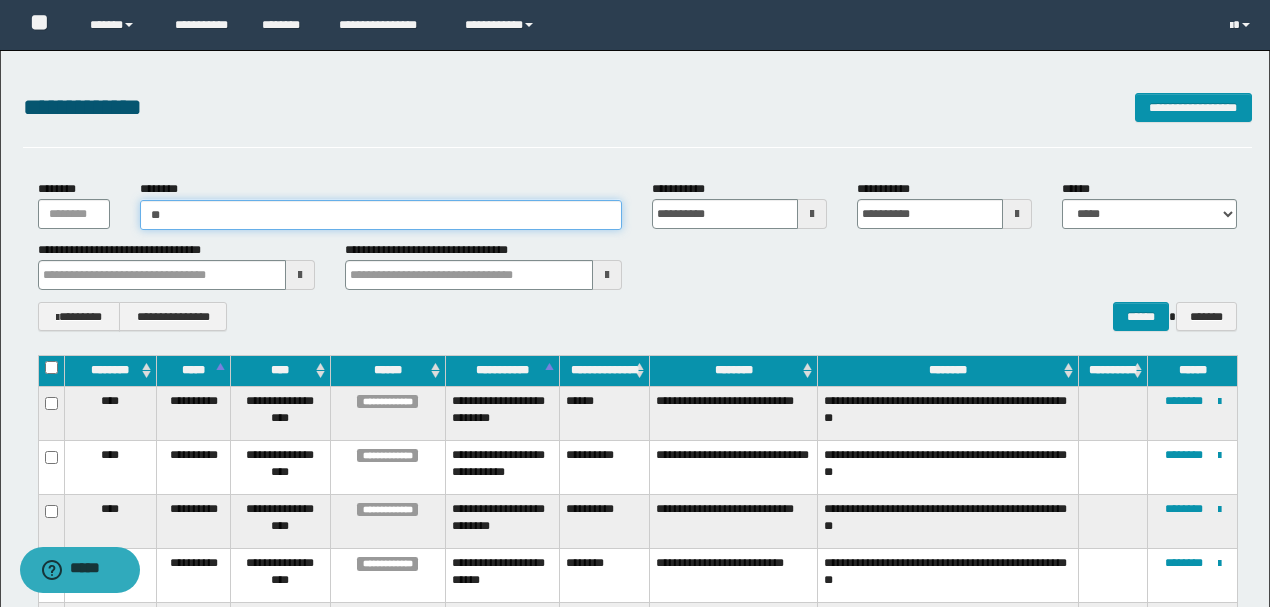 type on "***" 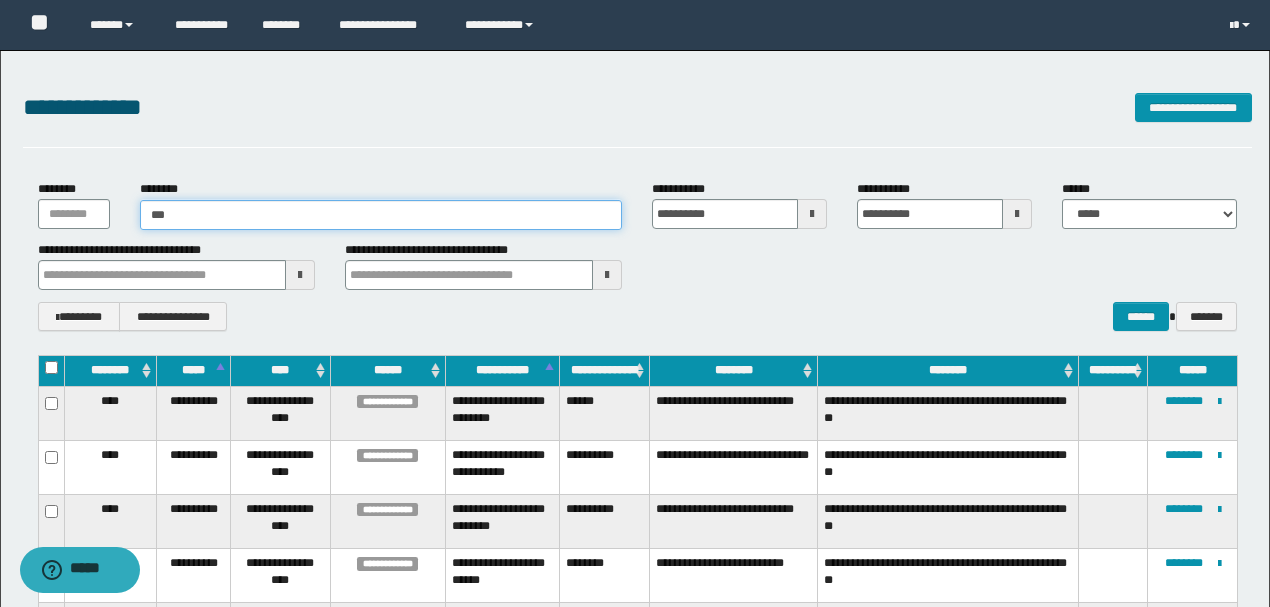 type on "***" 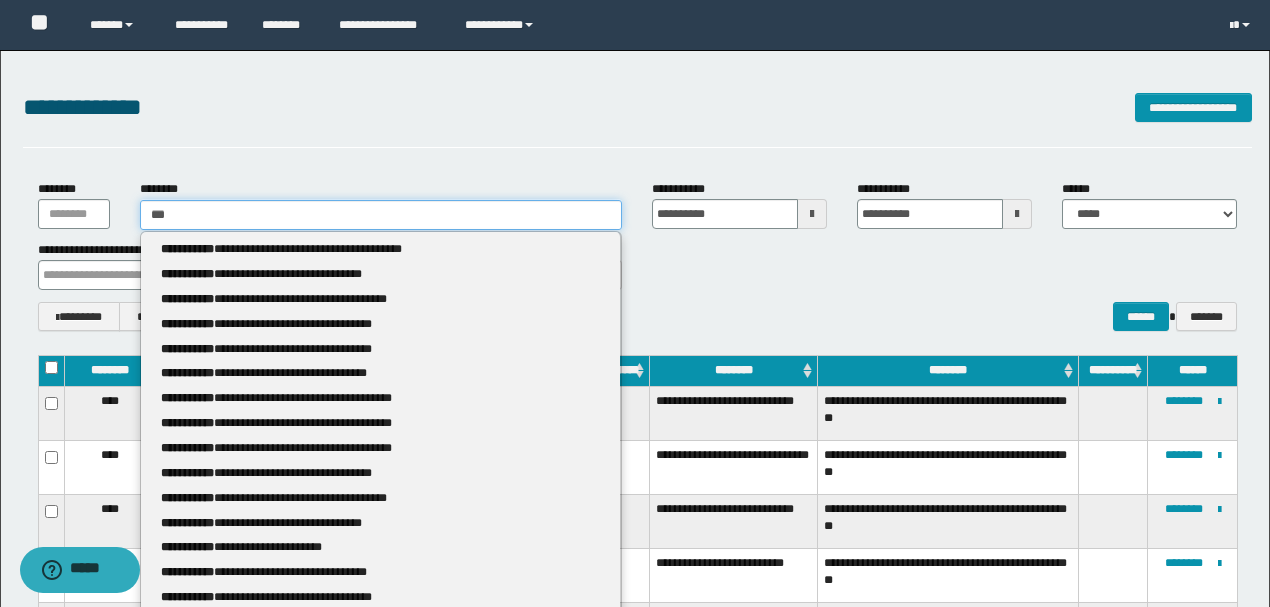 type 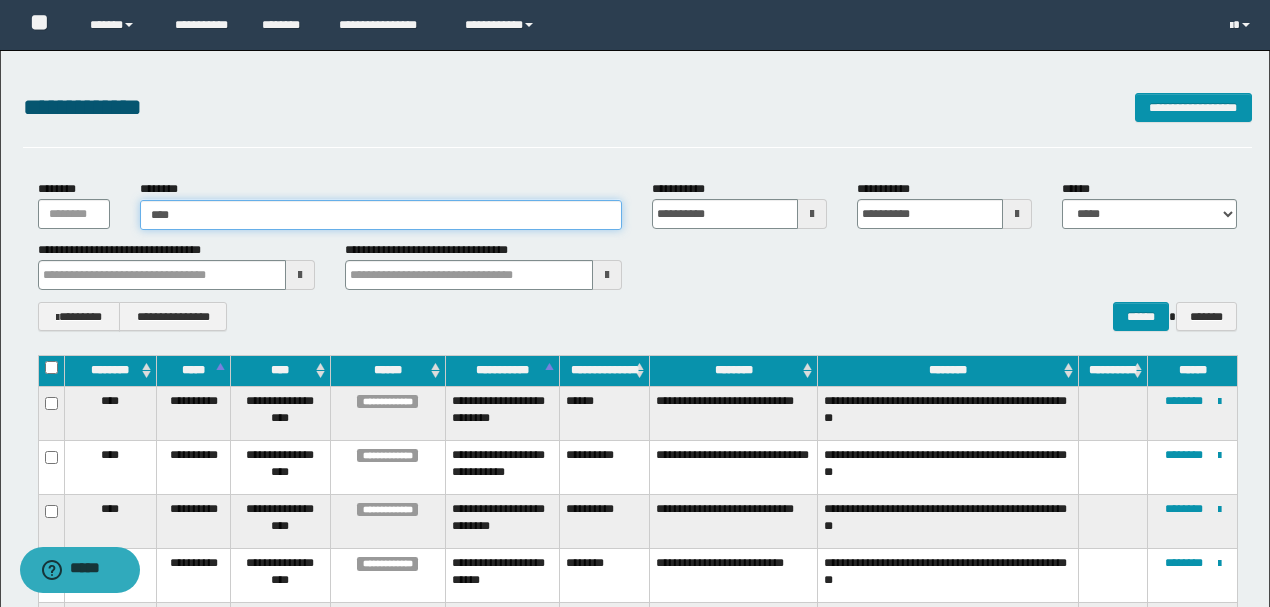 type on "*****" 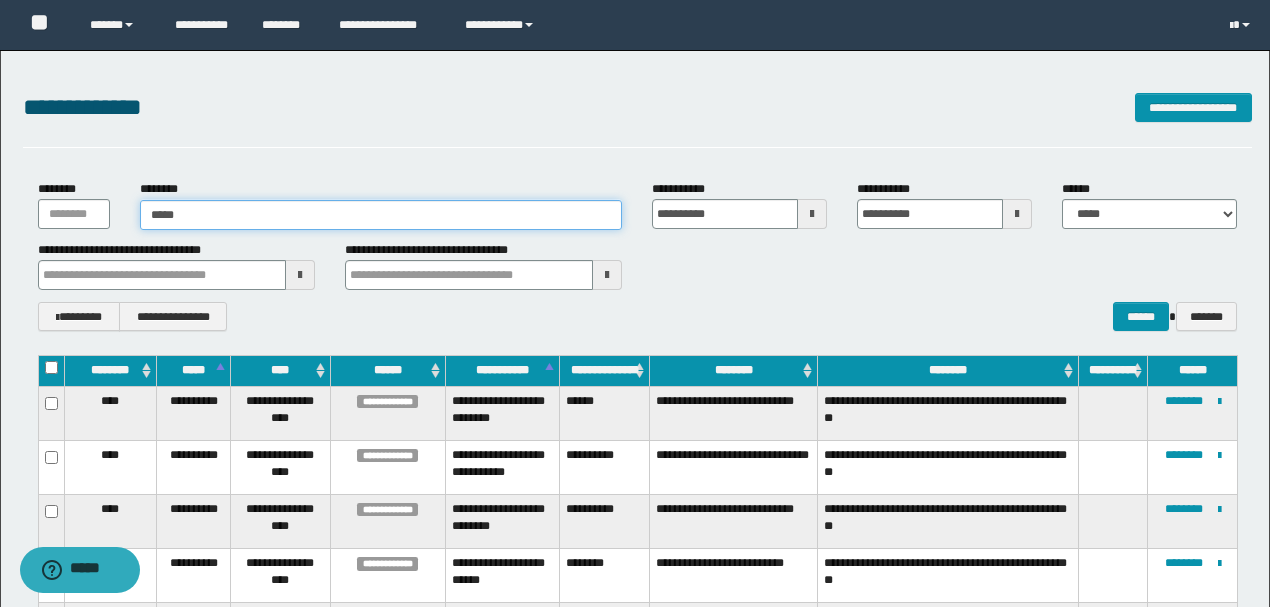 type on "*****" 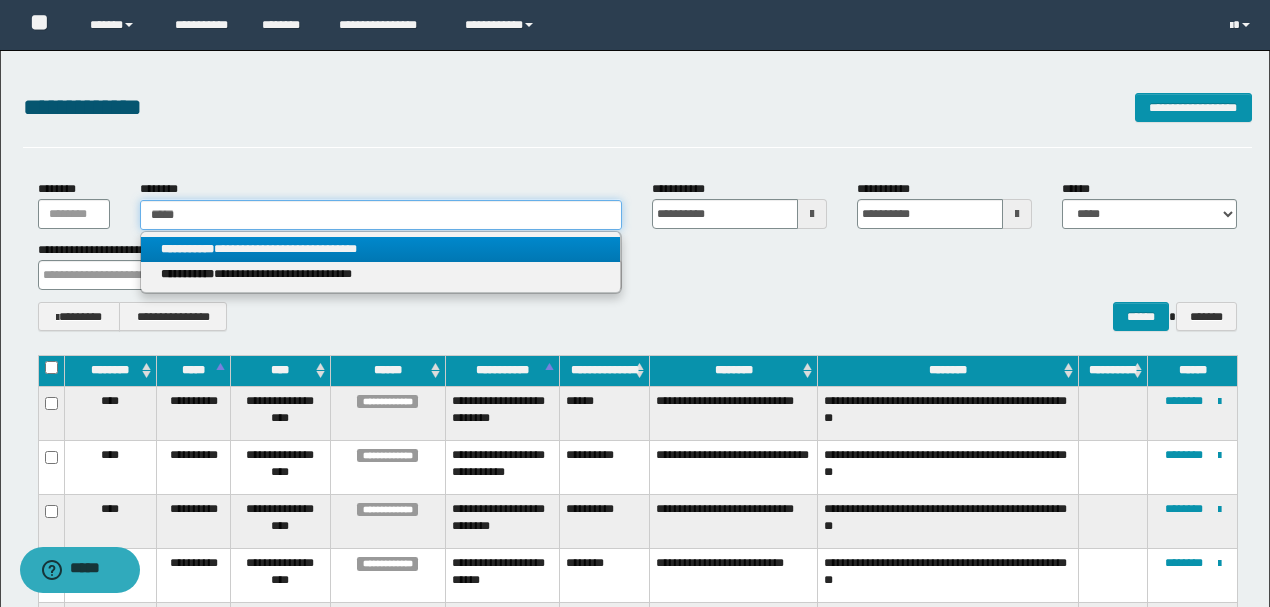 type on "*****" 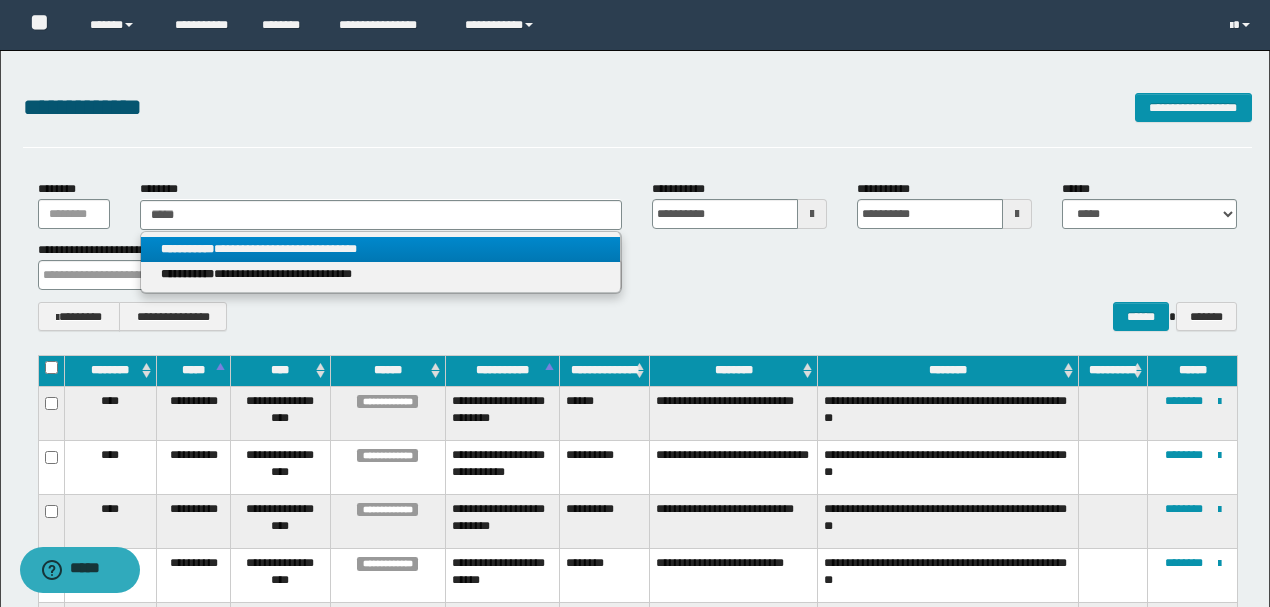 click on "**********" at bounding box center (380, 249) 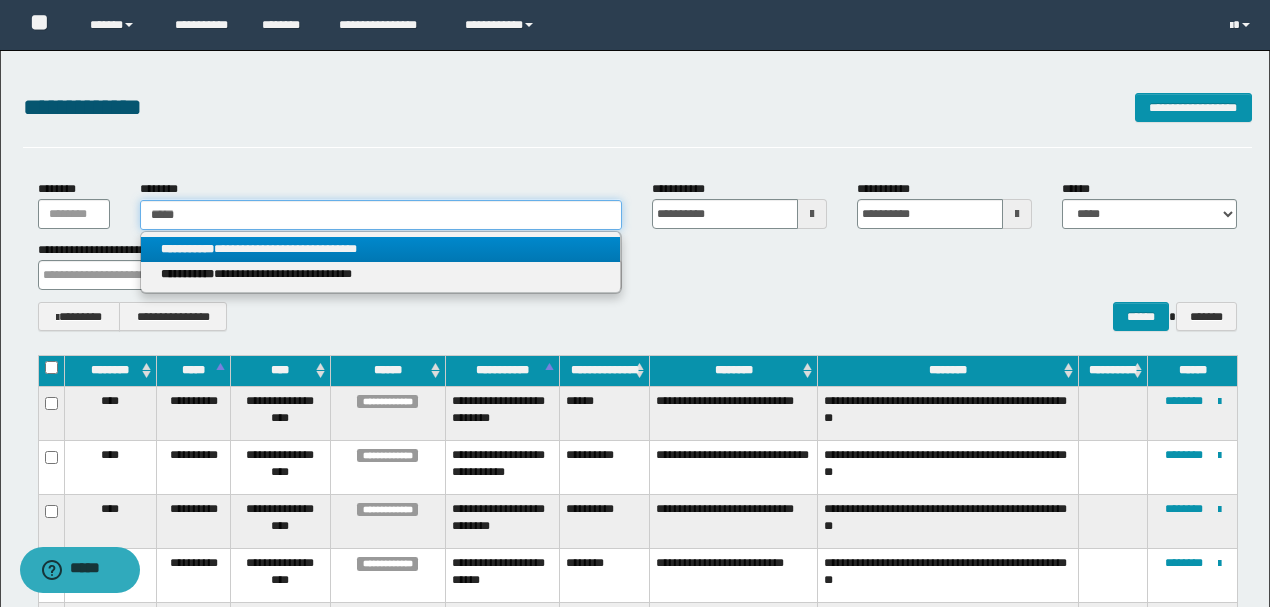 type 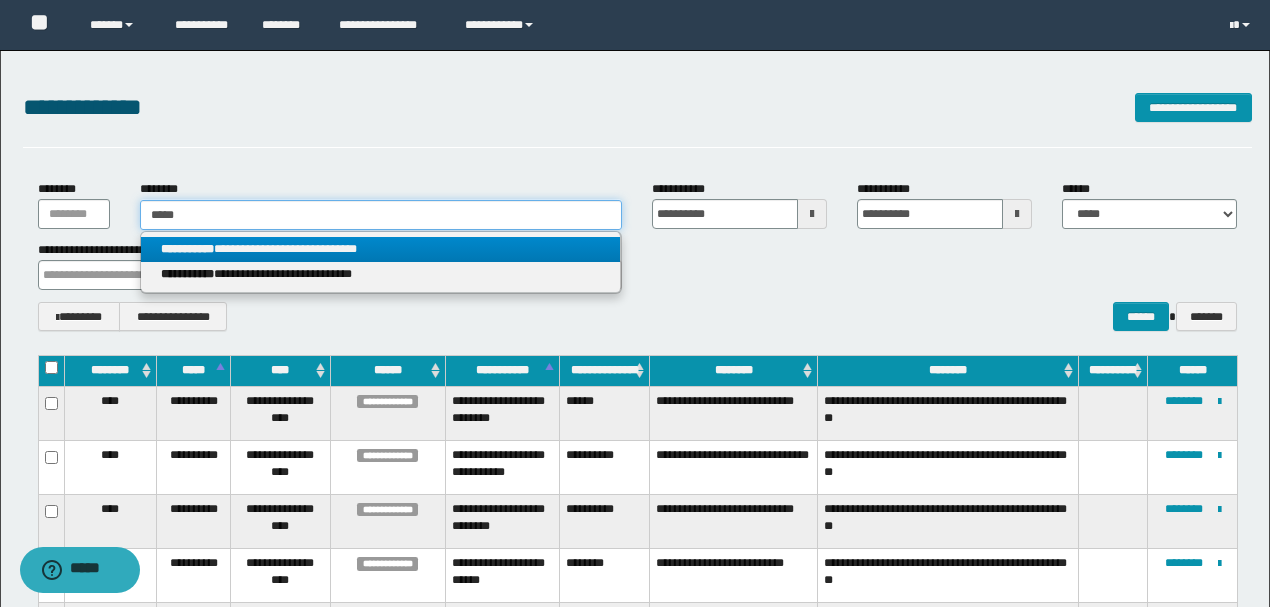 type on "**********" 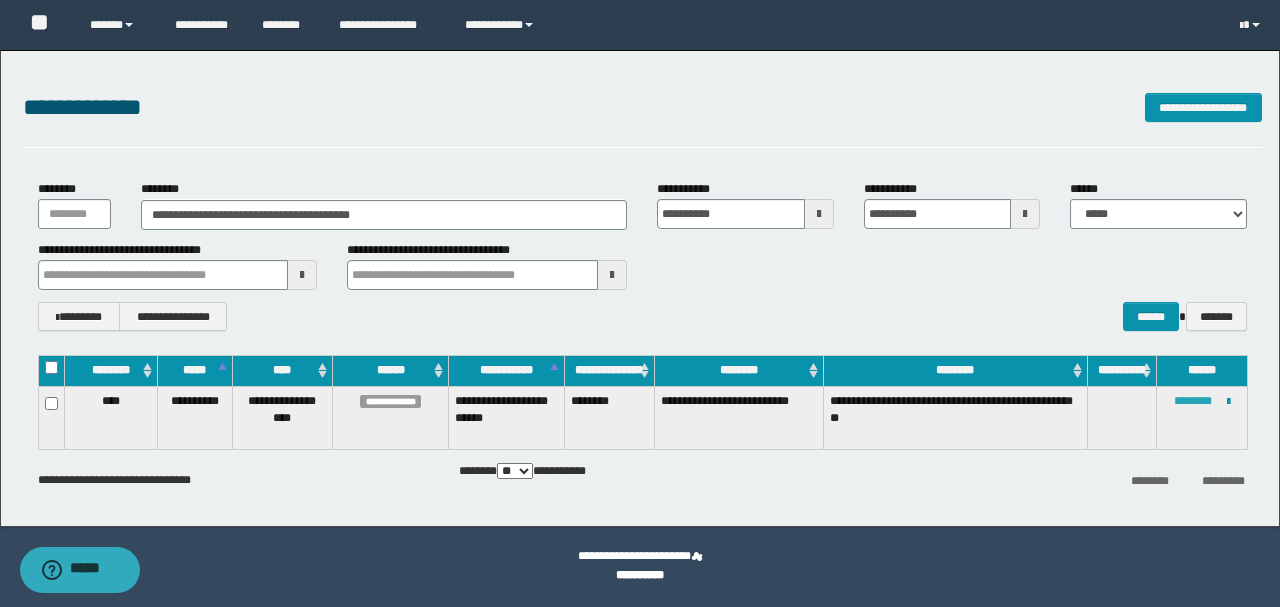 click on "********" at bounding box center [1193, 401] 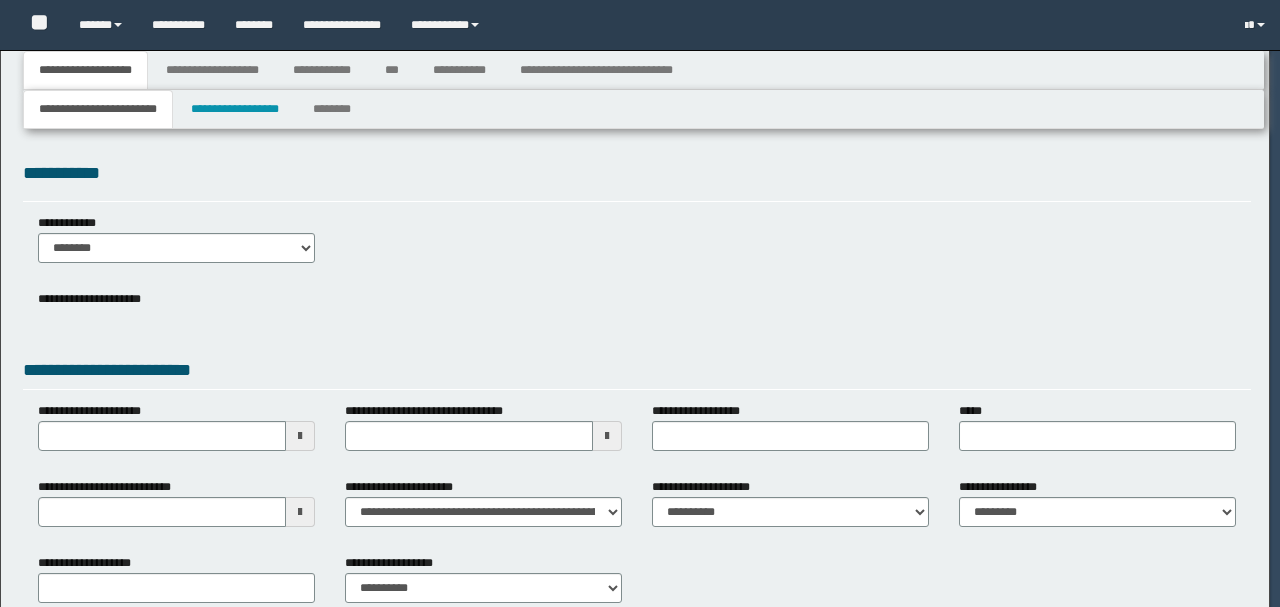 scroll, scrollTop: 0, scrollLeft: 0, axis: both 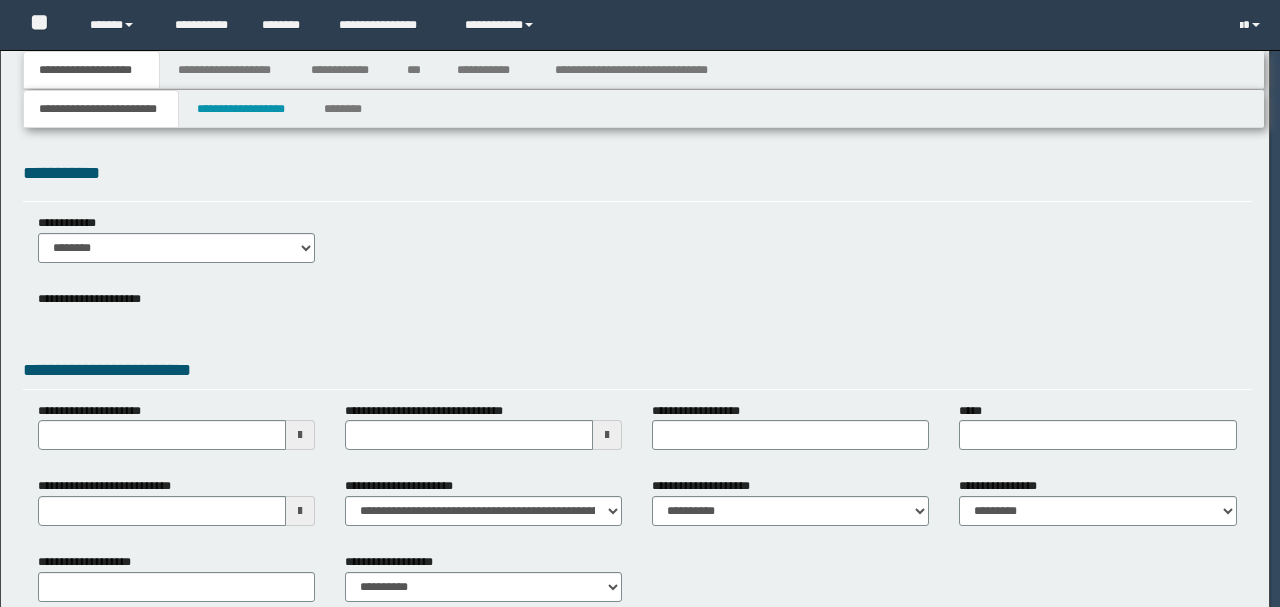 select on "*" 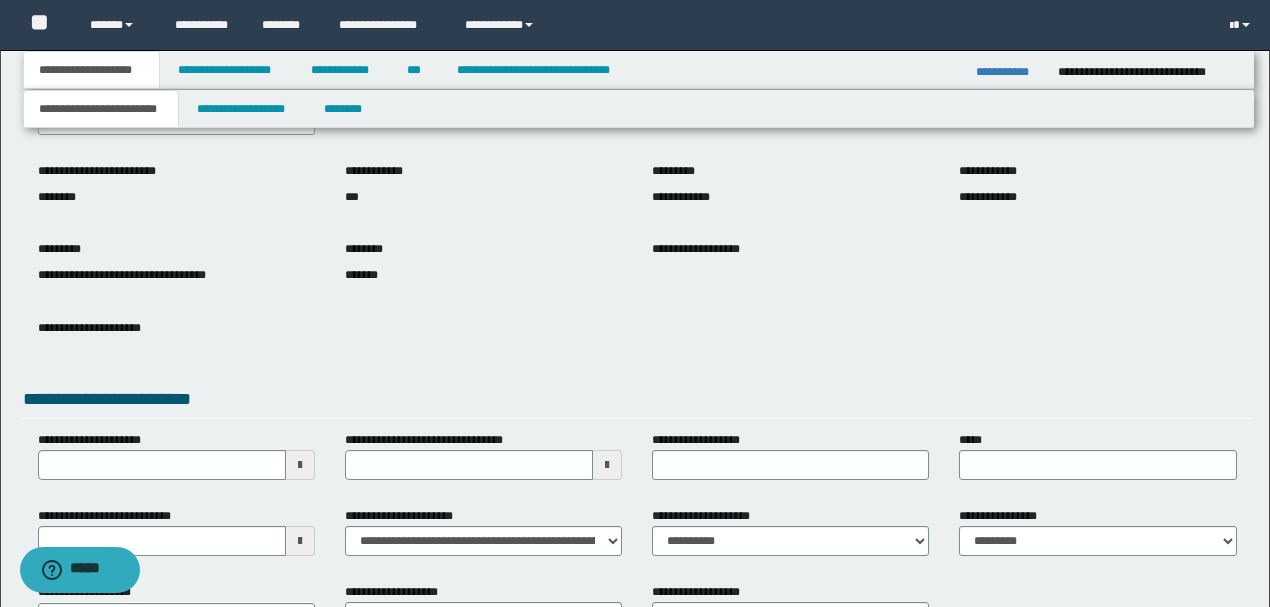 scroll, scrollTop: 133, scrollLeft: 0, axis: vertical 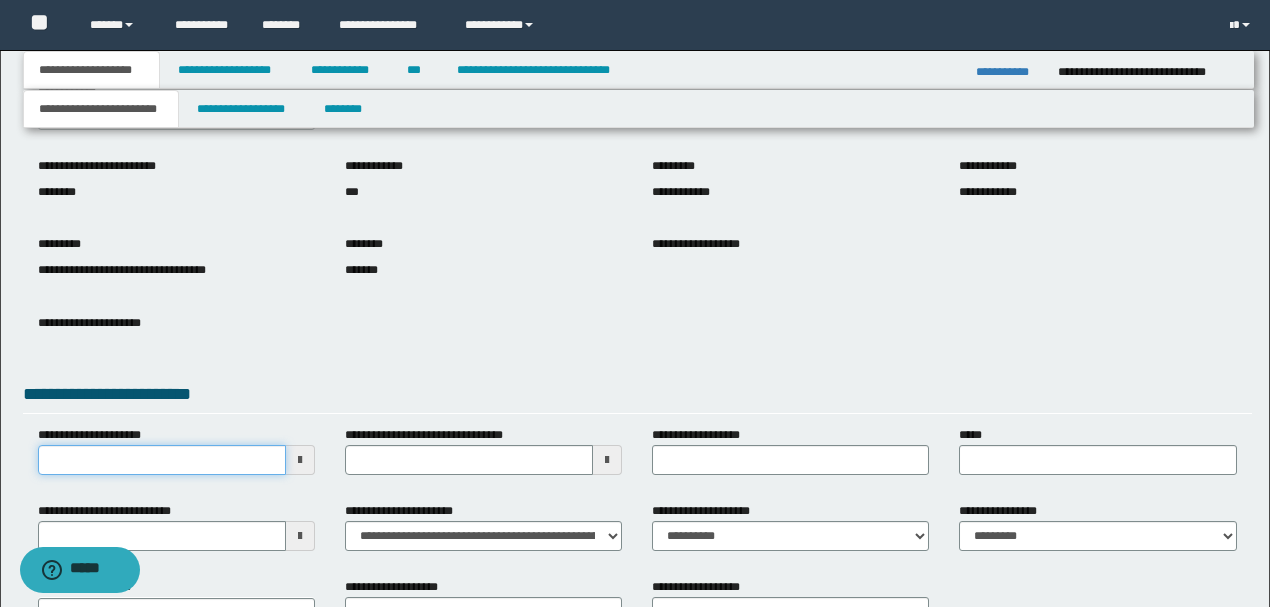 click on "**********" at bounding box center (162, 460) 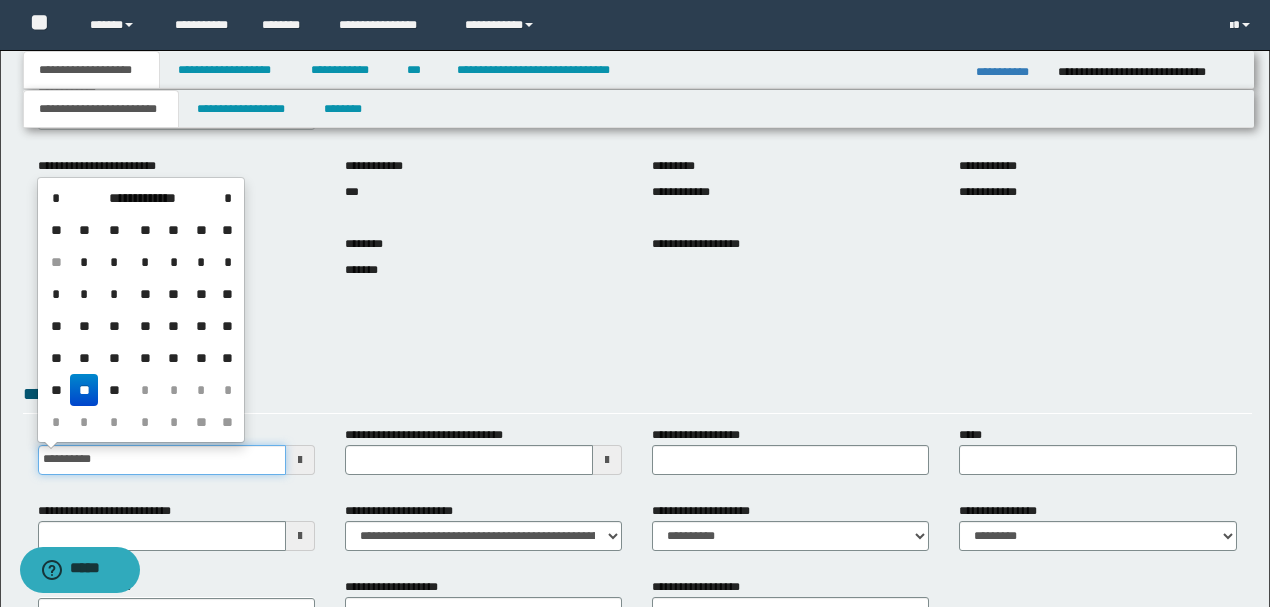 type on "**********" 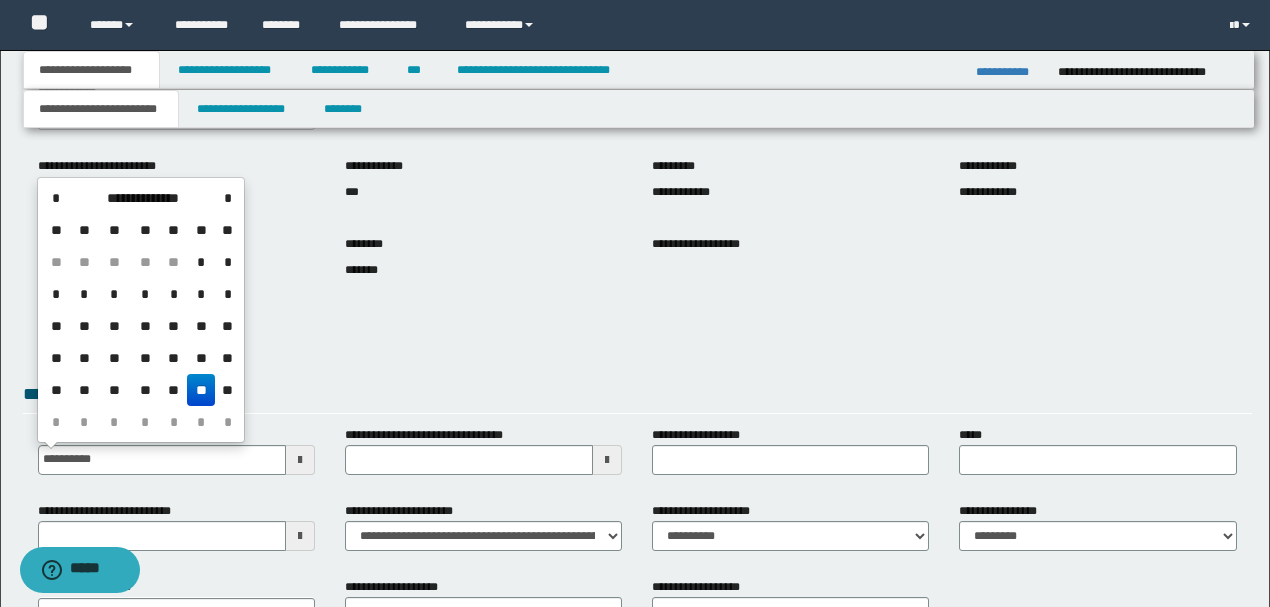 click on "**" at bounding box center [201, 390] 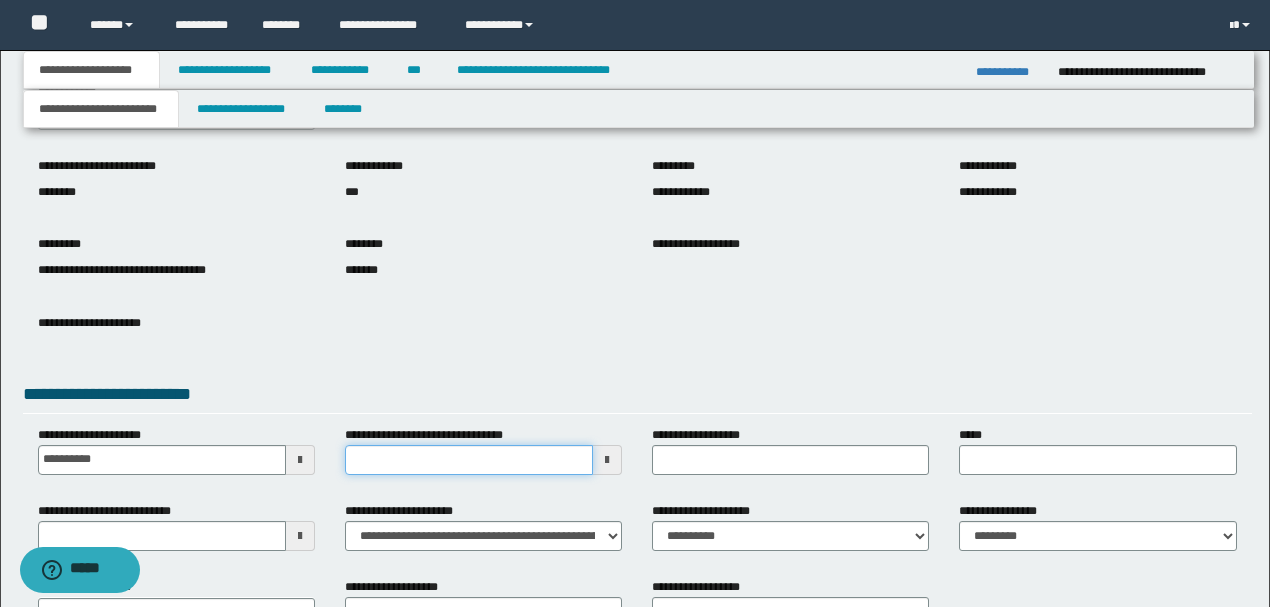 click on "**********" at bounding box center [469, 460] 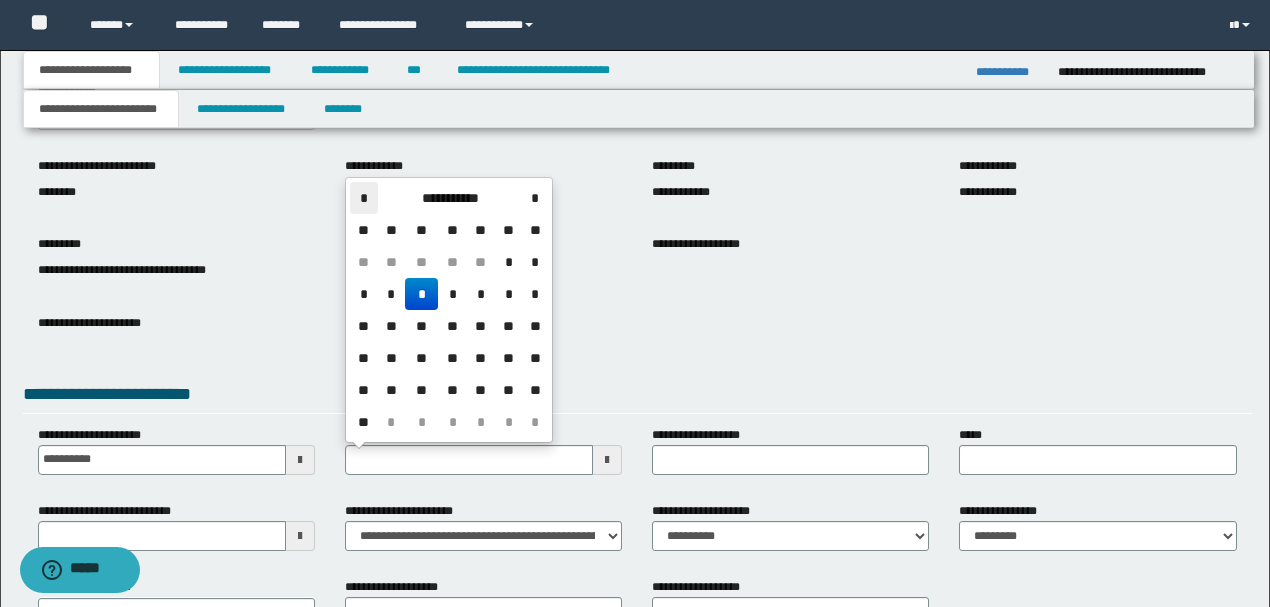 click on "*" at bounding box center [364, 198] 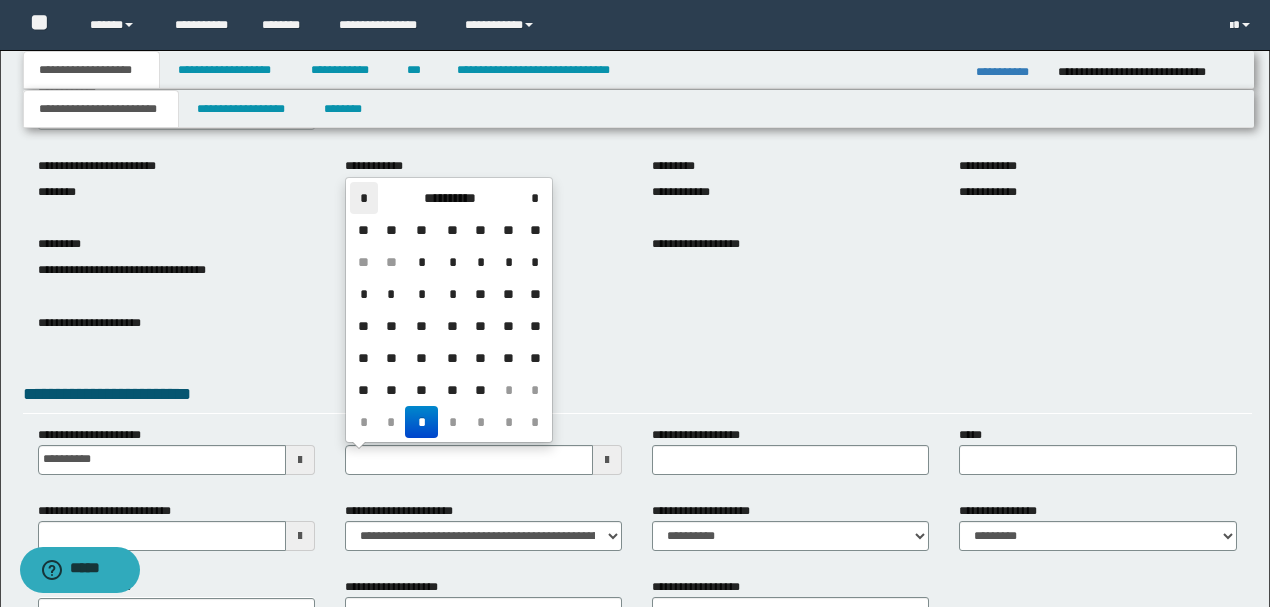 click on "*" at bounding box center (364, 198) 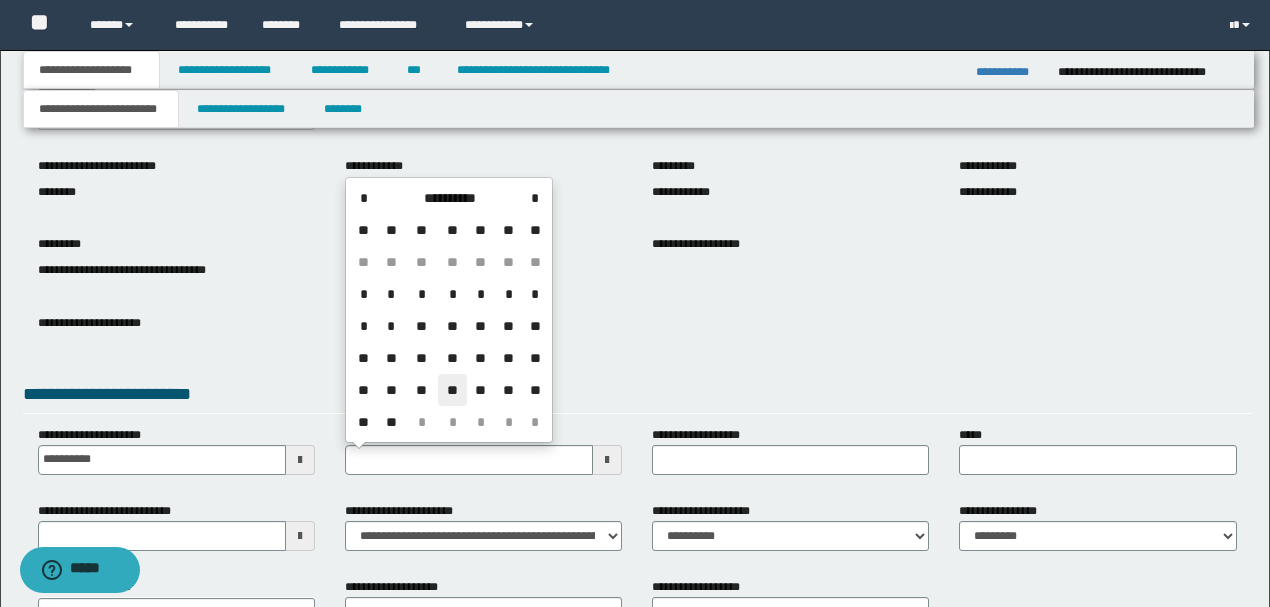 click on "**" at bounding box center (452, 390) 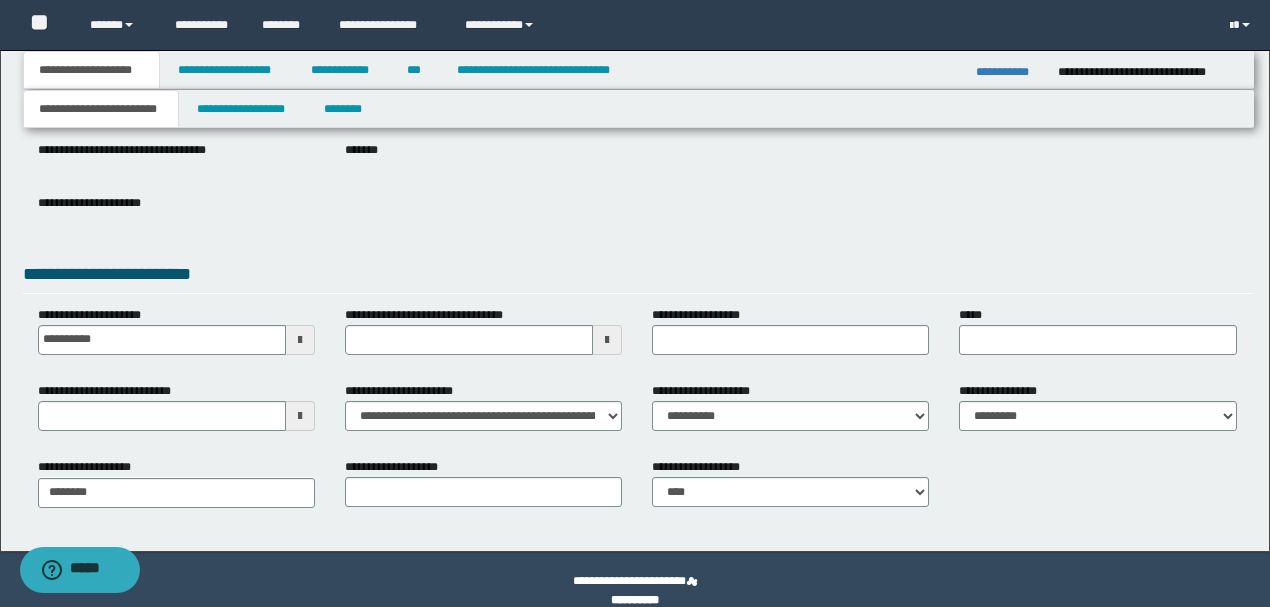scroll, scrollTop: 266, scrollLeft: 0, axis: vertical 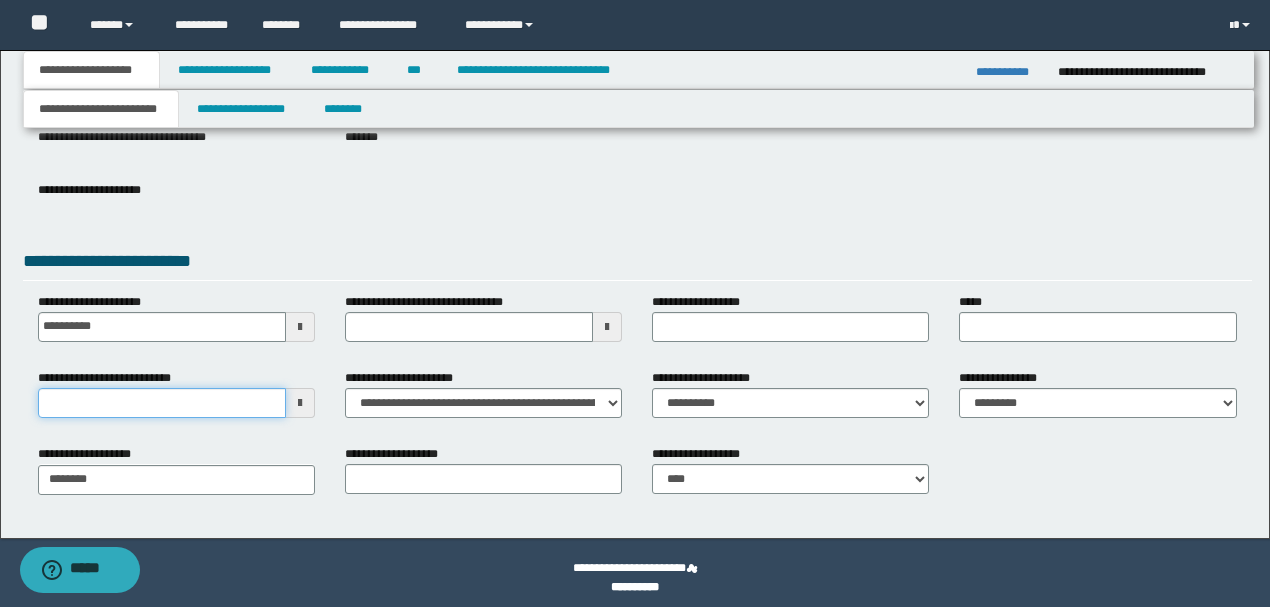 click on "**********" at bounding box center (162, 403) 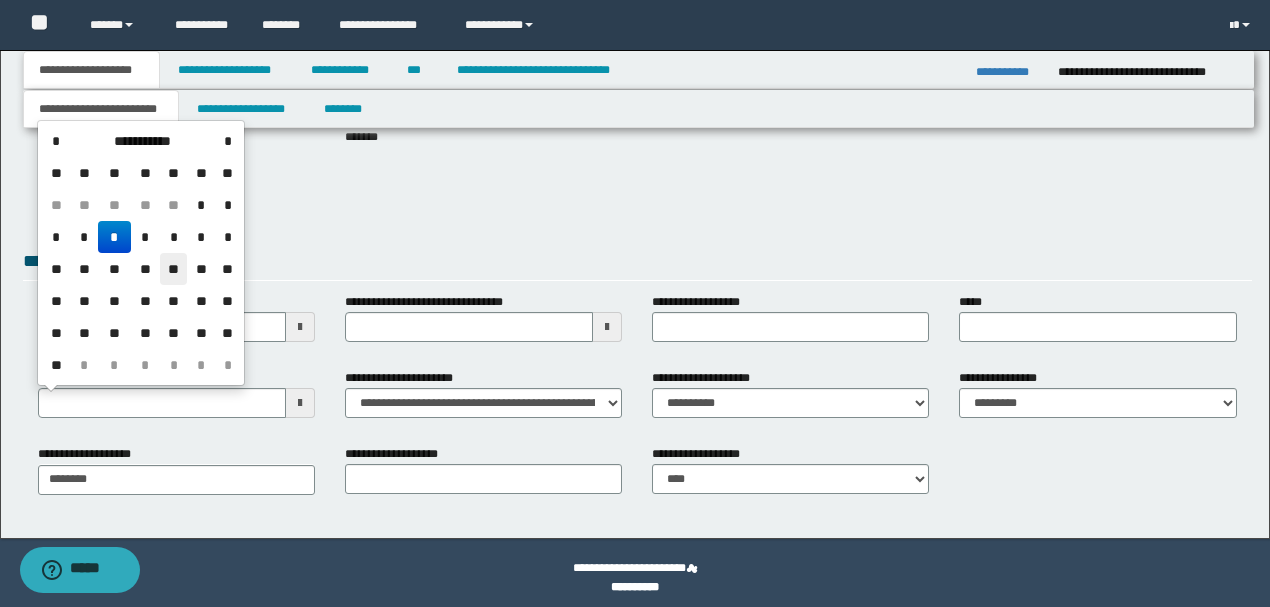 click on "**" at bounding box center [174, 269] 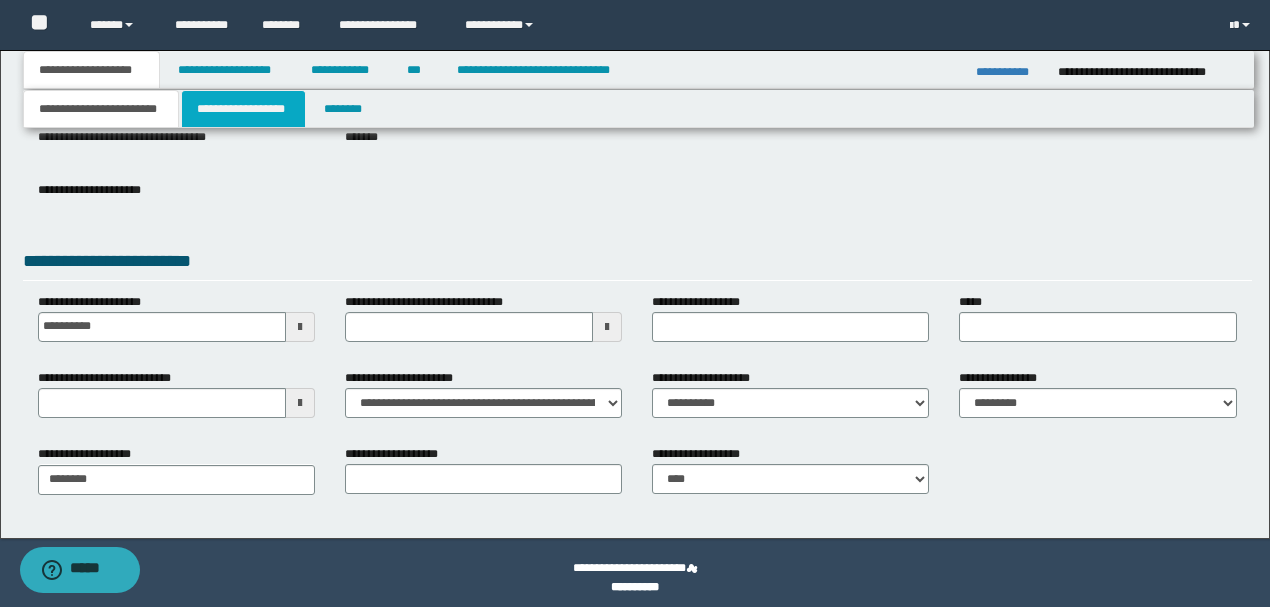 click on "**********" at bounding box center [243, 109] 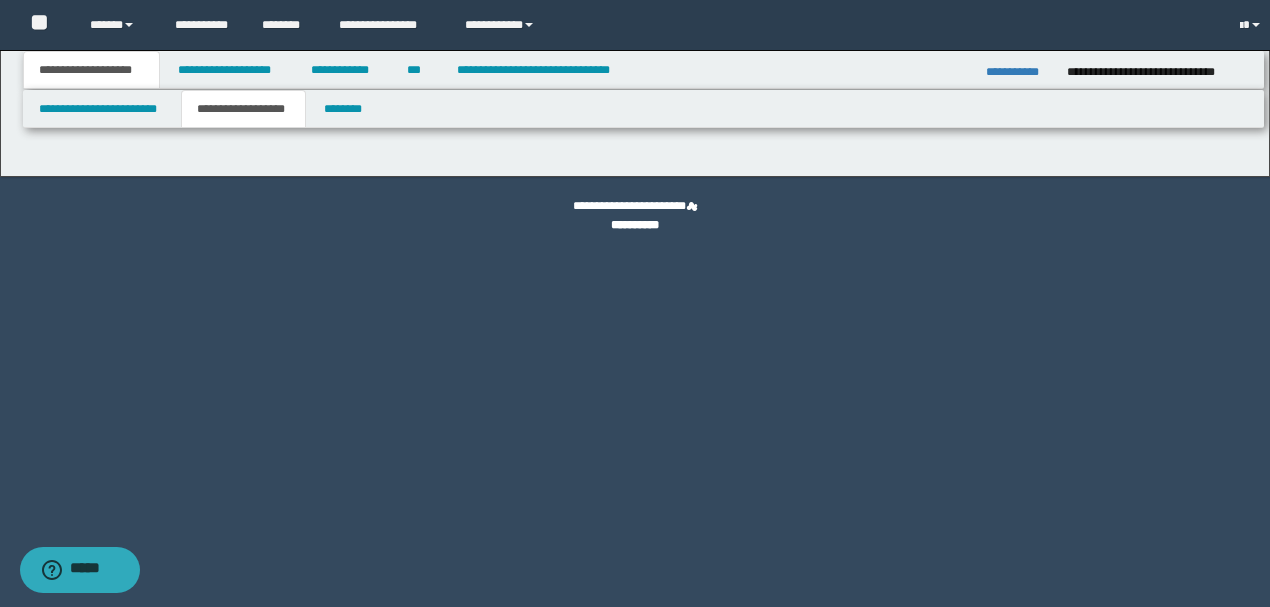 scroll, scrollTop: 0, scrollLeft: 0, axis: both 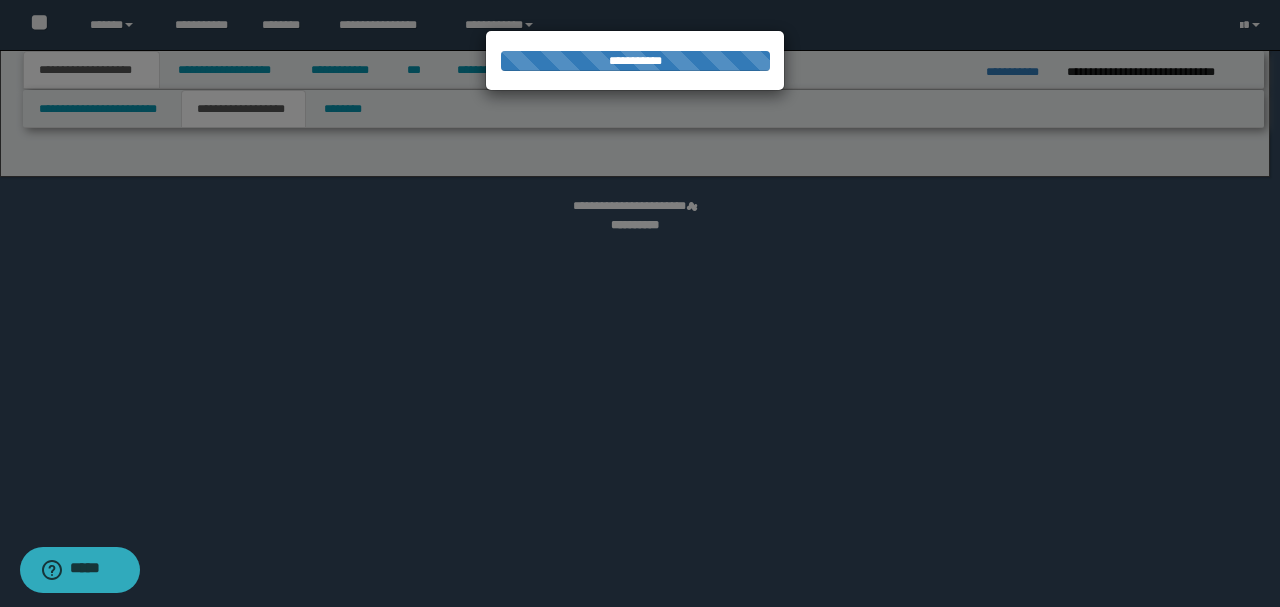 select on "*" 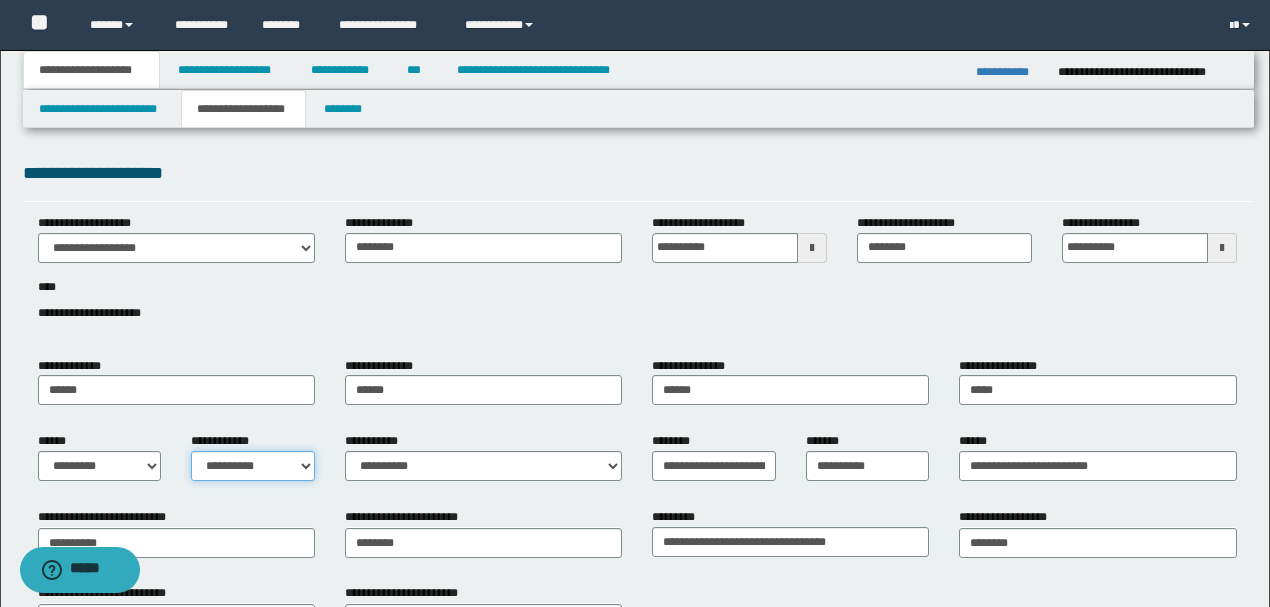 click on "**********" at bounding box center (253, 466) 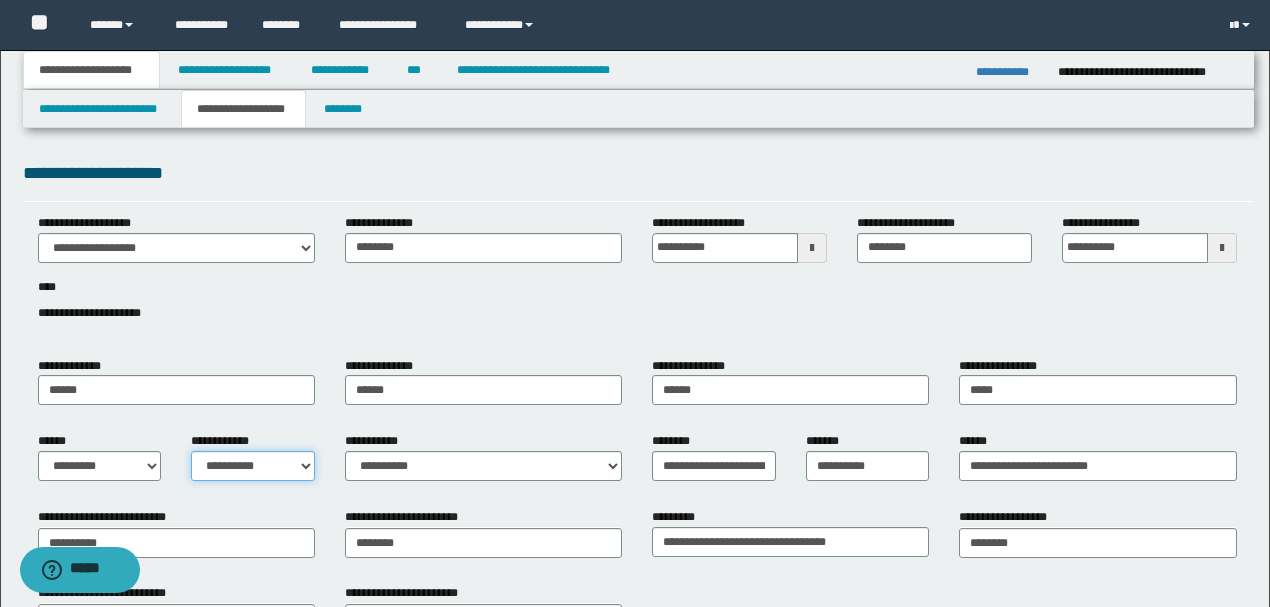 select on "*" 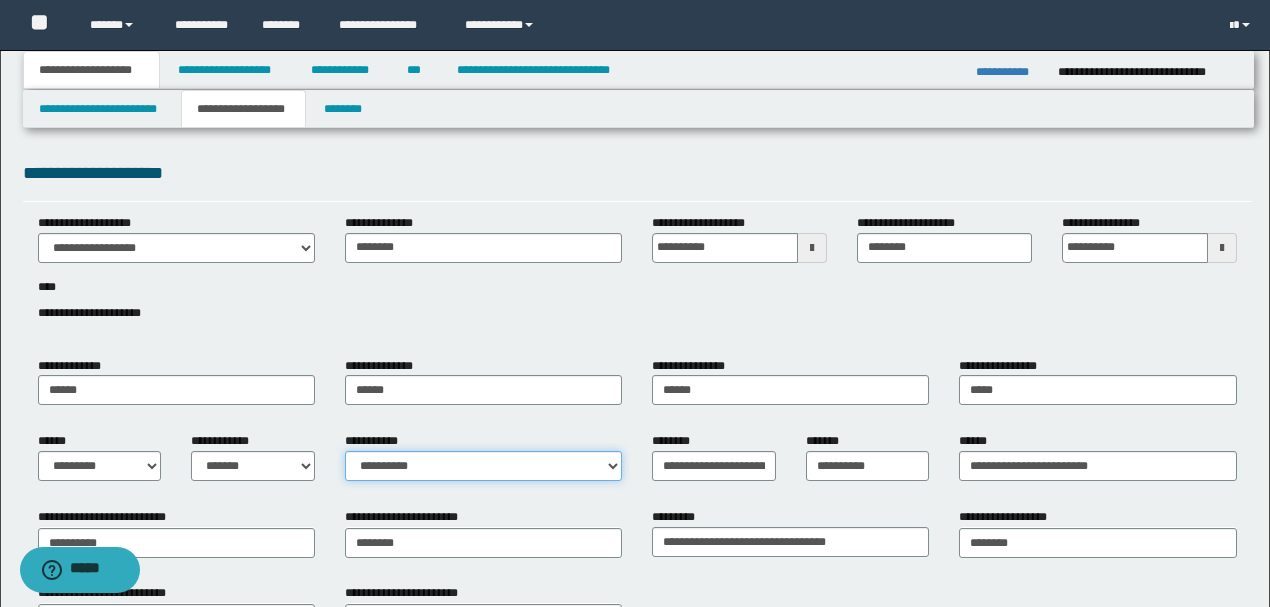 click on "**********" at bounding box center [483, 466] 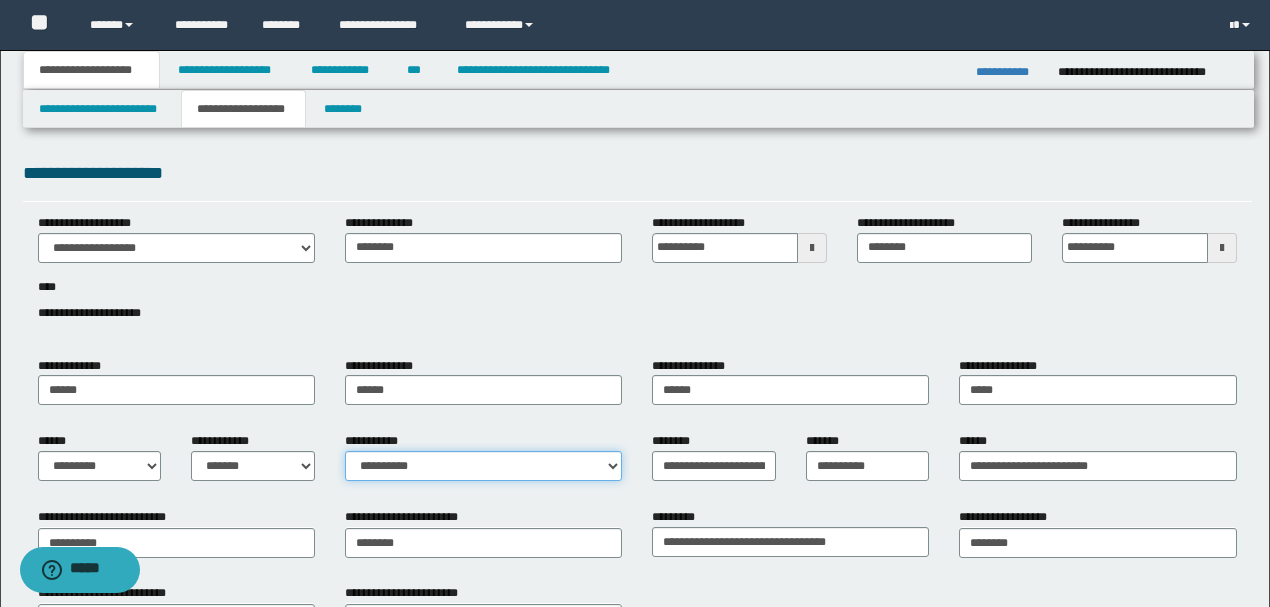 select on "*" 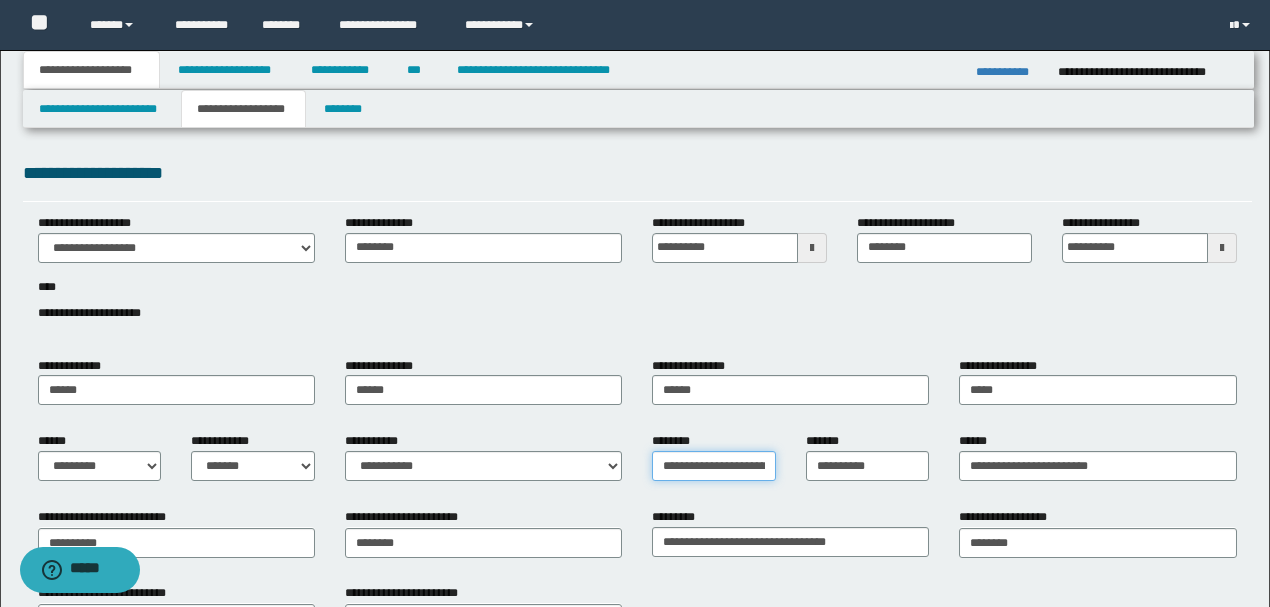 scroll, scrollTop: 0, scrollLeft: 38, axis: horizontal 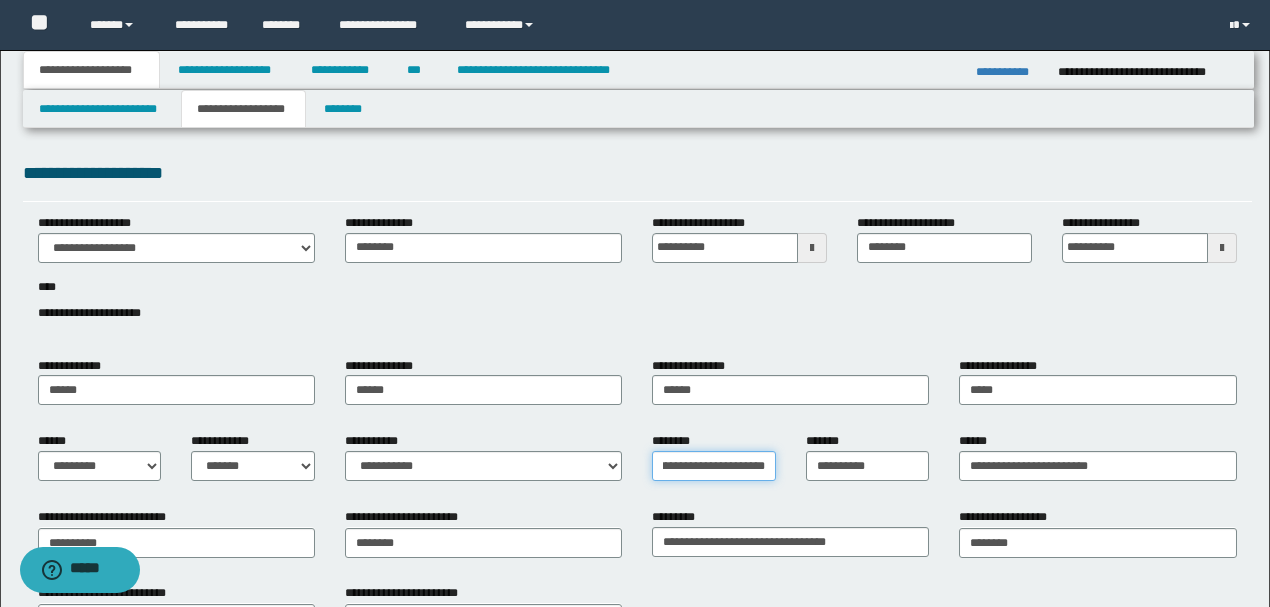 drag, startPoint x: 728, startPoint y: 464, endPoint x: 845, endPoint y: 463, distance: 117.00427 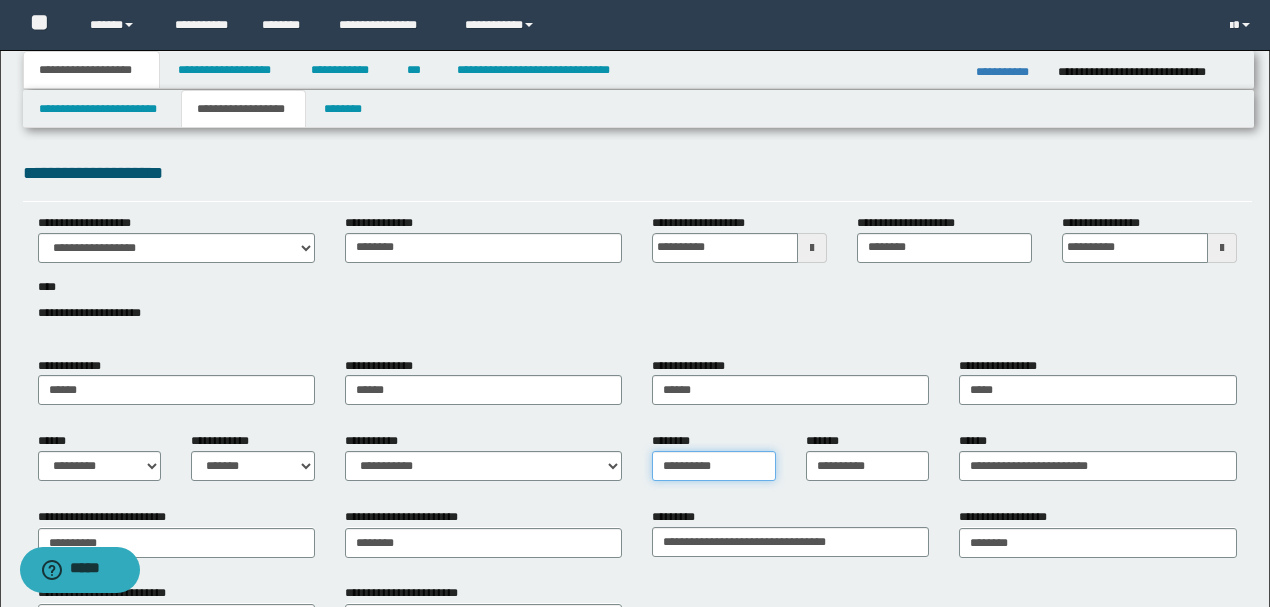 scroll, scrollTop: 0, scrollLeft: 0, axis: both 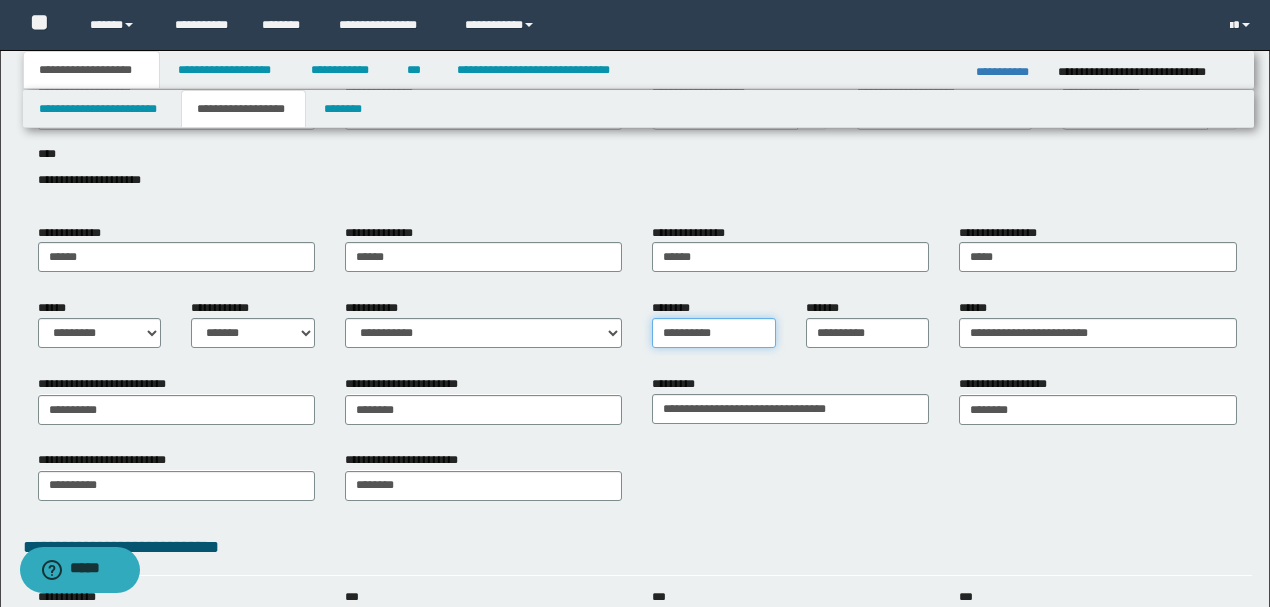 type on "**********" 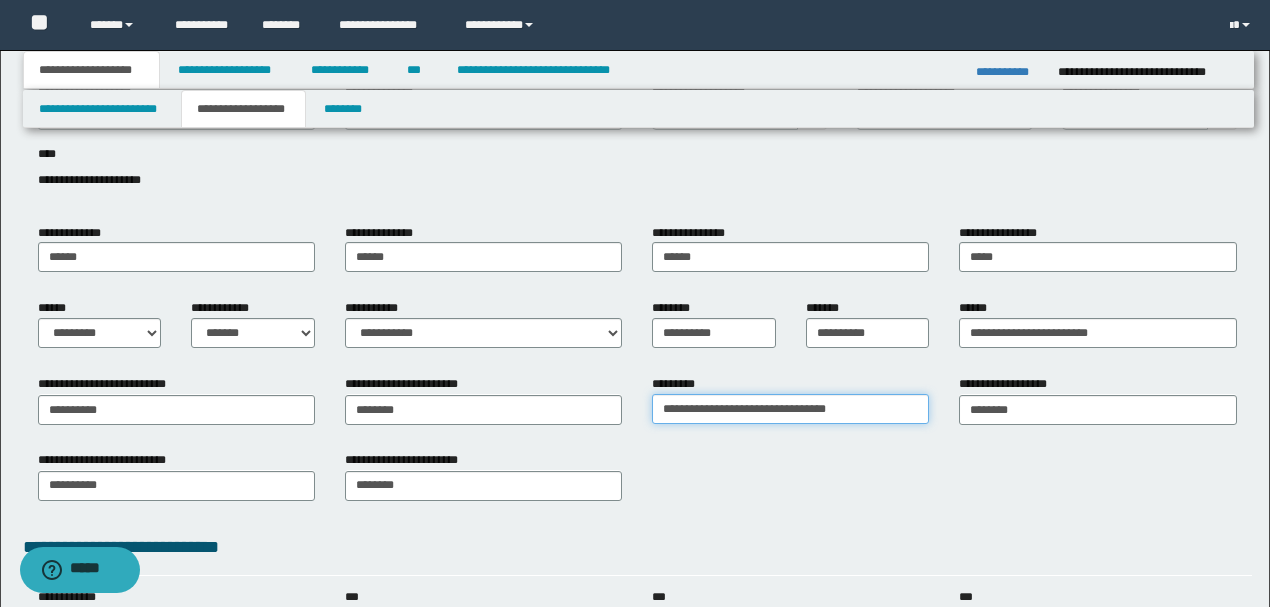 drag, startPoint x: 724, startPoint y: 408, endPoint x: 804, endPoint y: 443, distance: 87.32124 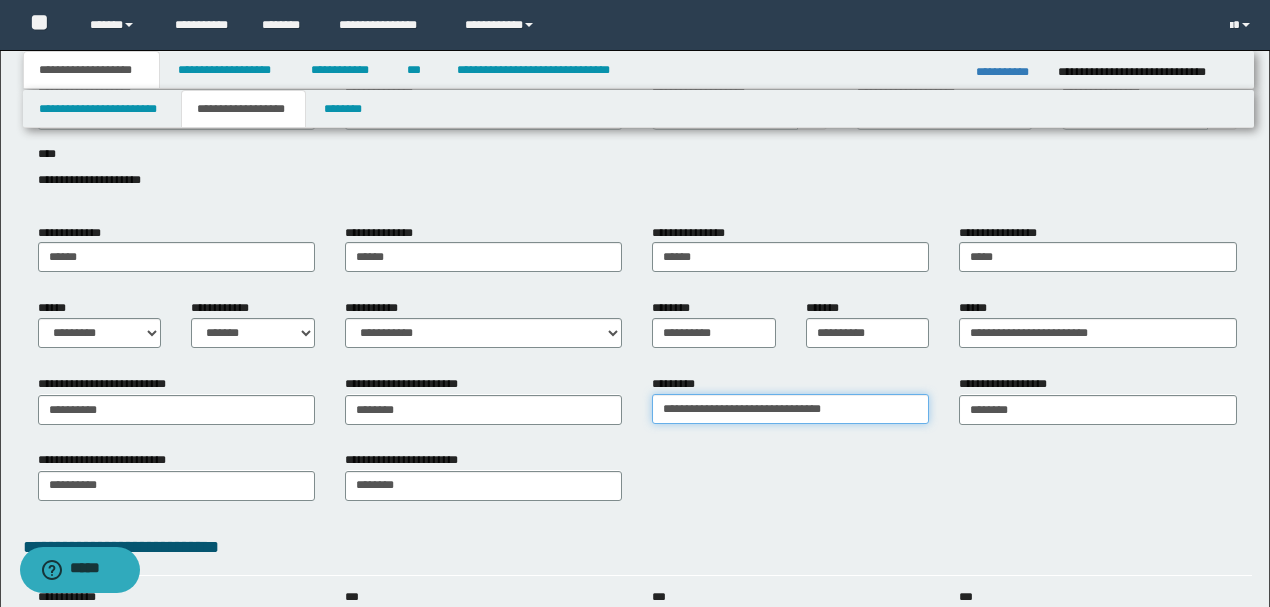 click on "**********" at bounding box center [790, 409] 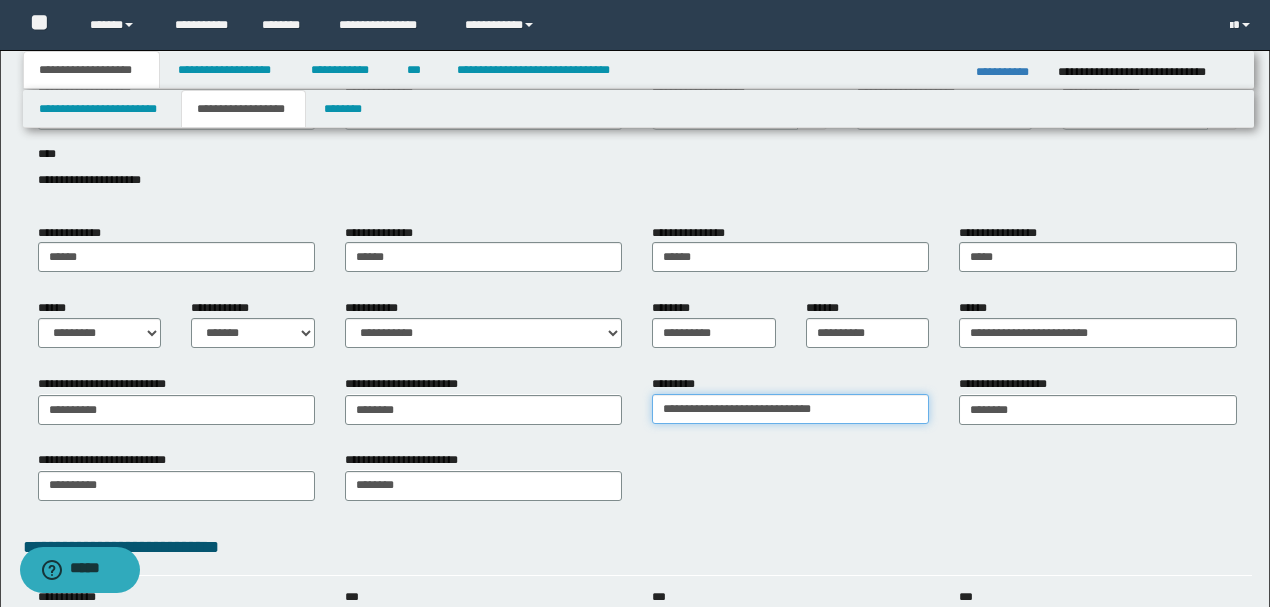 drag, startPoint x: 752, startPoint y: 404, endPoint x: 1046, endPoint y: 395, distance: 294.13773 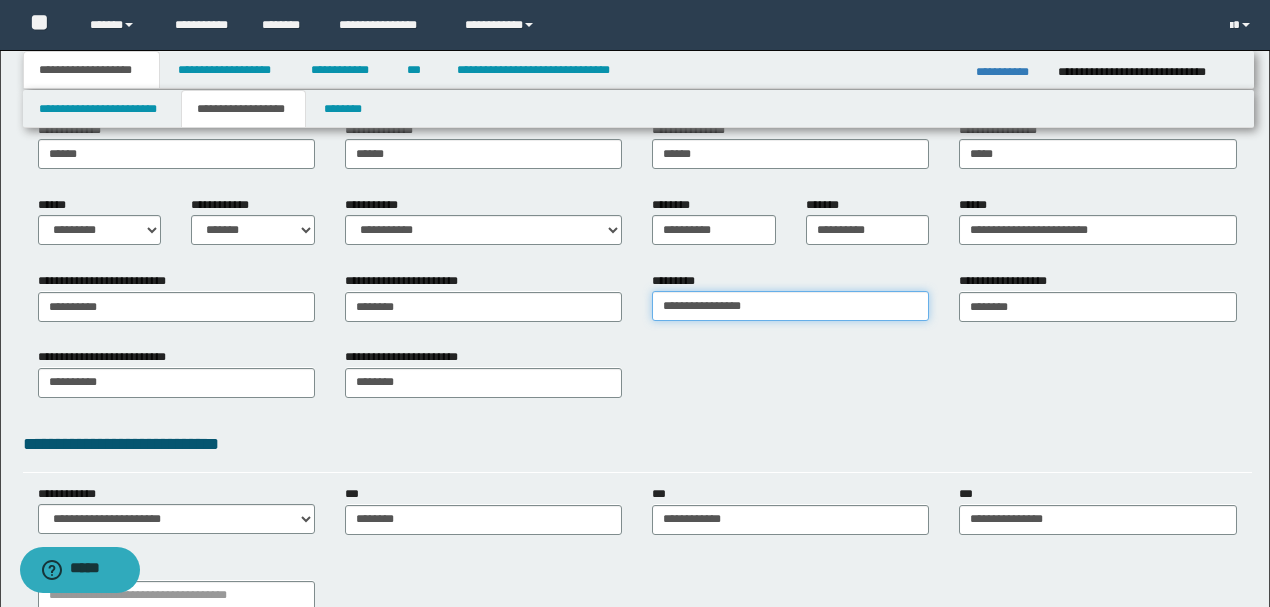 scroll, scrollTop: 333, scrollLeft: 0, axis: vertical 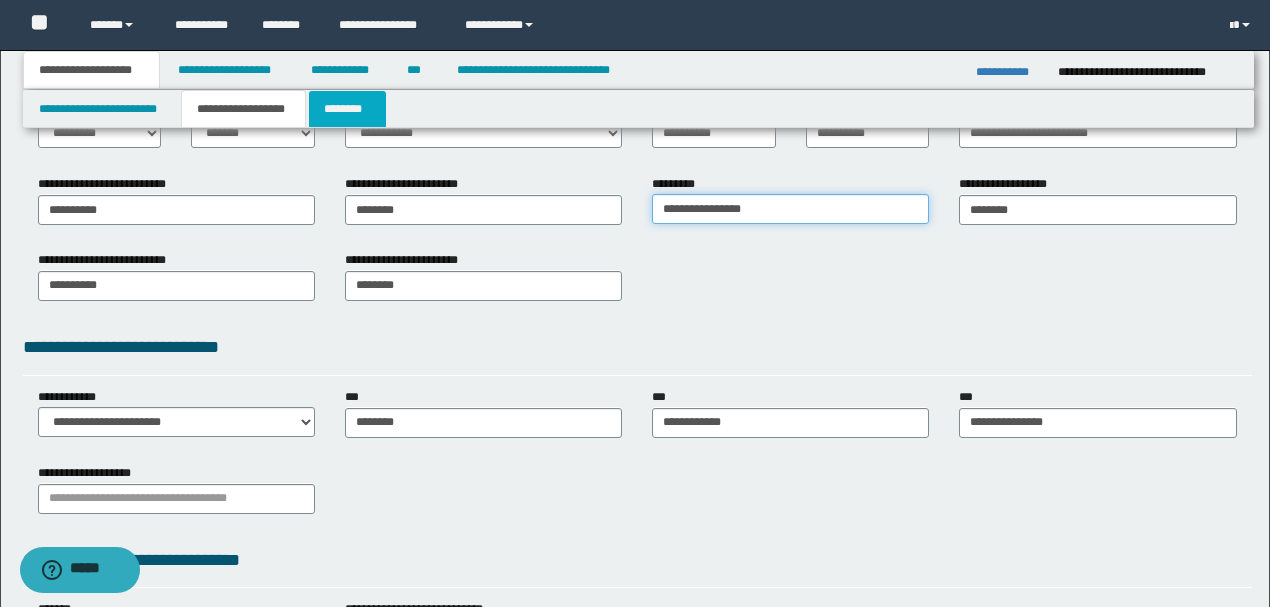 type on "**********" 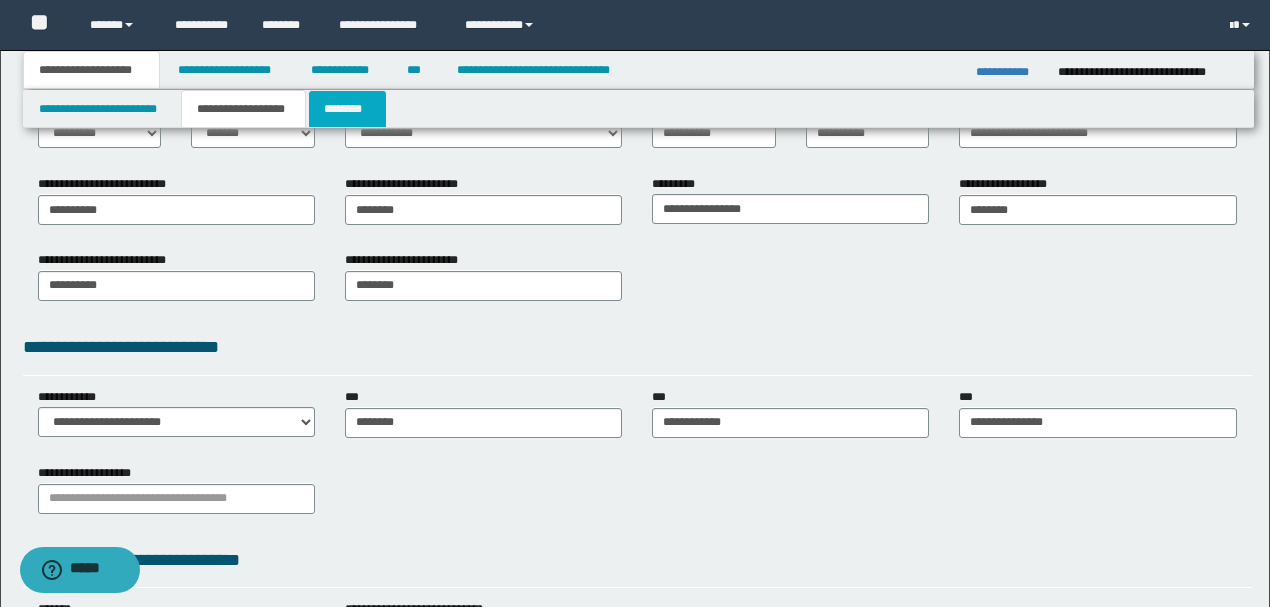 click on "********" at bounding box center (347, 109) 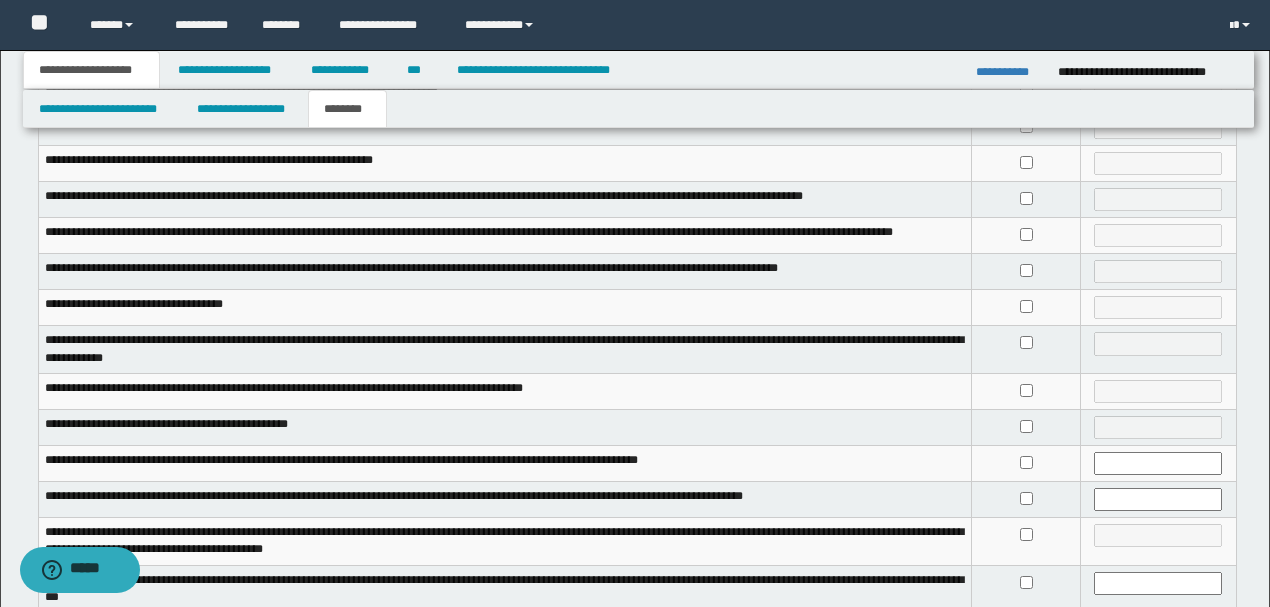 scroll, scrollTop: 266, scrollLeft: 0, axis: vertical 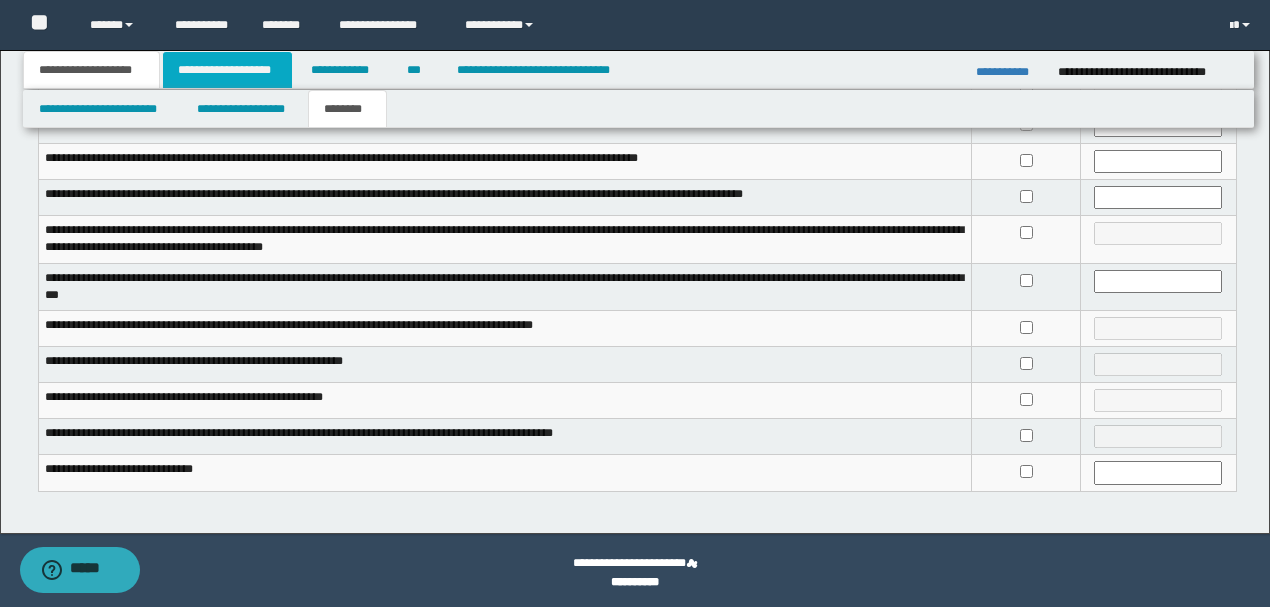 click on "**********" at bounding box center [227, 70] 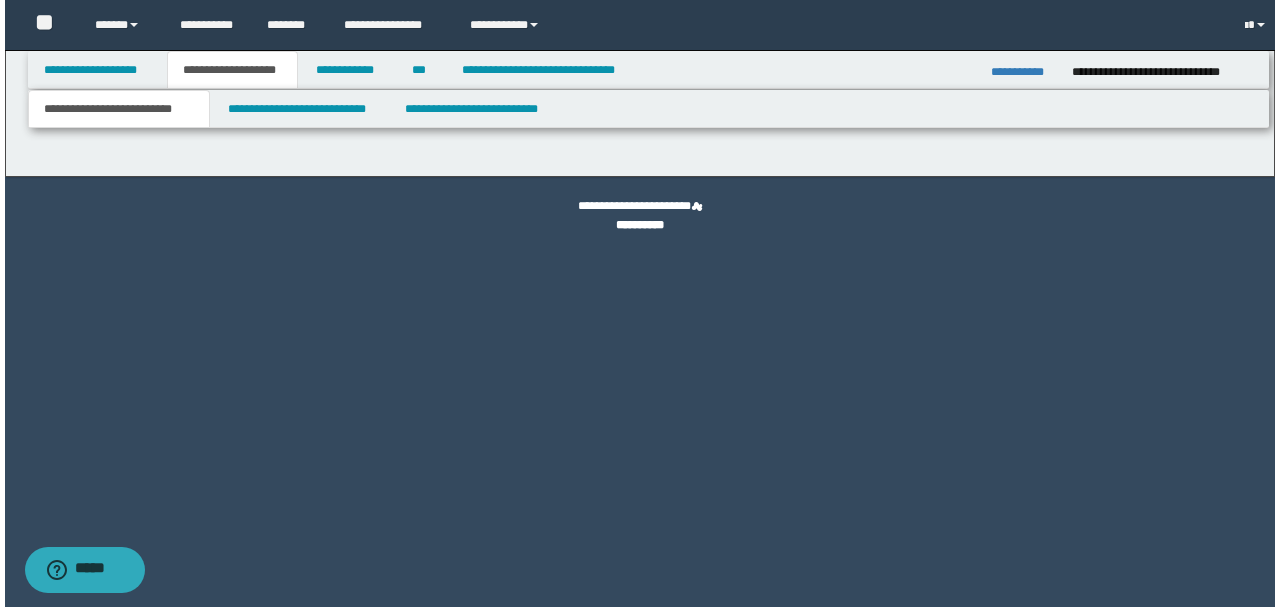 scroll, scrollTop: 0, scrollLeft: 0, axis: both 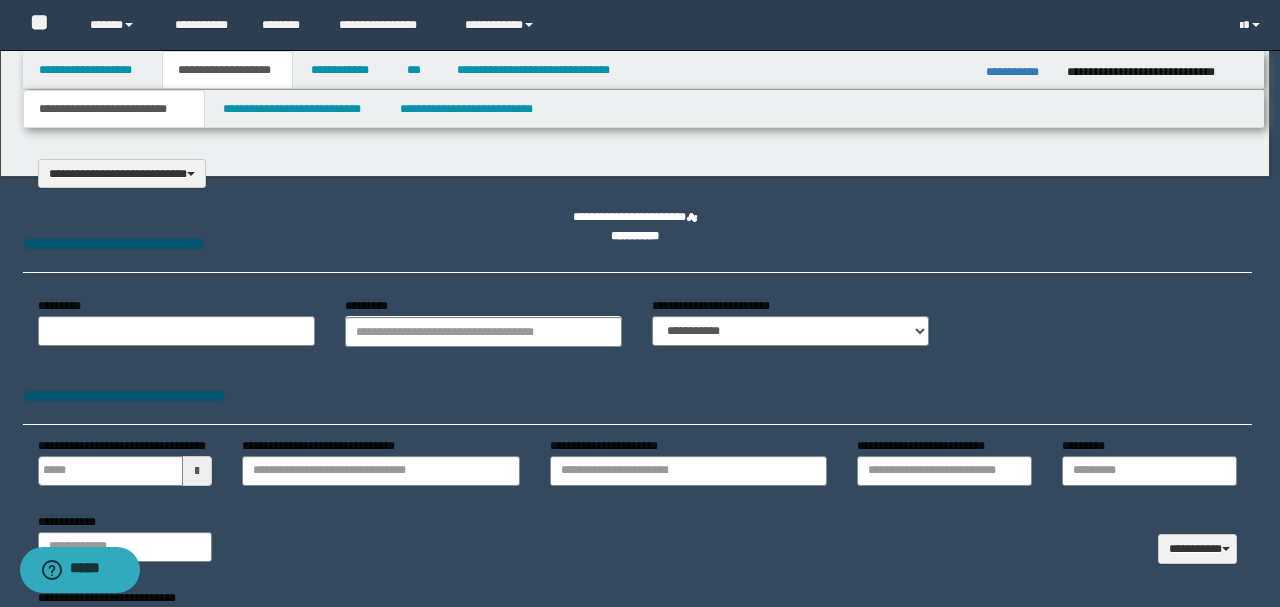 select on "*" 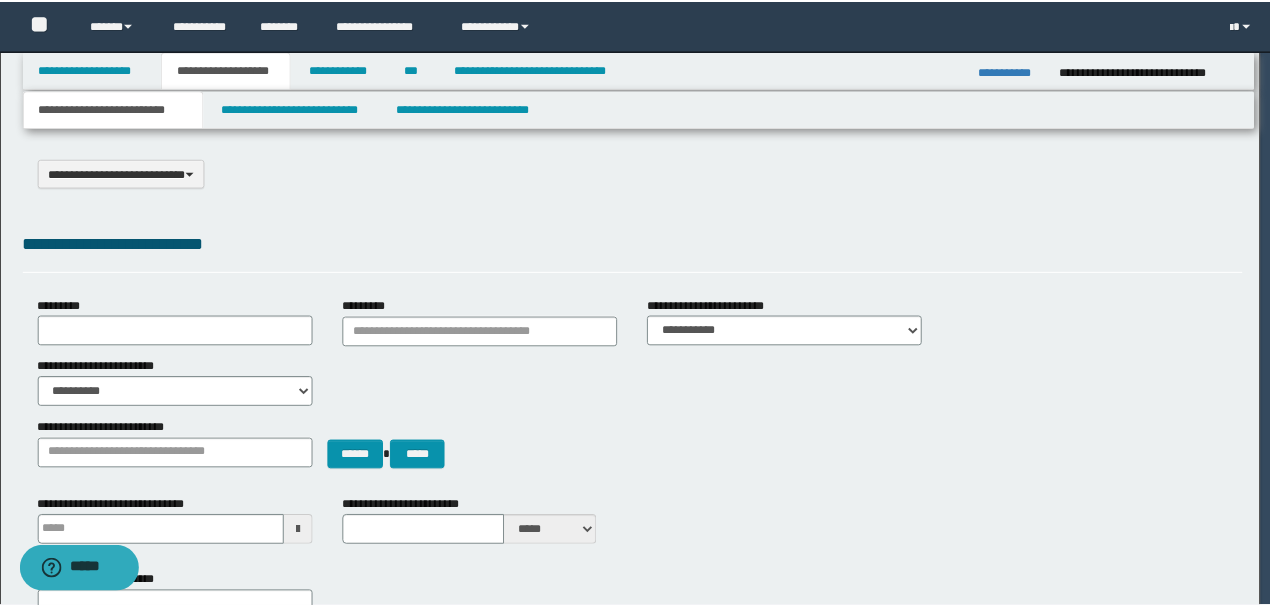 scroll, scrollTop: 0, scrollLeft: 0, axis: both 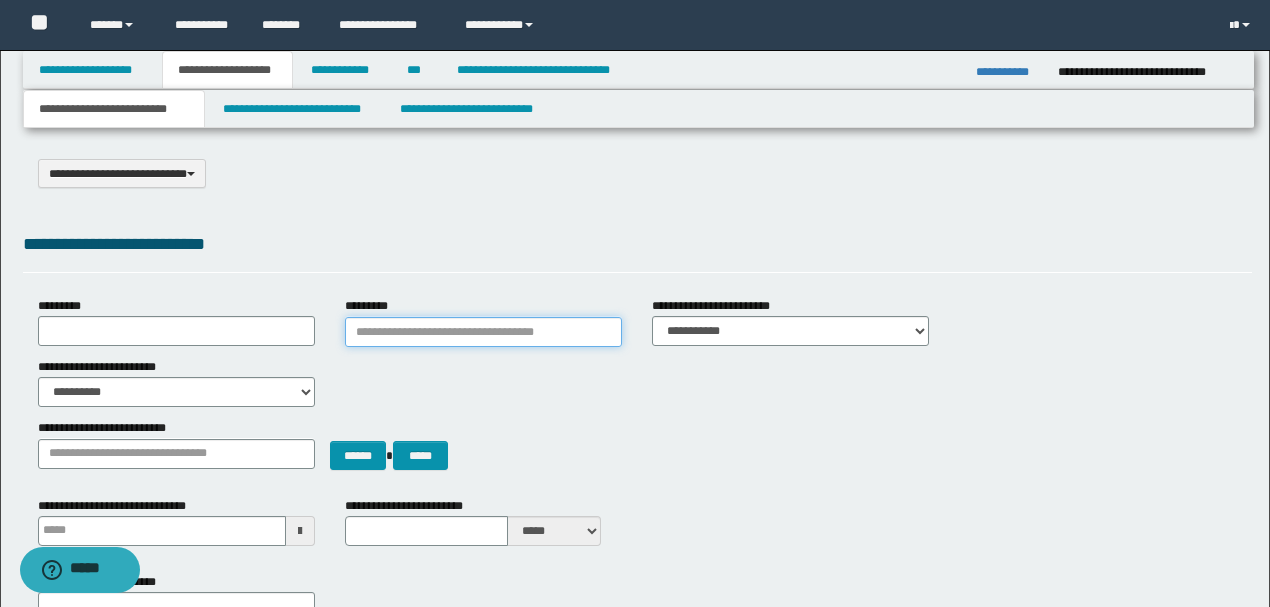 click on "*********" at bounding box center (483, 332) 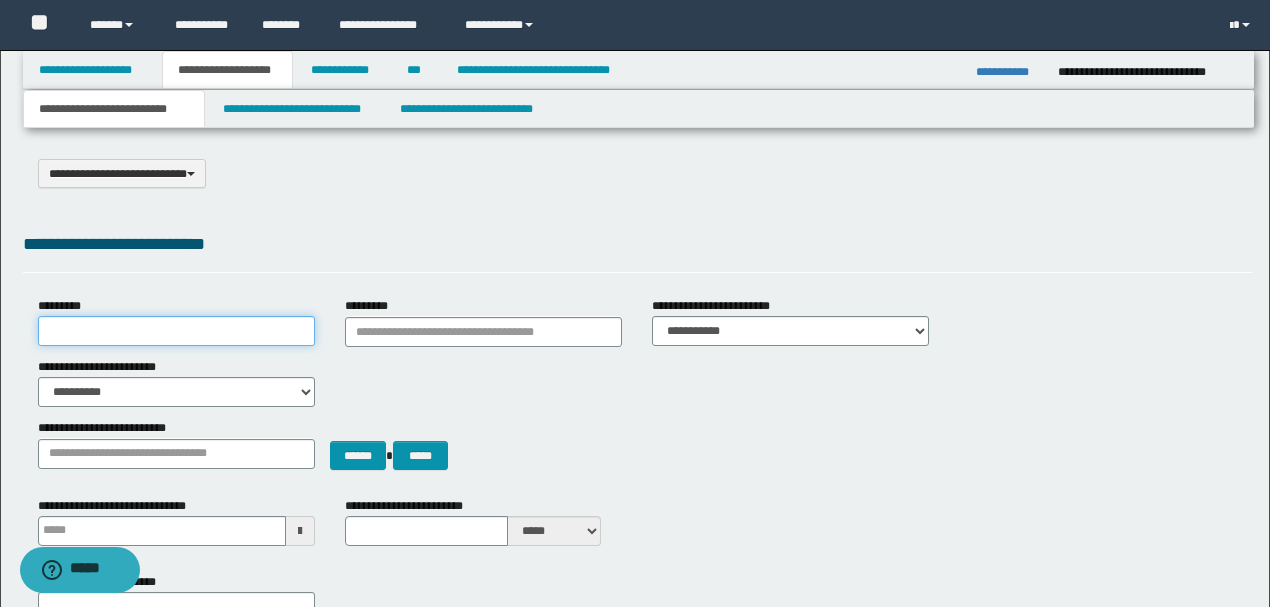 drag, startPoint x: 362, startPoint y: 324, endPoint x: 127, endPoint y: 340, distance: 235.54405 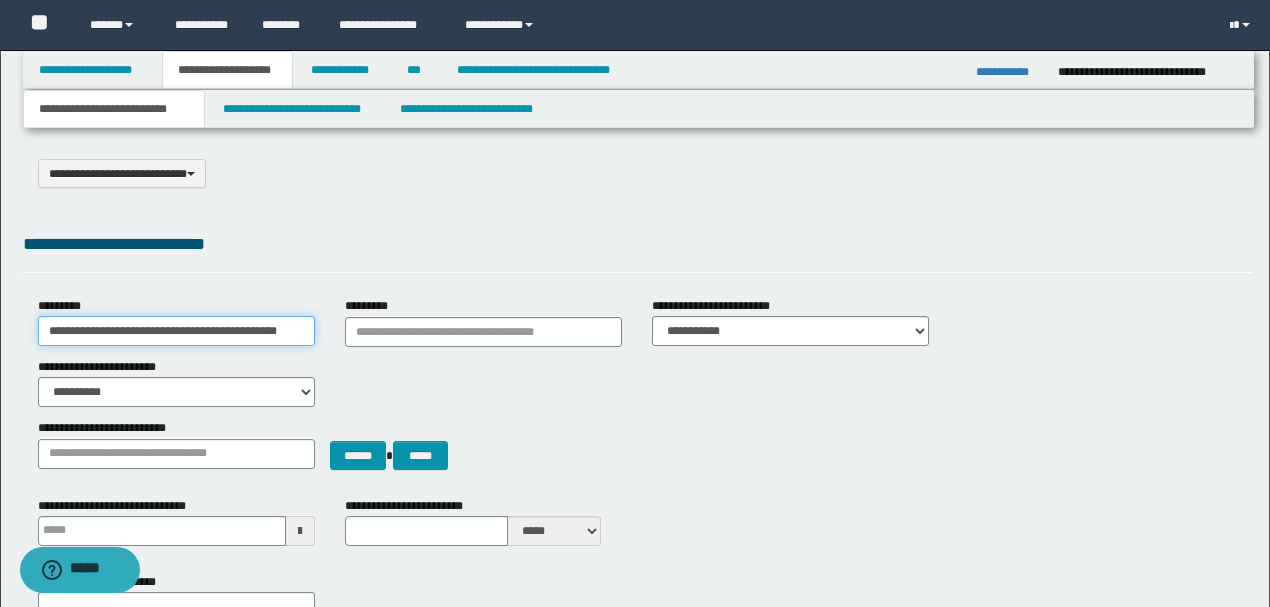 type on "**********" 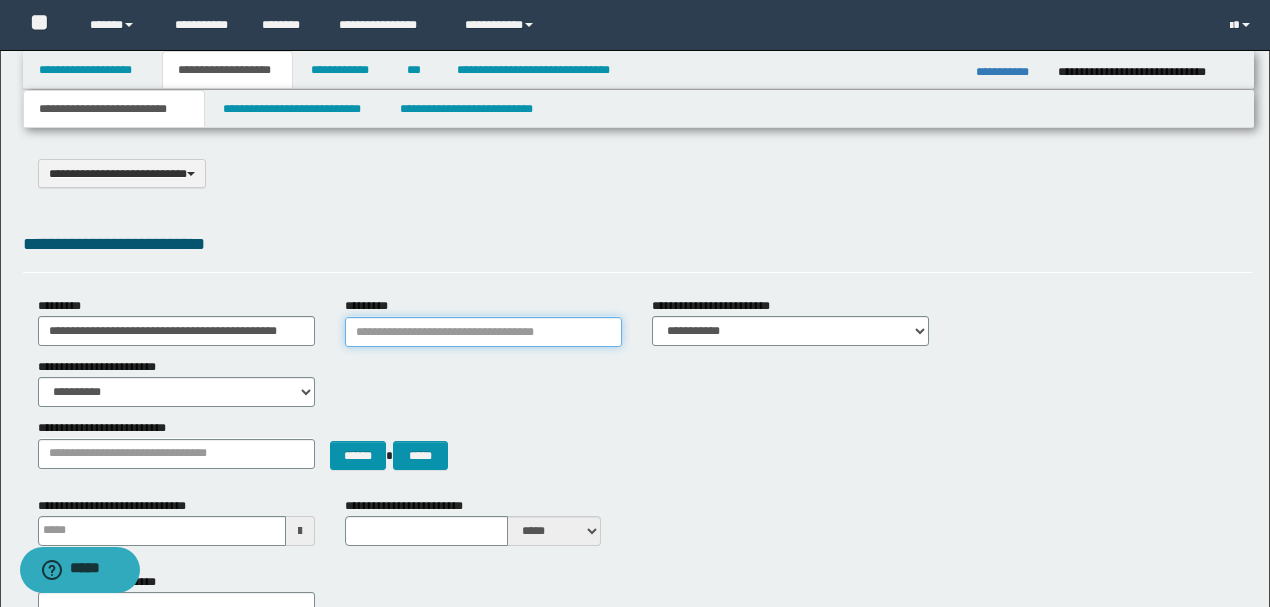 click on "*********" at bounding box center [483, 332] 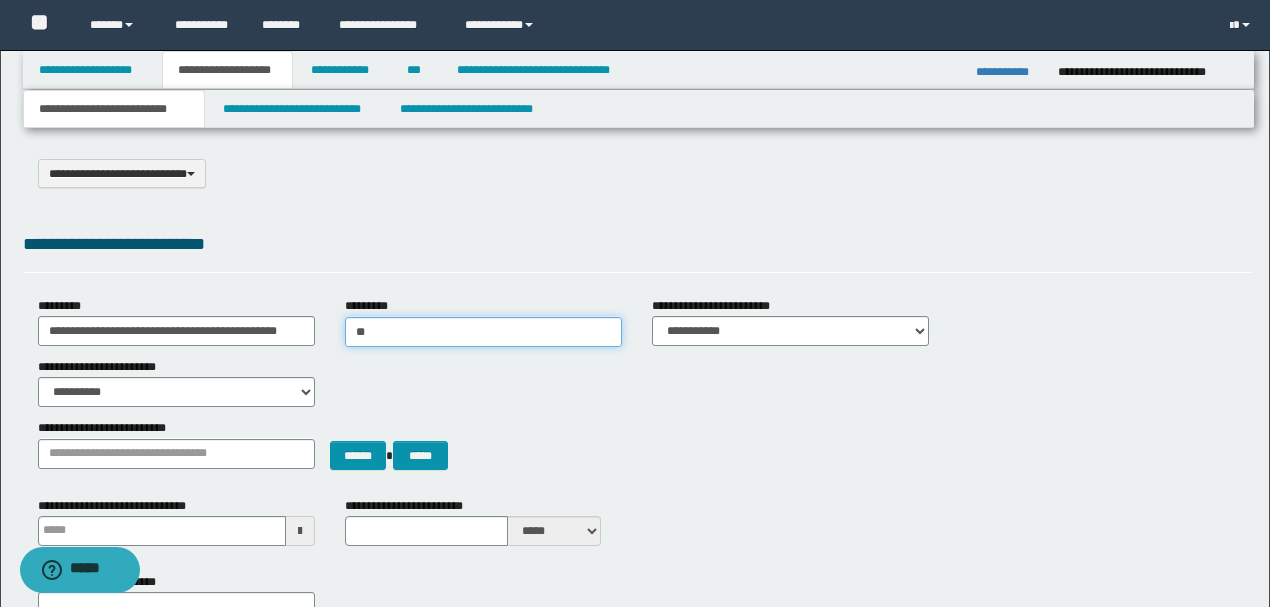 type on "***" 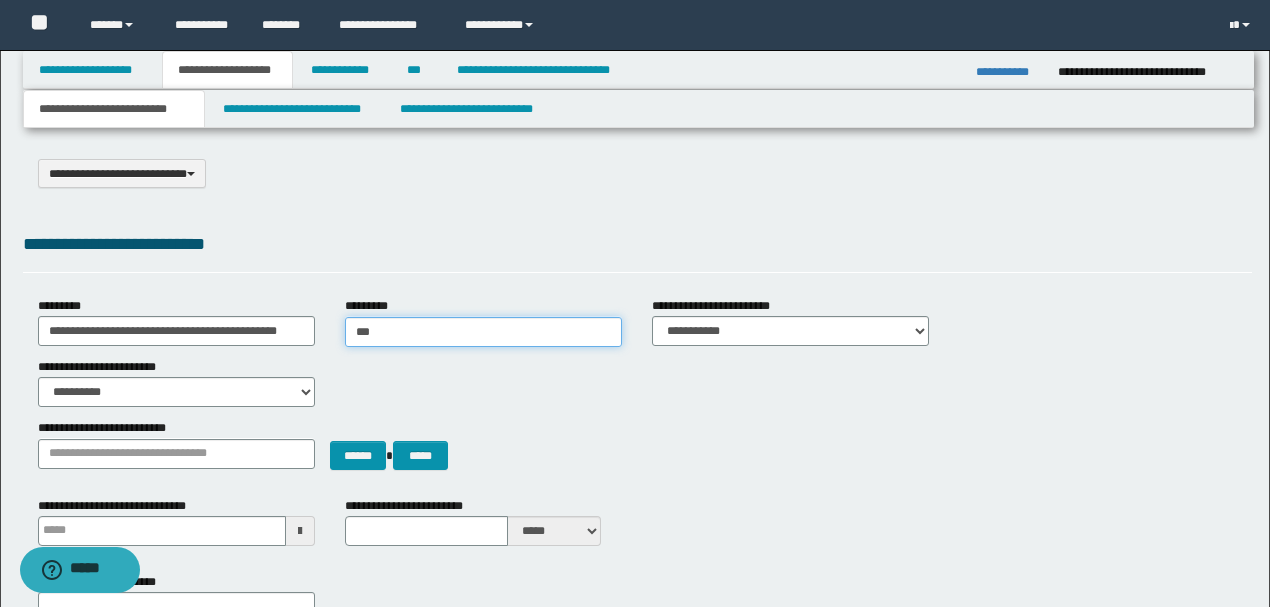 type on "***" 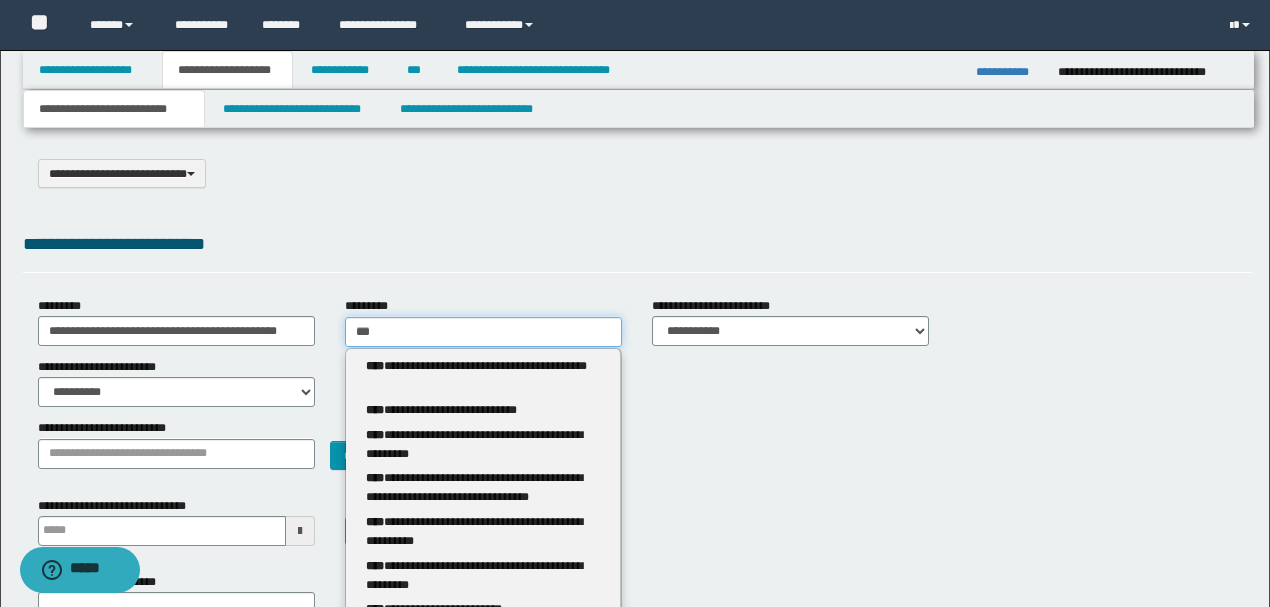 type 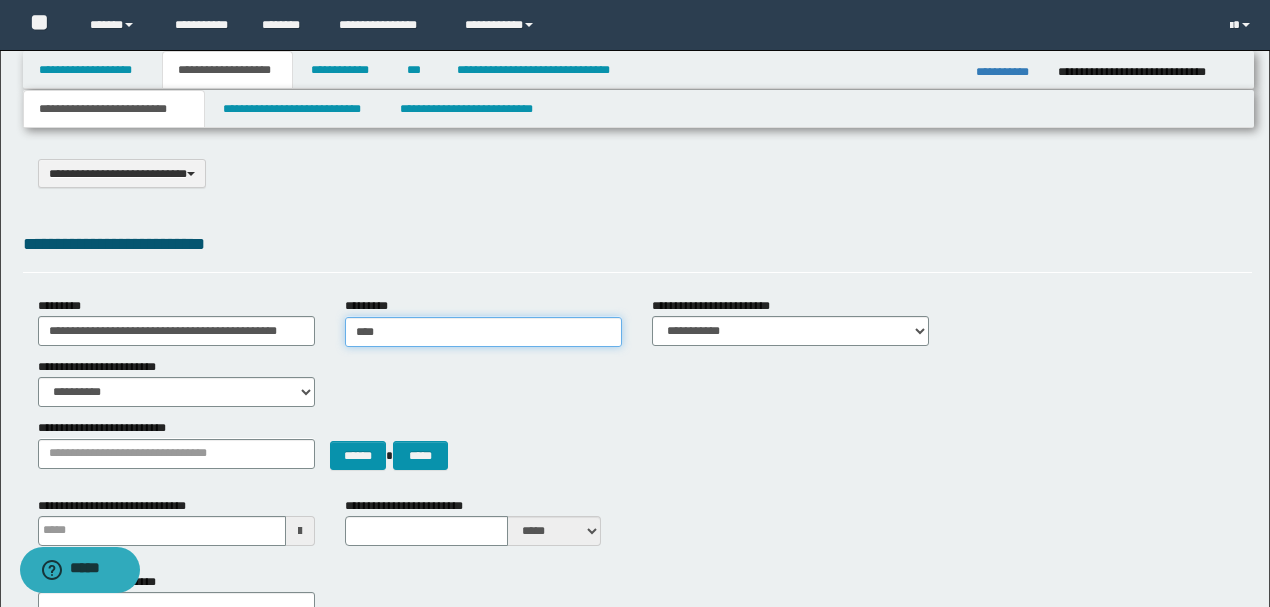 type on "*****" 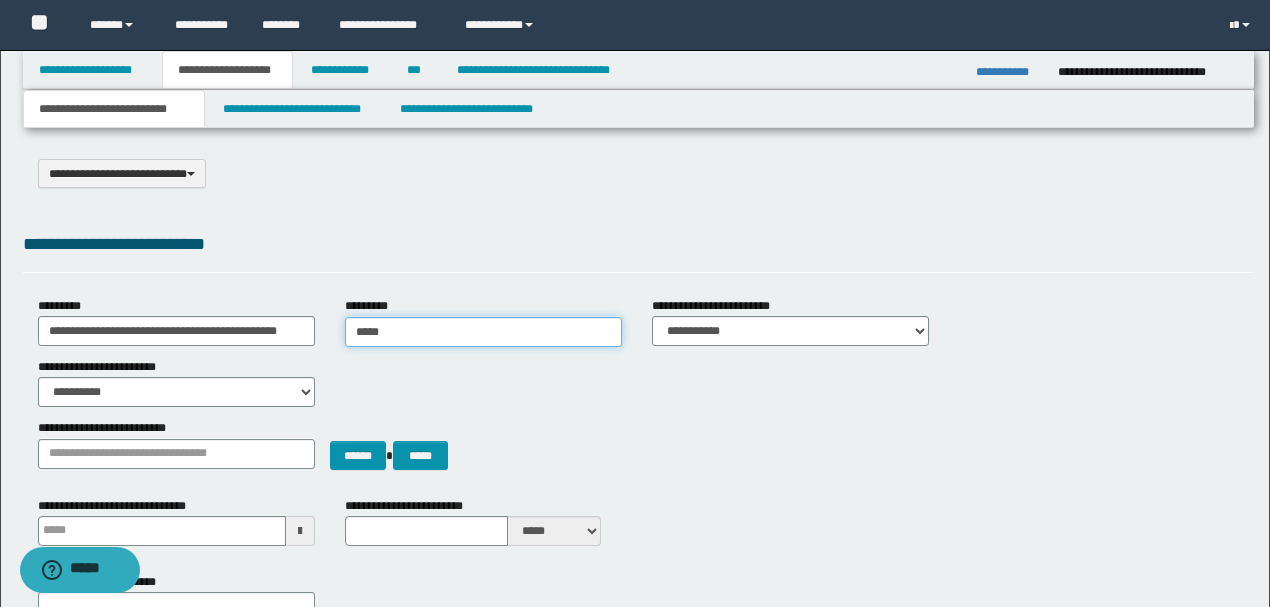 type on "**********" 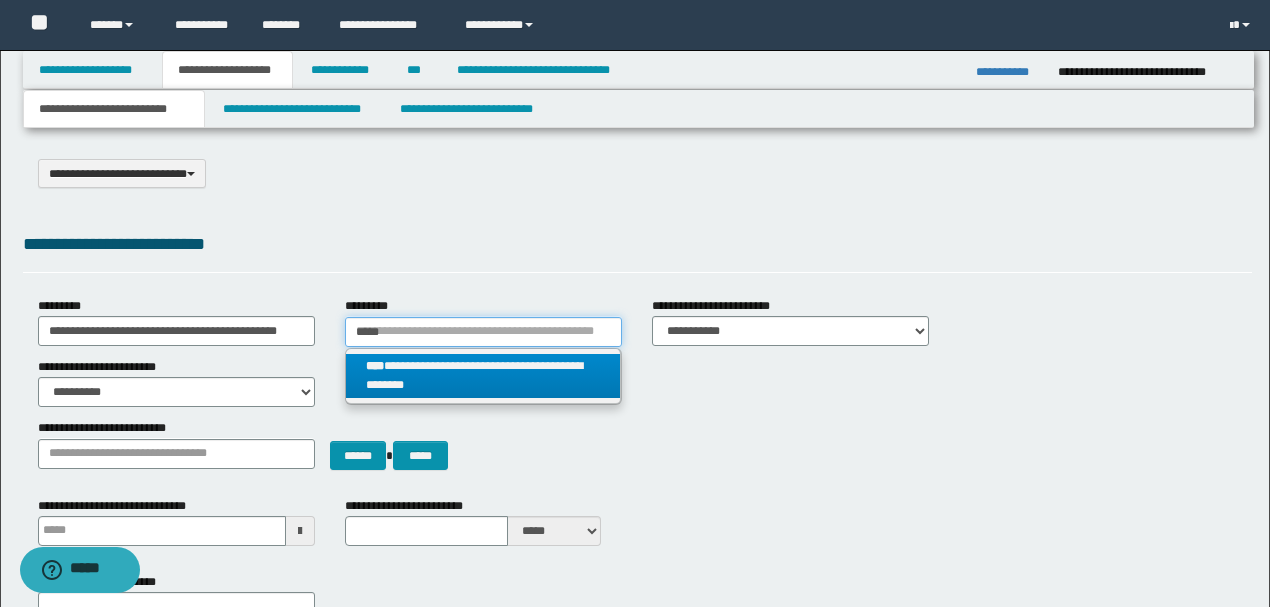 type on "*****" 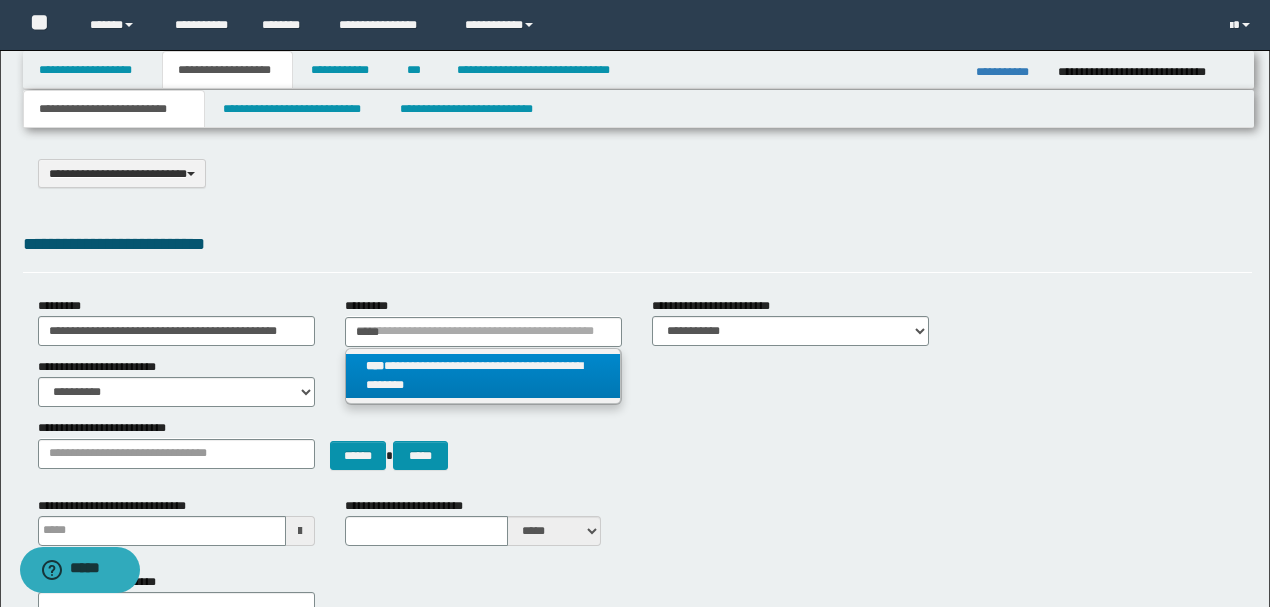 click on "**********" at bounding box center (483, 376) 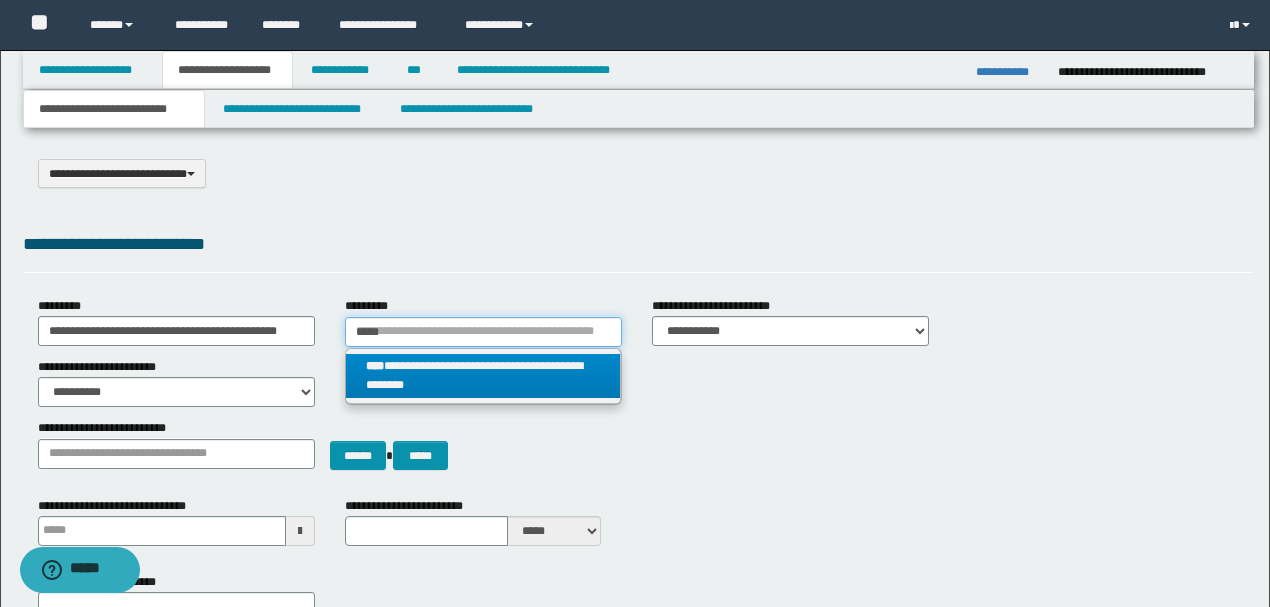 type 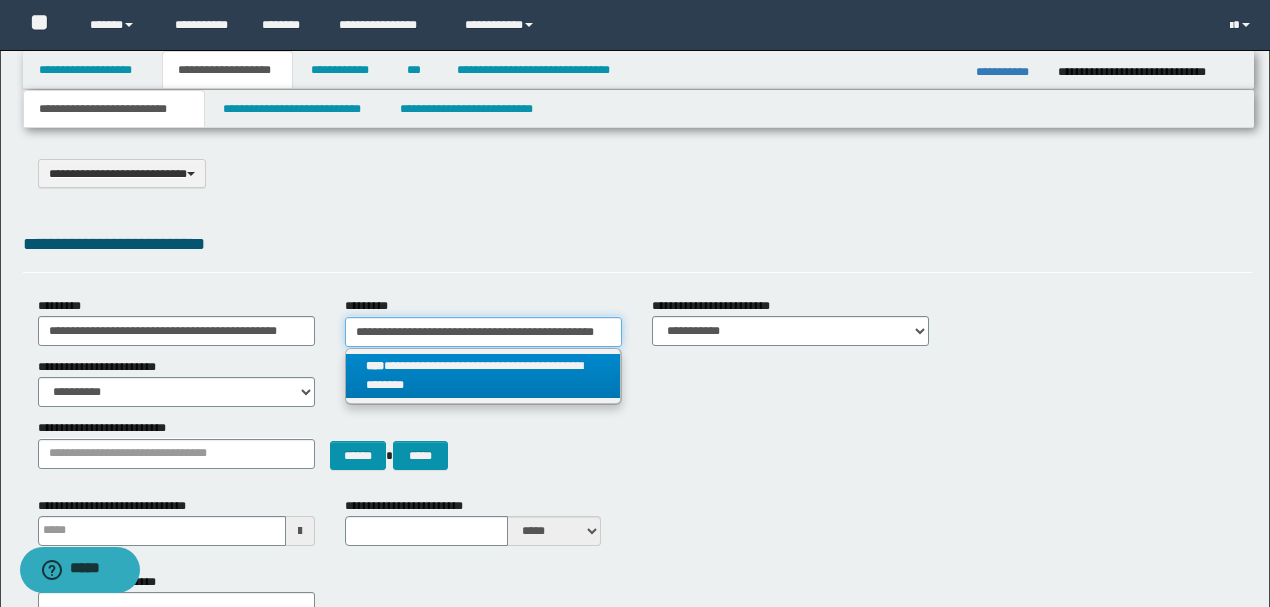 scroll, scrollTop: 0, scrollLeft: 11, axis: horizontal 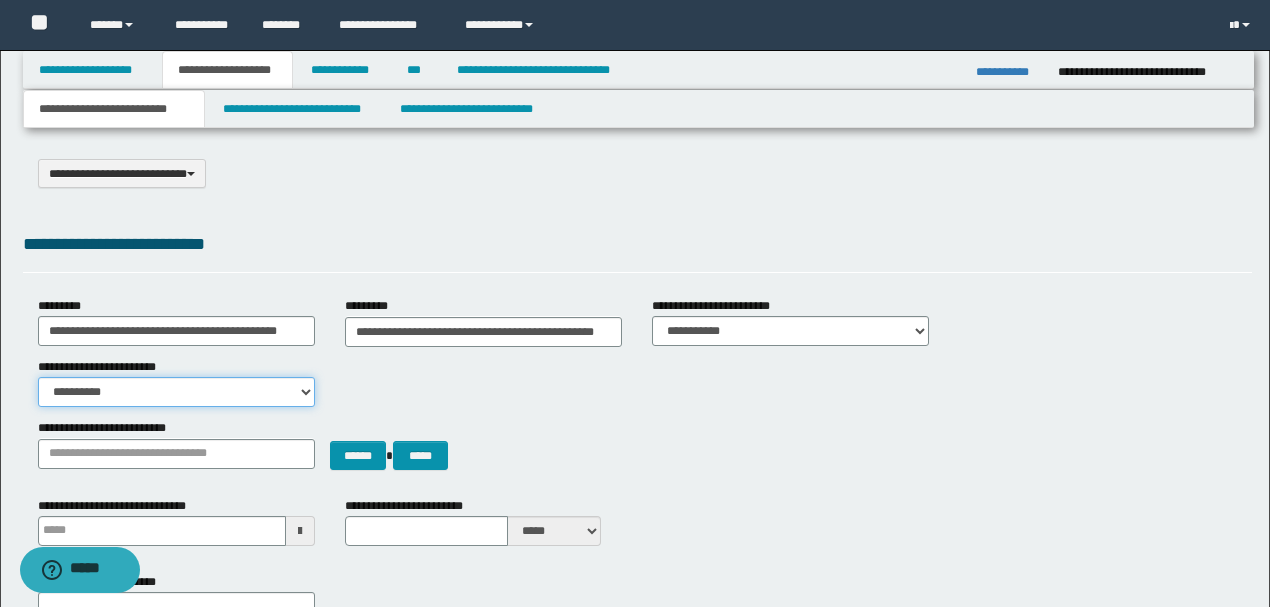 click on "**********" at bounding box center (176, 392) 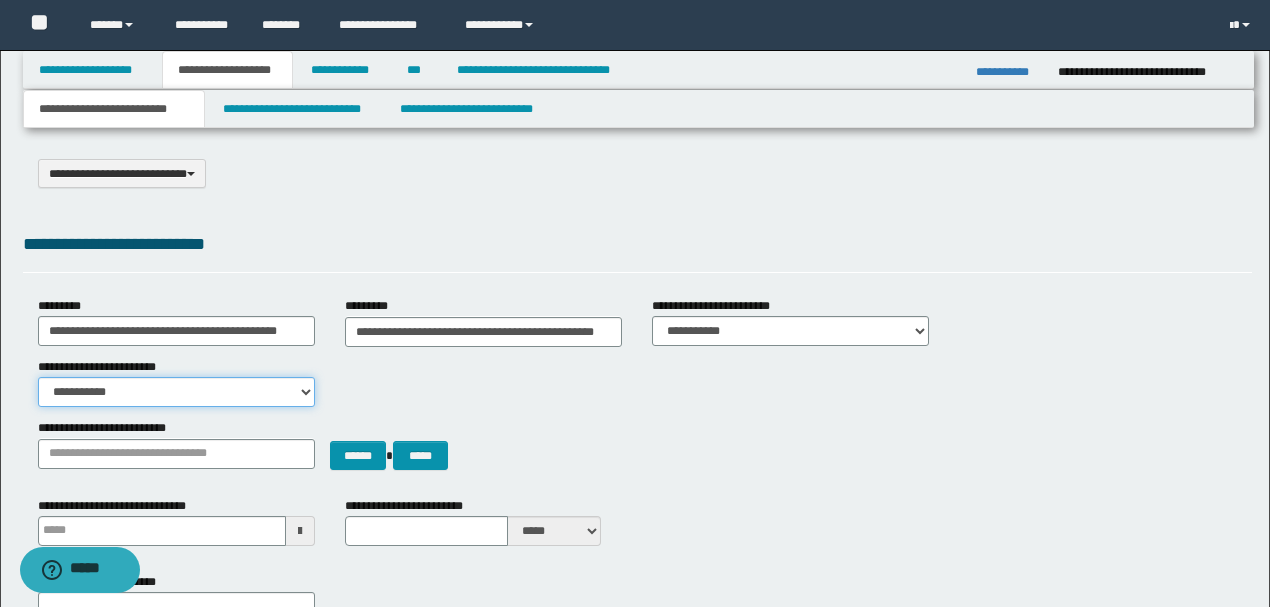 scroll, scrollTop: 0, scrollLeft: 0, axis: both 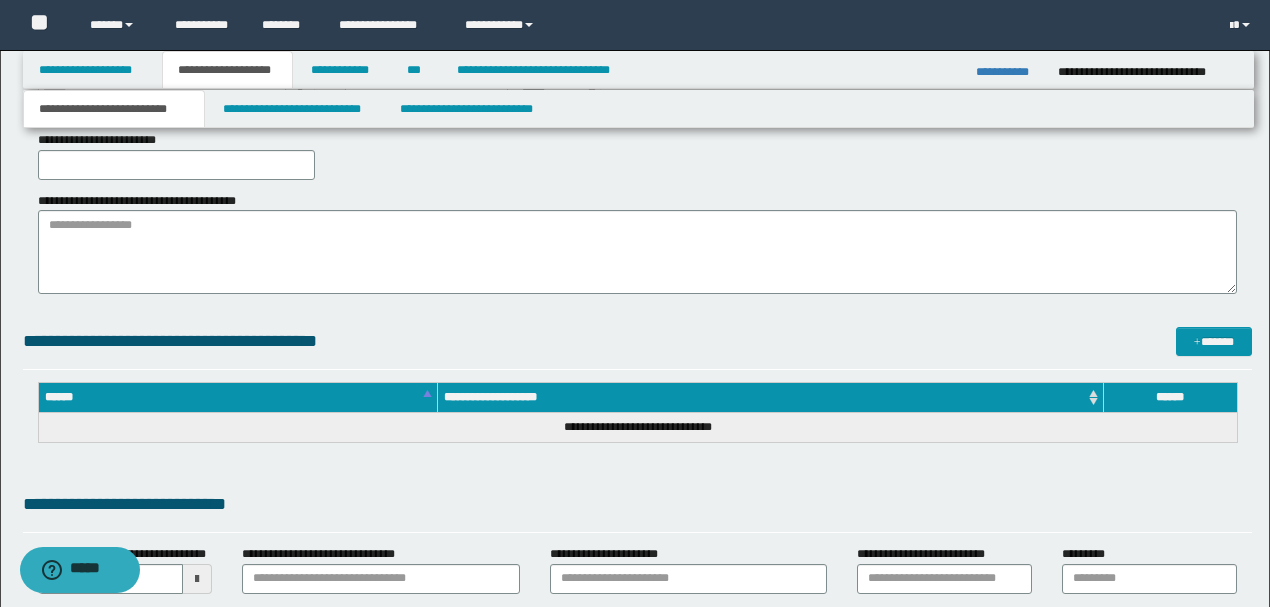 type 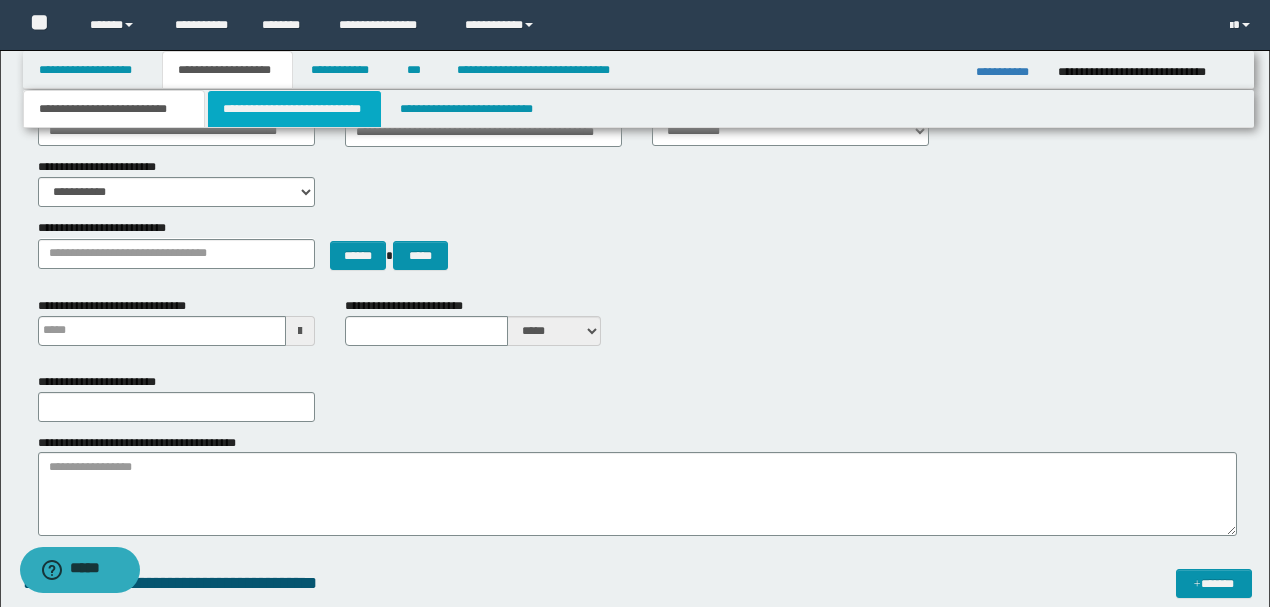 click on "**********" at bounding box center [294, 109] 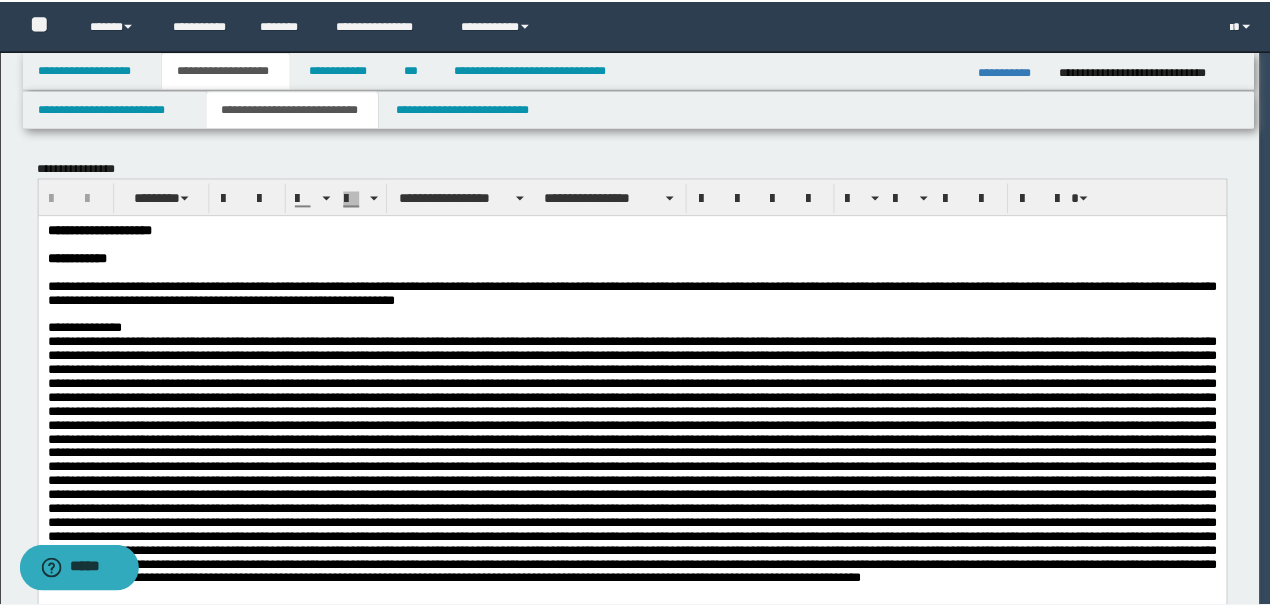 scroll, scrollTop: 0, scrollLeft: 0, axis: both 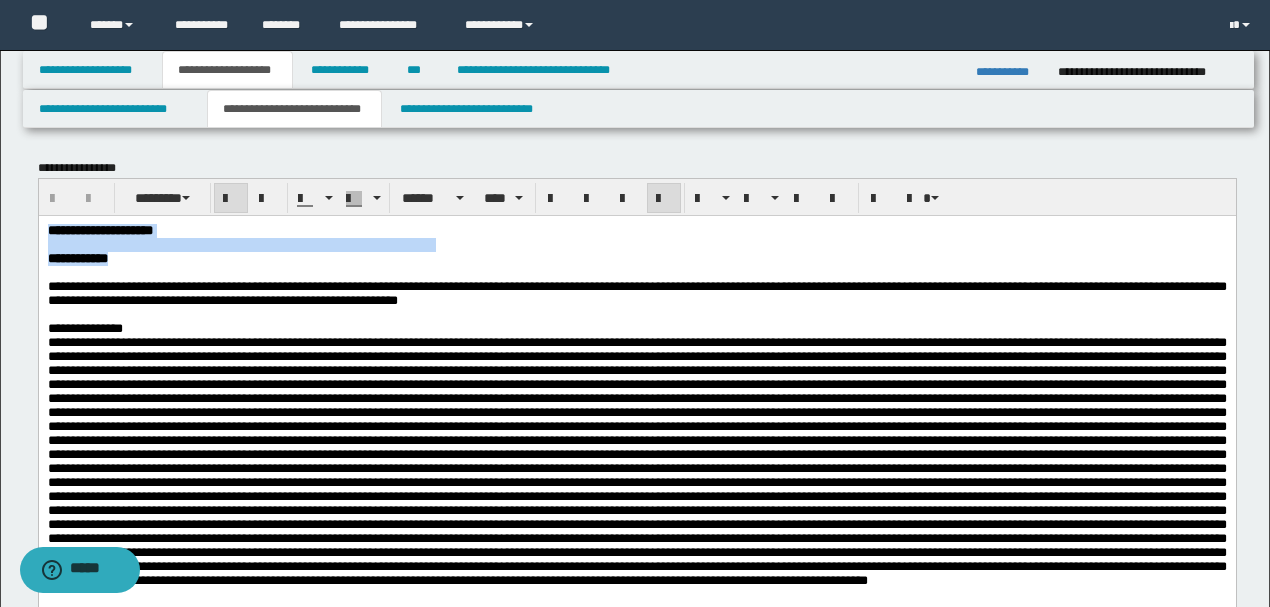 drag, startPoint x: 182, startPoint y: 264, endPoint x: 0, endPoint y: 201, distance: 192.59543 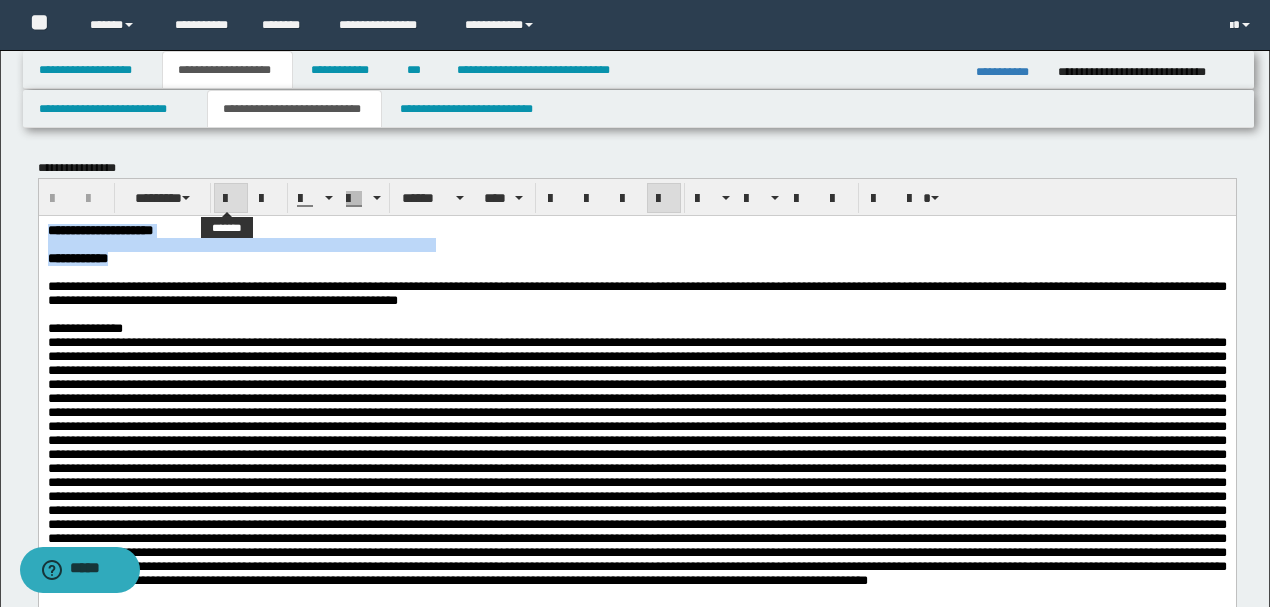 click at bounding box center (231, 199) 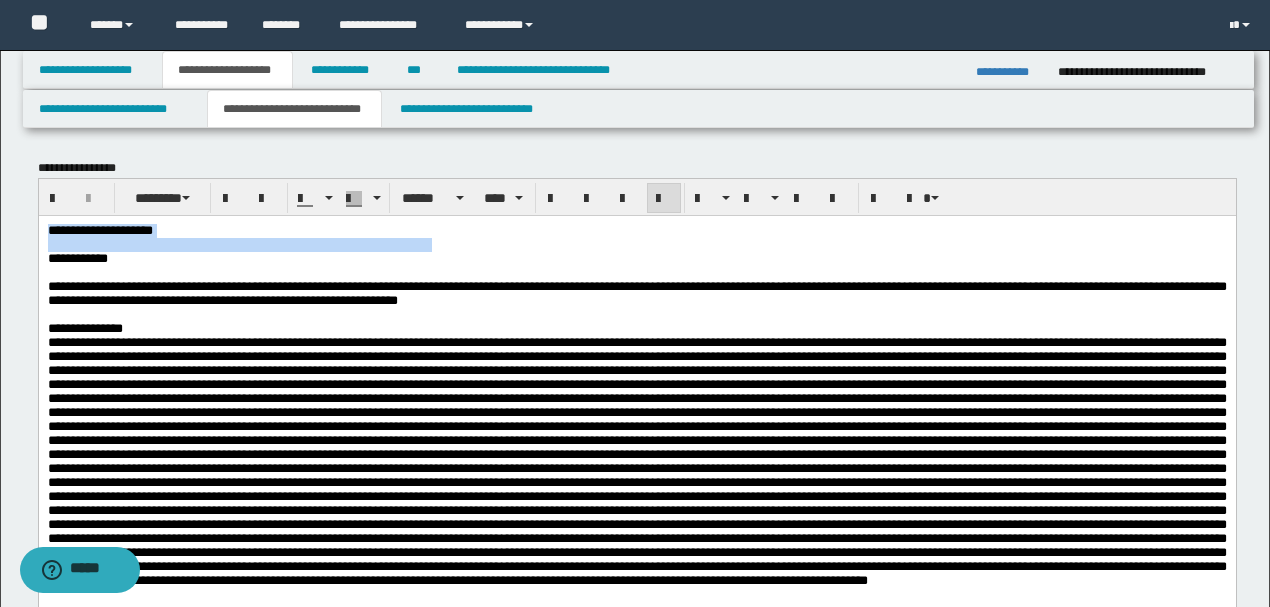 click on "**********" at bounding box center (636, 230) 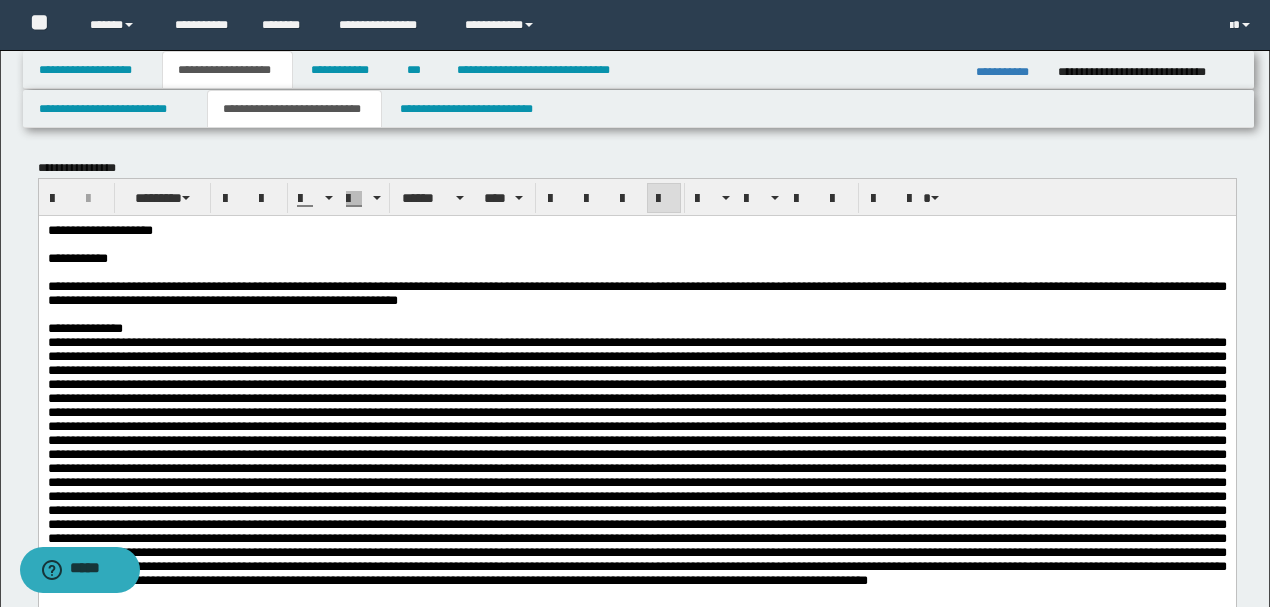type 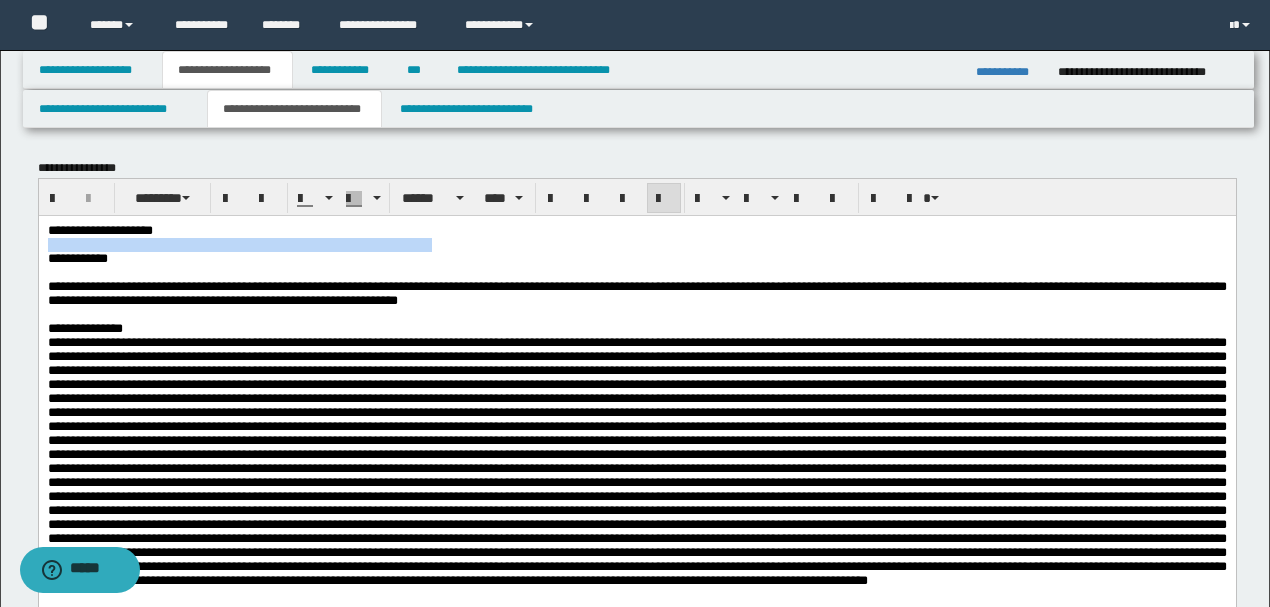 drag, startPoint x: 215, startPoint y: 228, endPoint x: 52, endPoint y: 484, distance: 303.48807 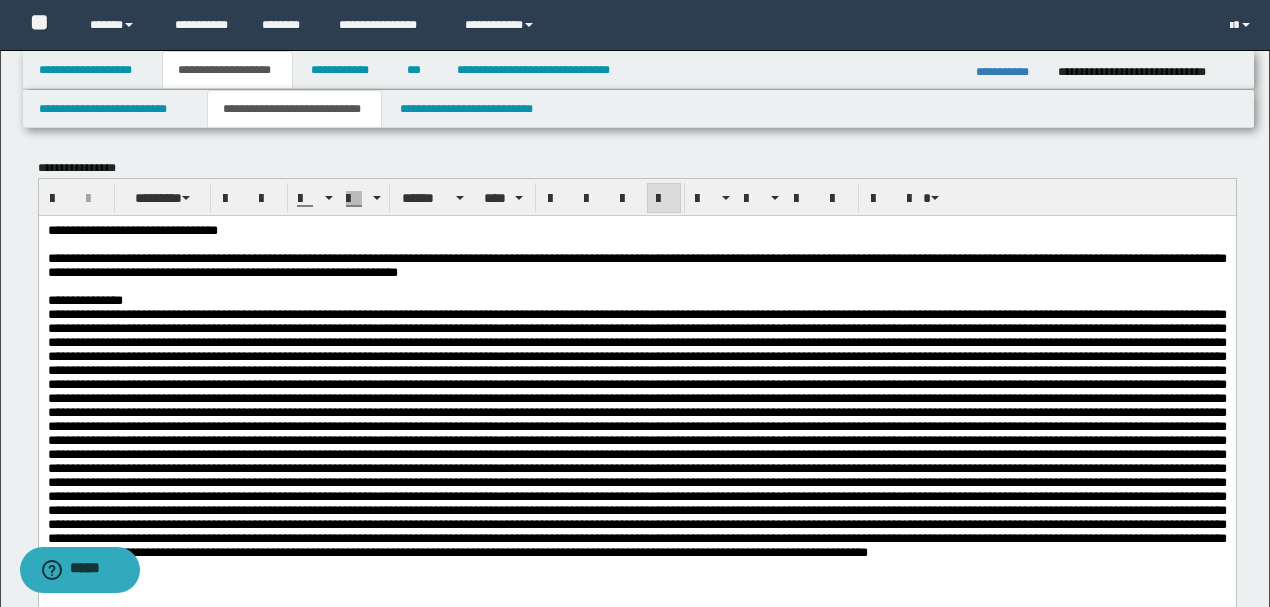 click on "**********" at bounding box center (636, 230) 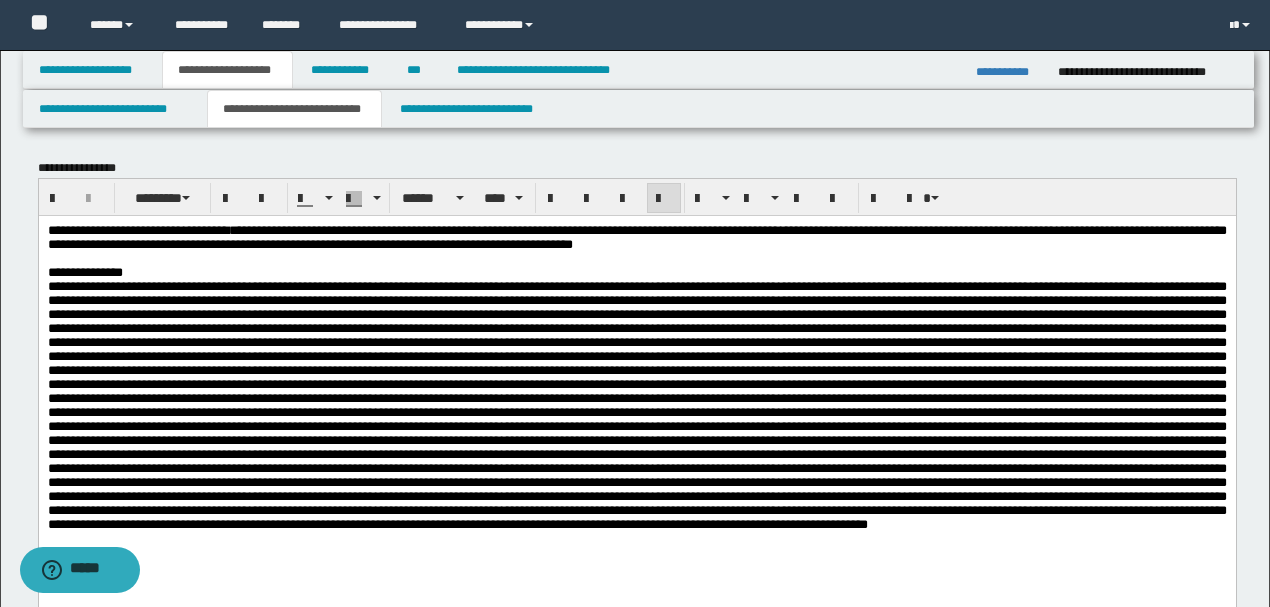 click on "**********" at bounding box center [636, 236] 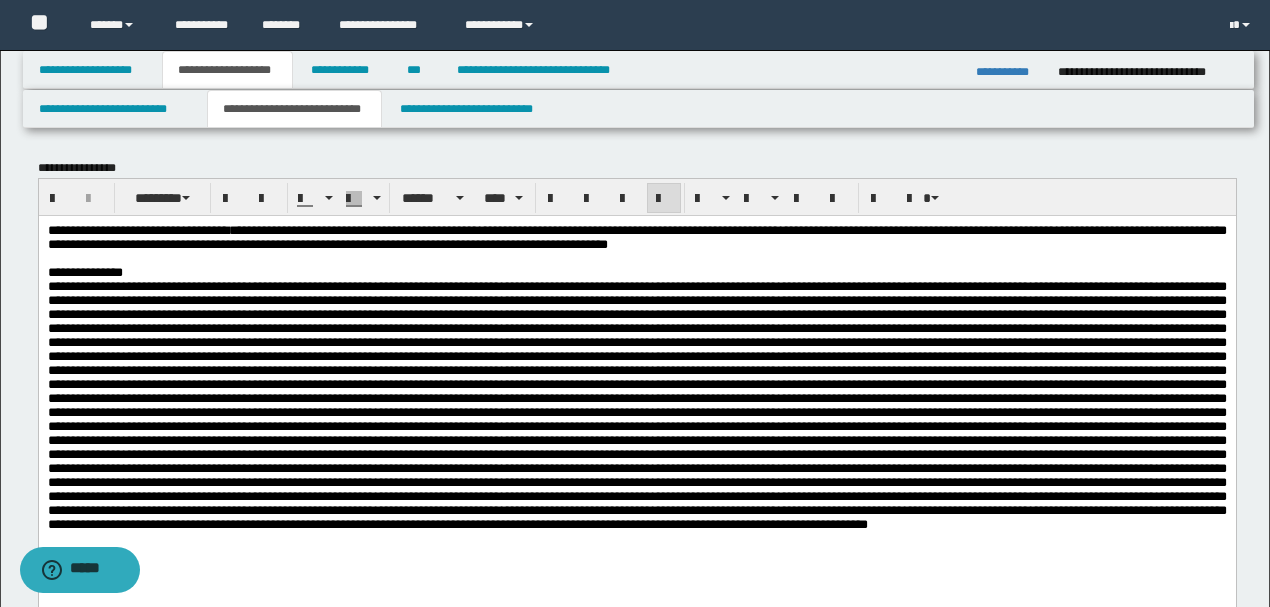 scroll, scrollTop: 66, scrollLeft: 0, axis: vertical 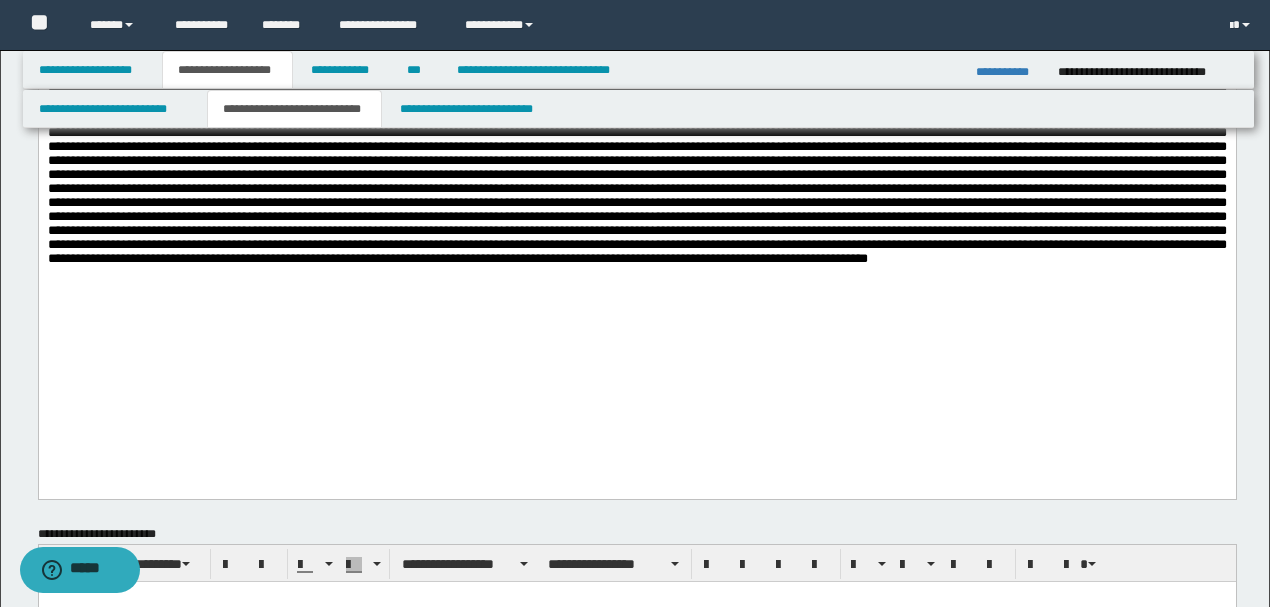 click at bounding box center (636, 139) 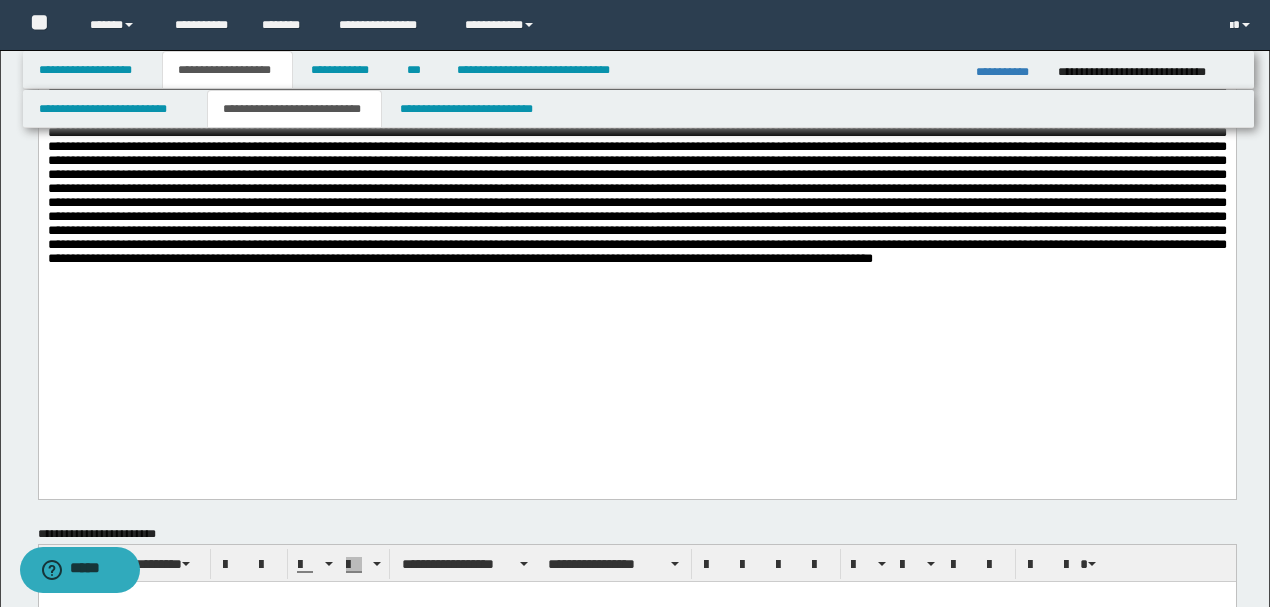 click at bounding box center [636, 139] 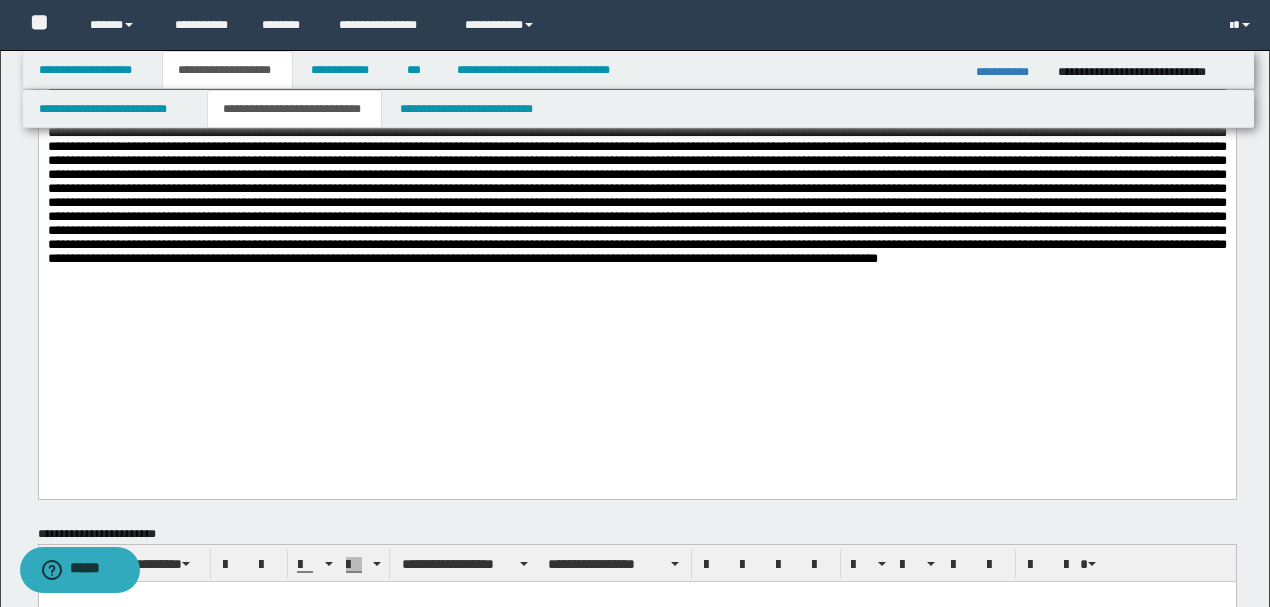 click at bounding box center (636, 139) 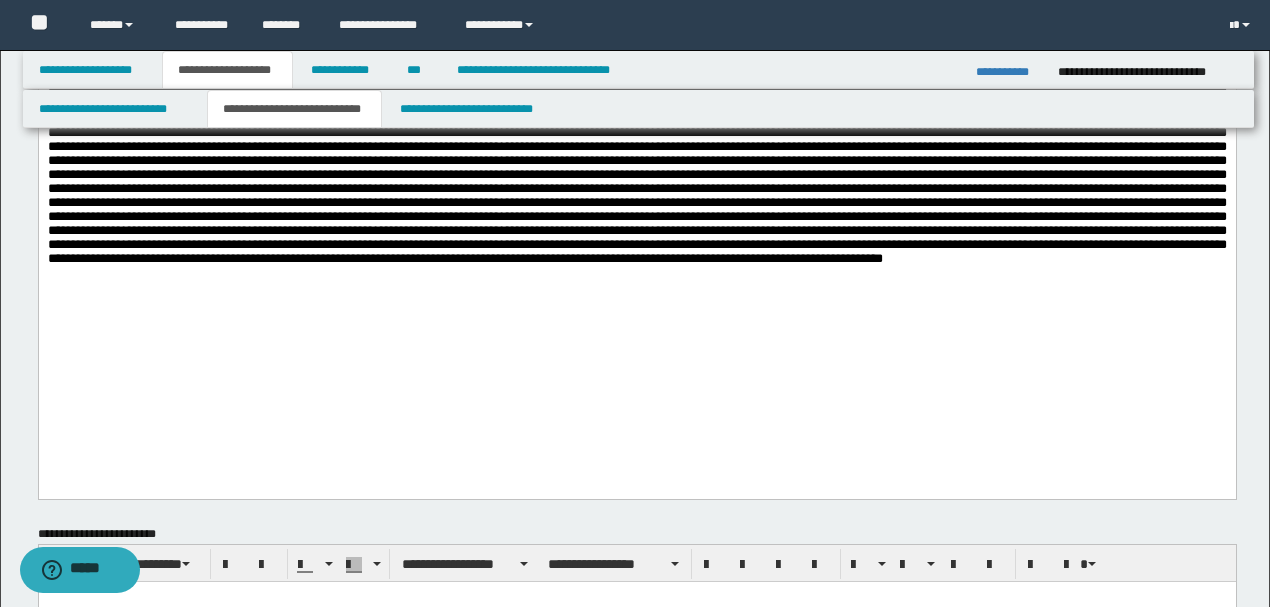 click at bounding box center (636, 139) 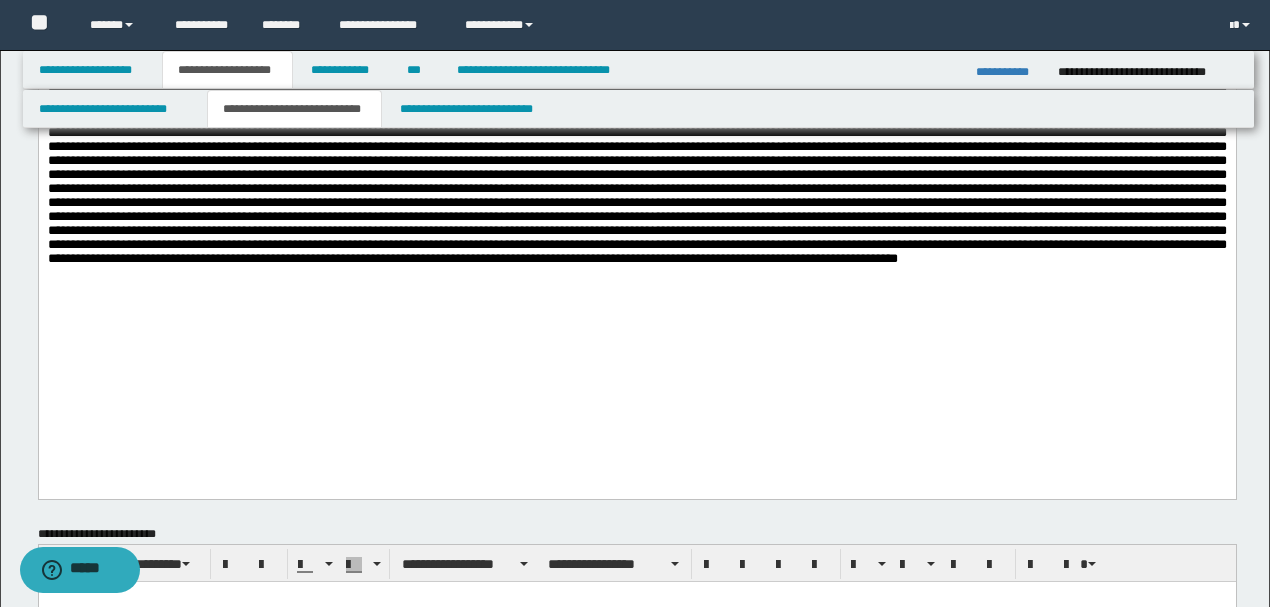 click at bounding box center (636, 140) 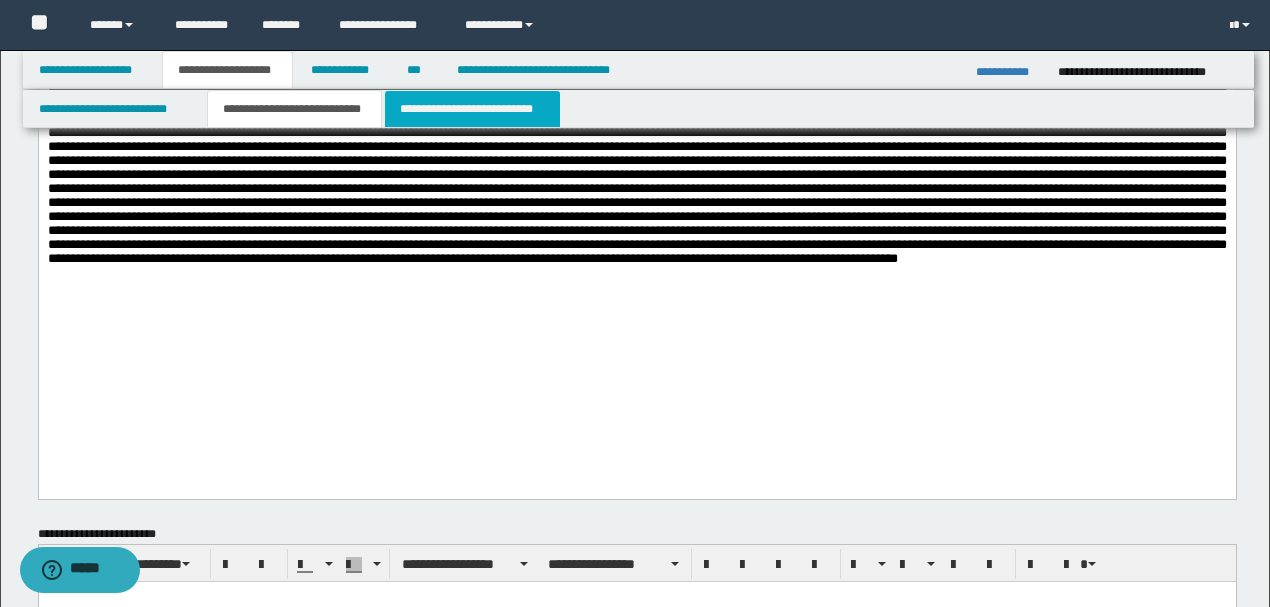 click on "**********" at bounding box center [472, 109] 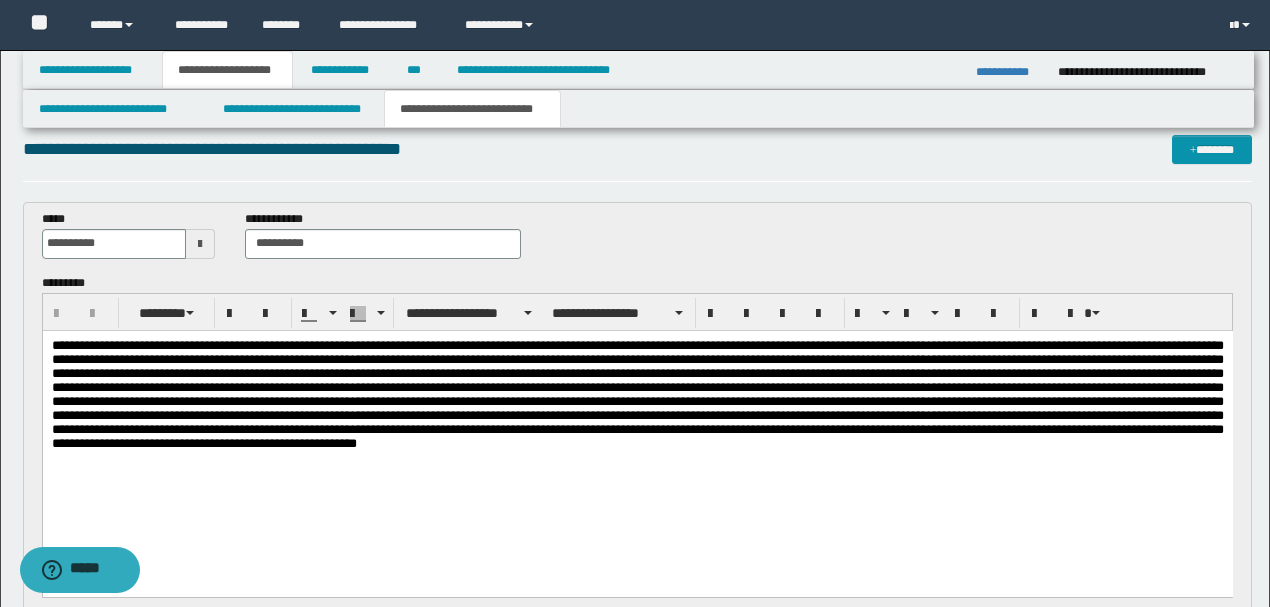 scroll, scrollTop: 0, scrollLeft: 0, axis: both 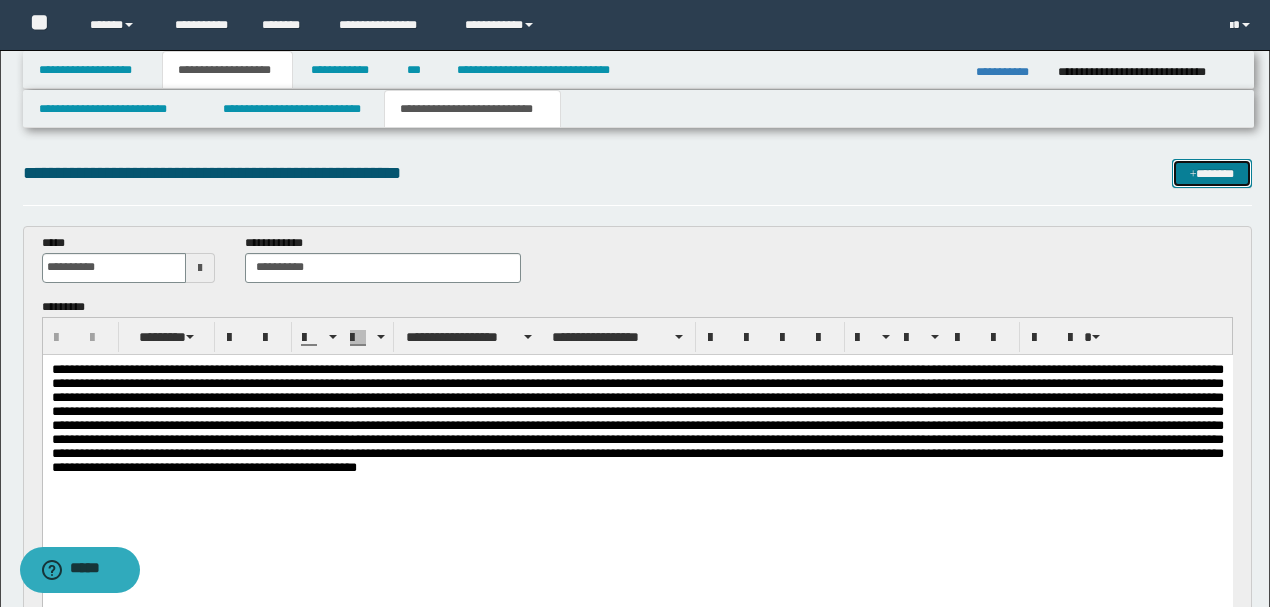 click on "*******" at bounding box center [1211, 173] 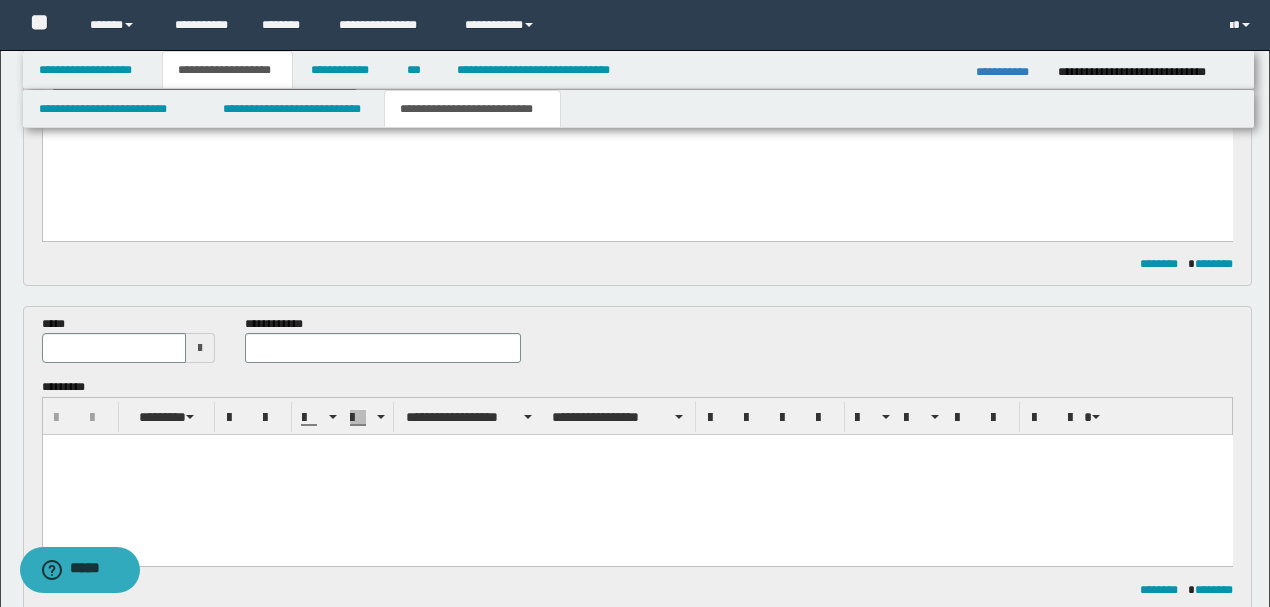 scroll, scrollTop: 346, scrollLeft: 0, axis: vertical 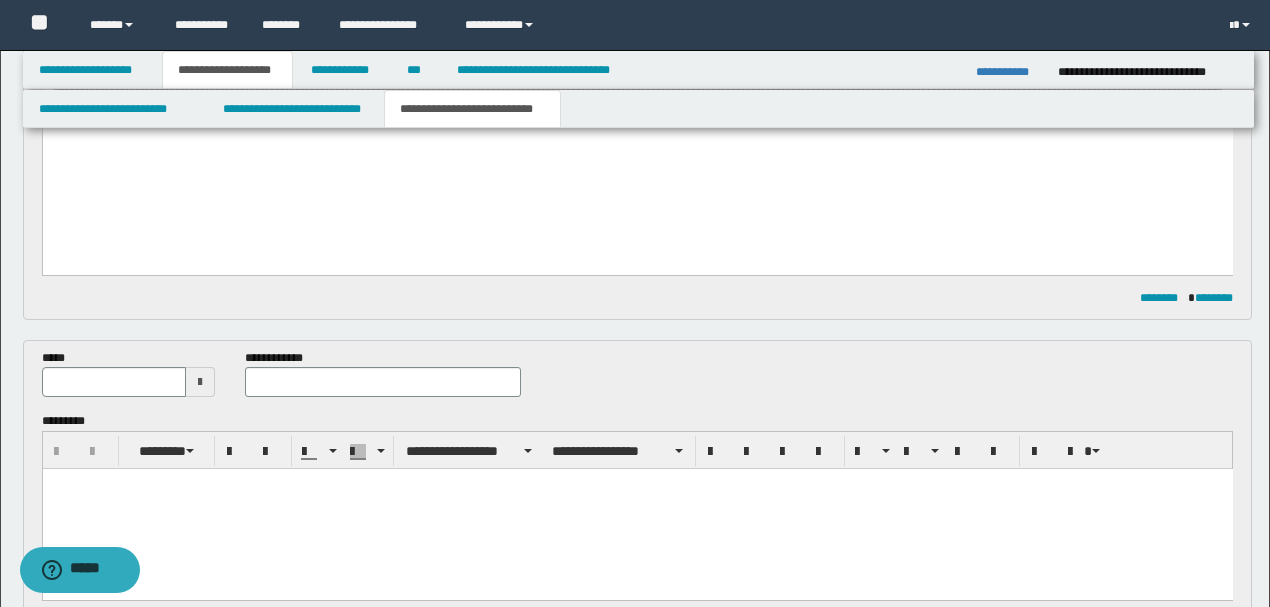 click at bounding box center [114, 382] 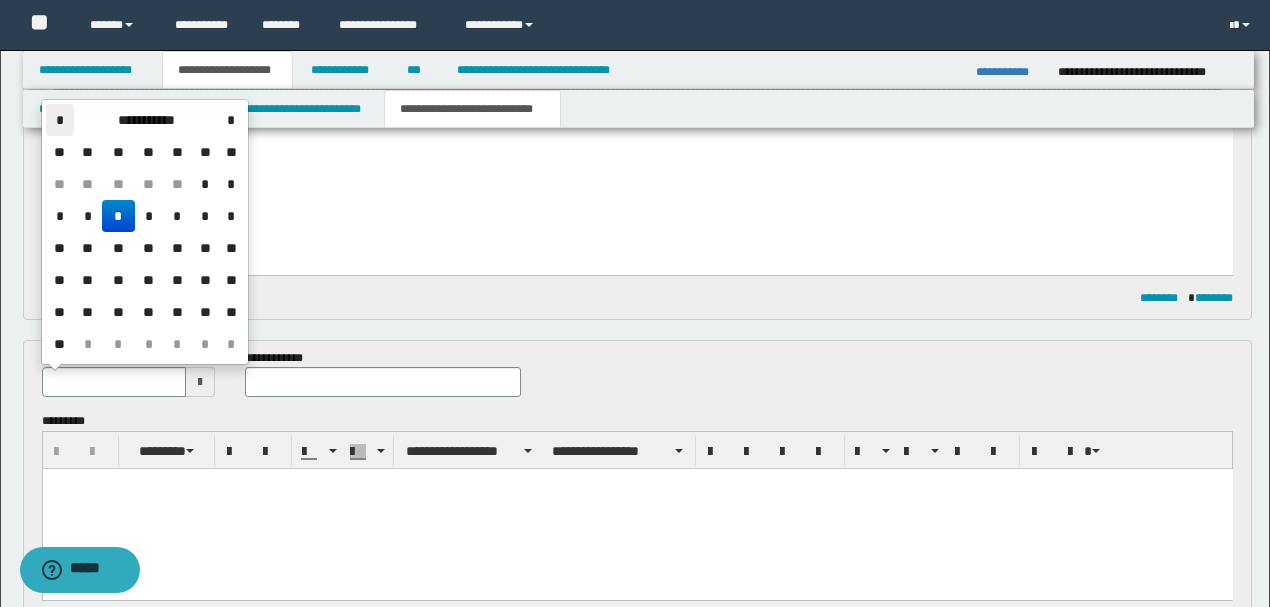 click on "*" at bounding box center [60, 120] 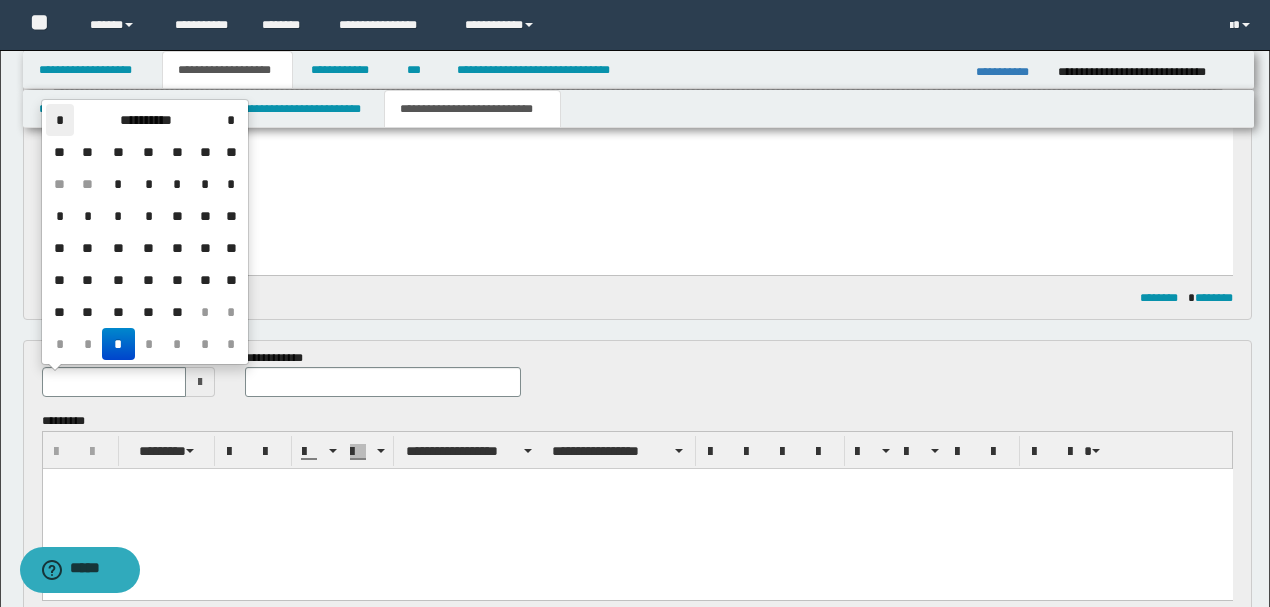 click on "*" at bounding box center [60, 120] 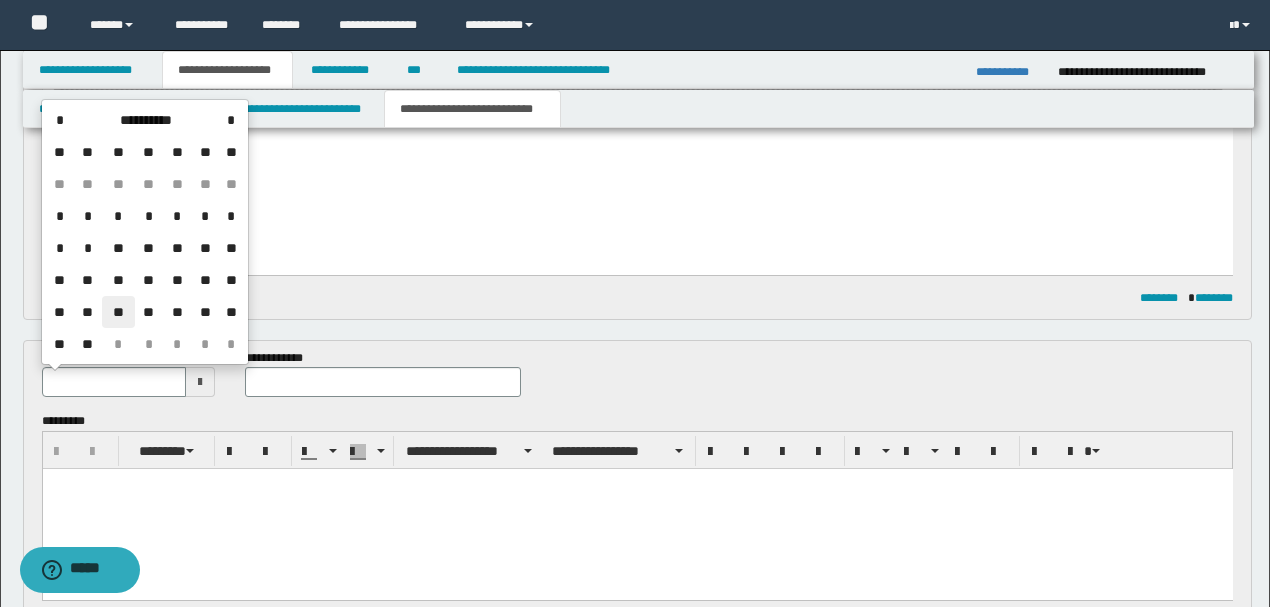 click on "**" at bounding box center (118, 312) 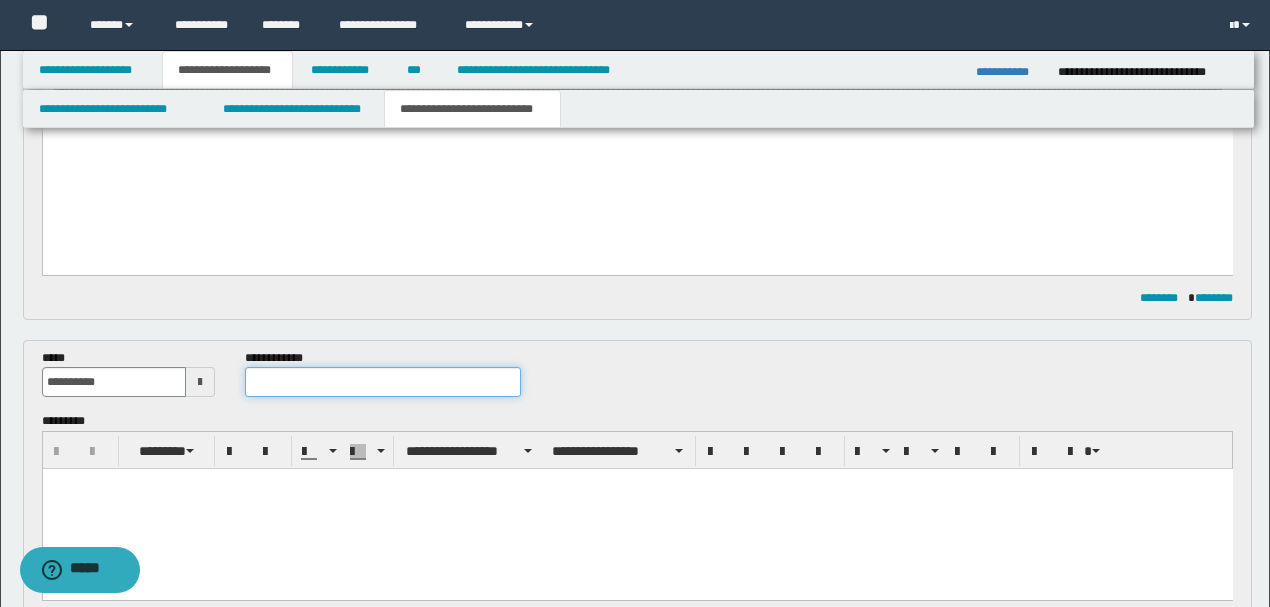 click at bounding box center (382, 382) 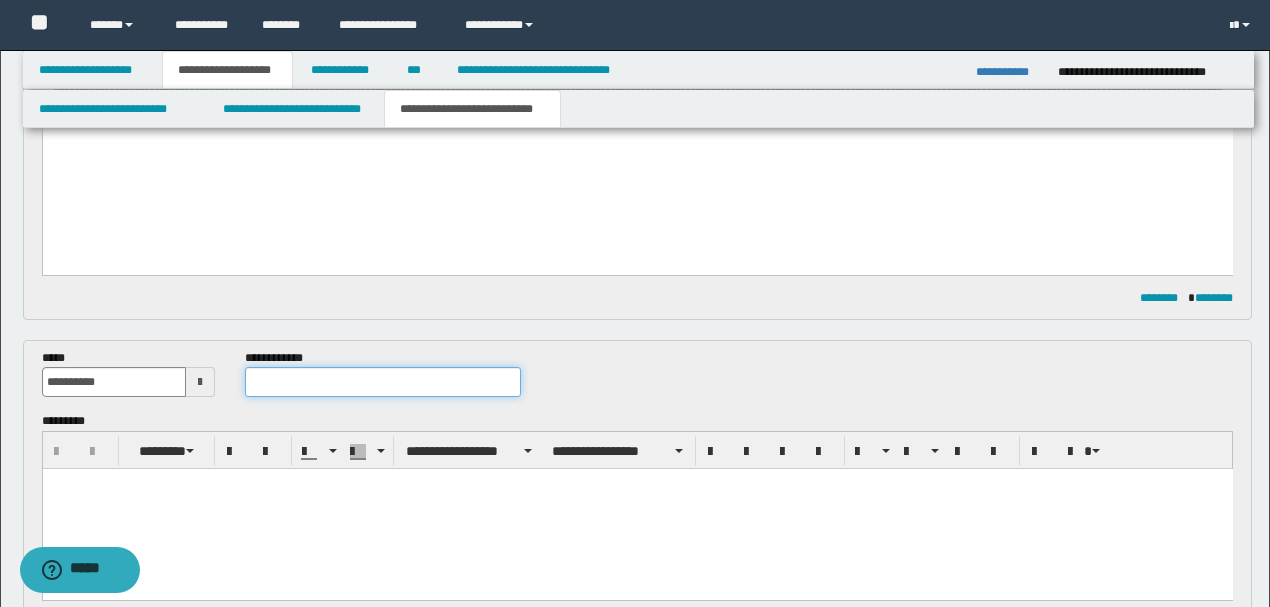paste on "**********" 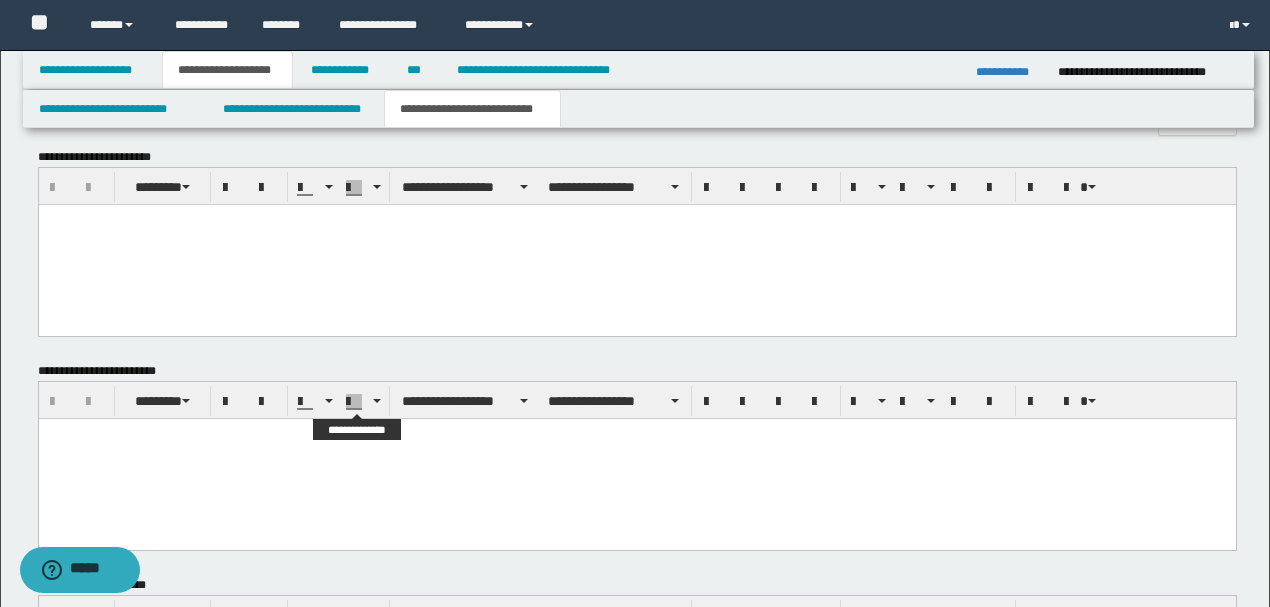 scroll, scrollTop: 1346, scrollLeft: 0, axis: vertical 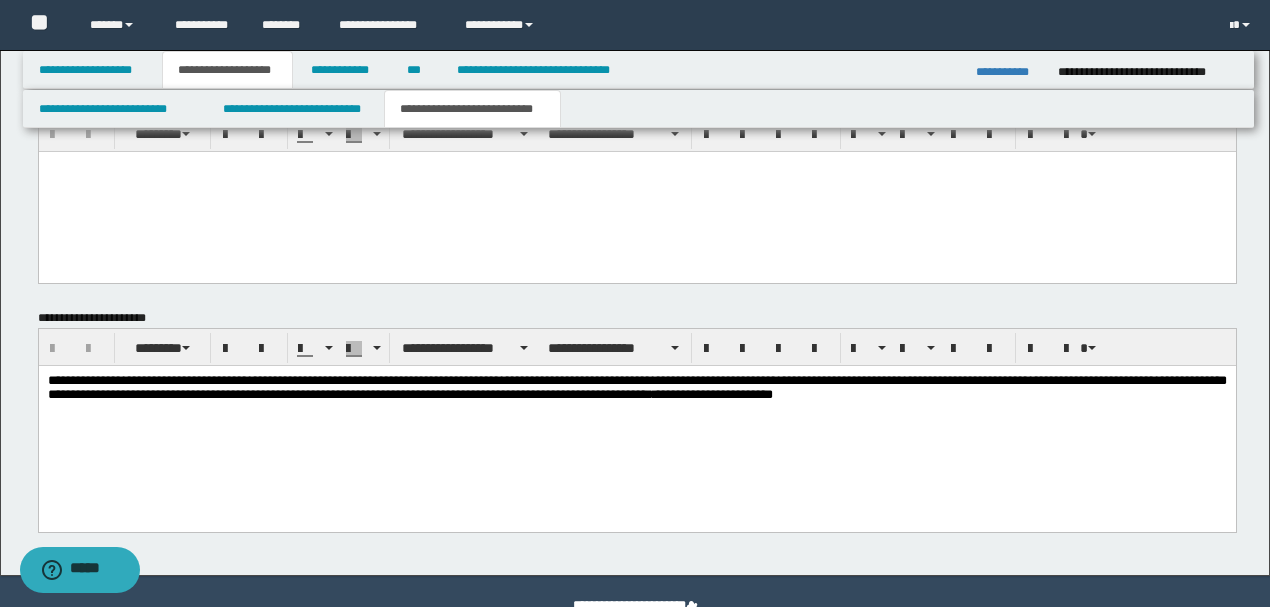 type on "**********" 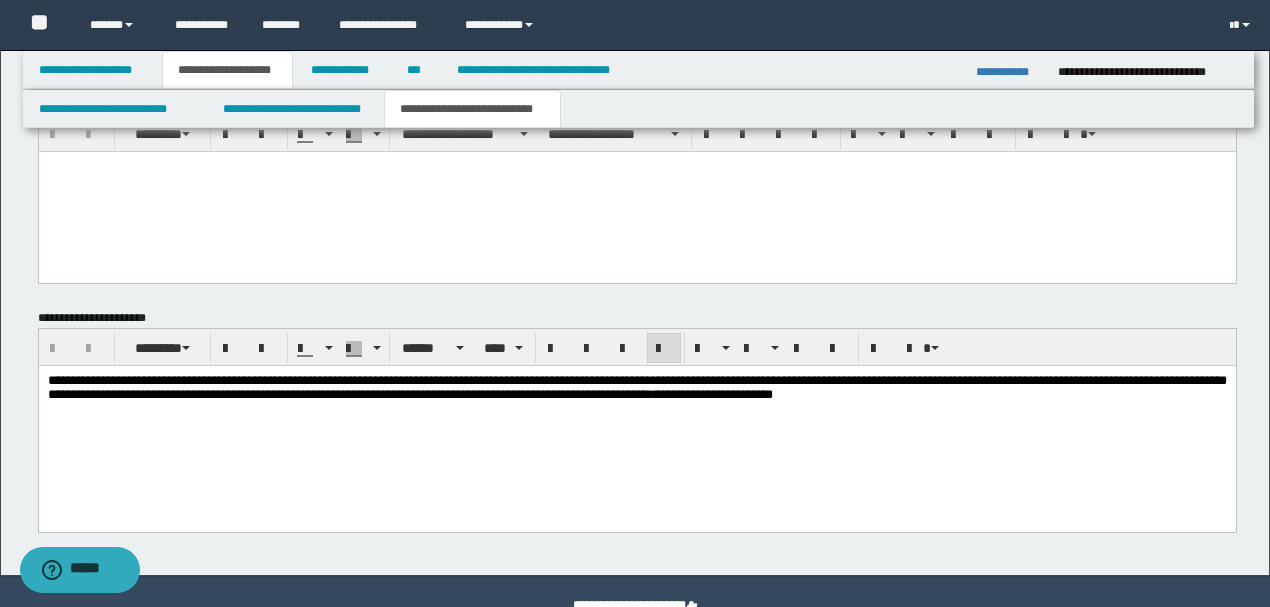 click on "**********" at bounding box center [636, 388] 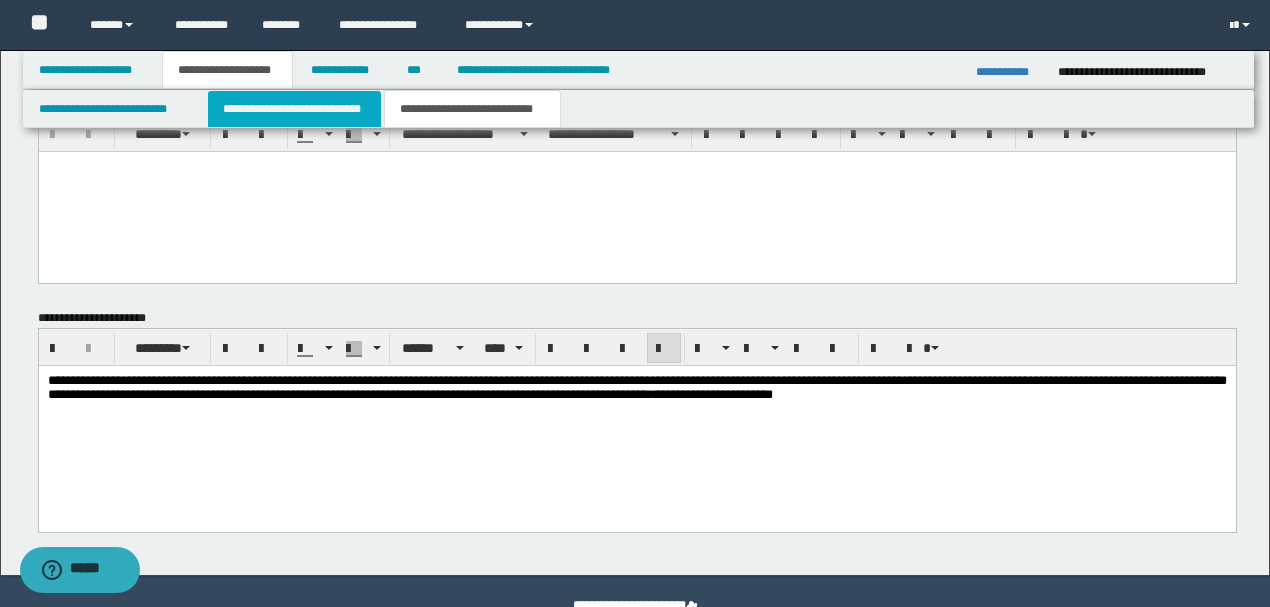 click on "**********" at bounding box center (294, 109) 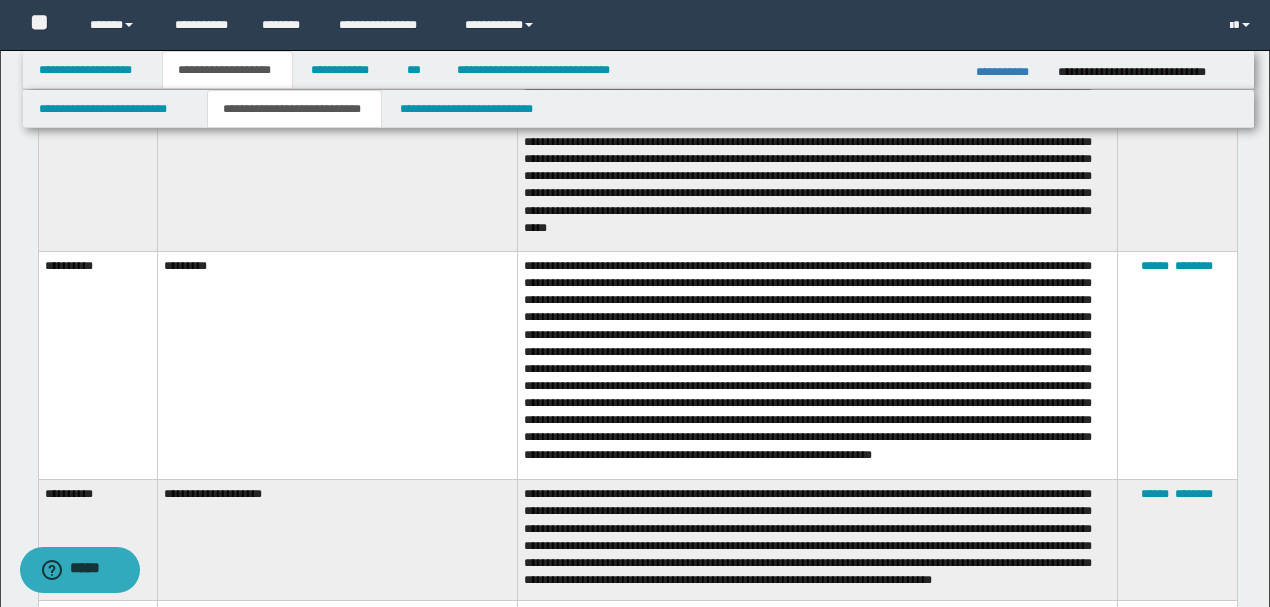 scroll, scrollTop: 946, scrollLeft: 0, axis: vertical 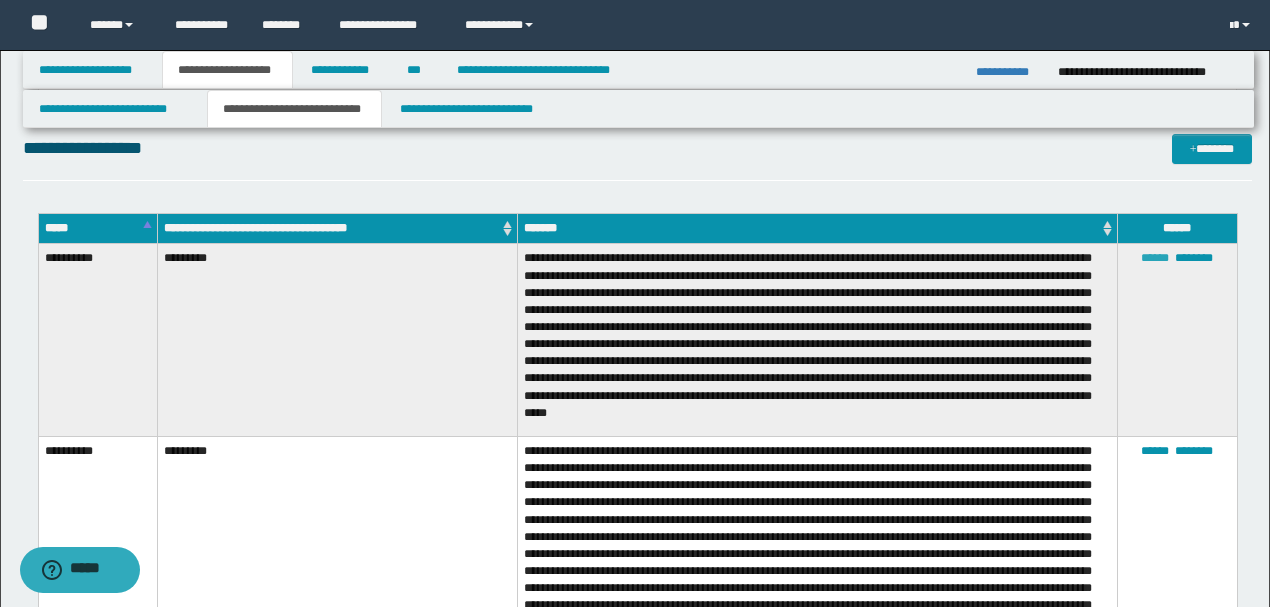 click on "******" at bounding box center (1155, 258) 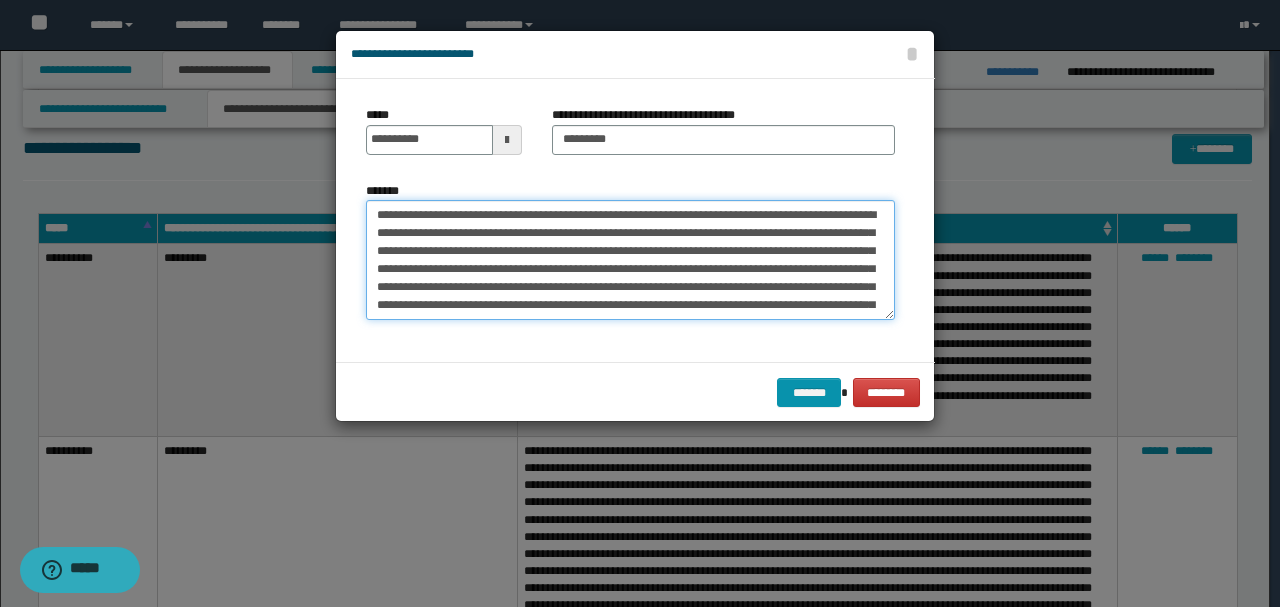 click on "*******" at bounding box center [630, 260] 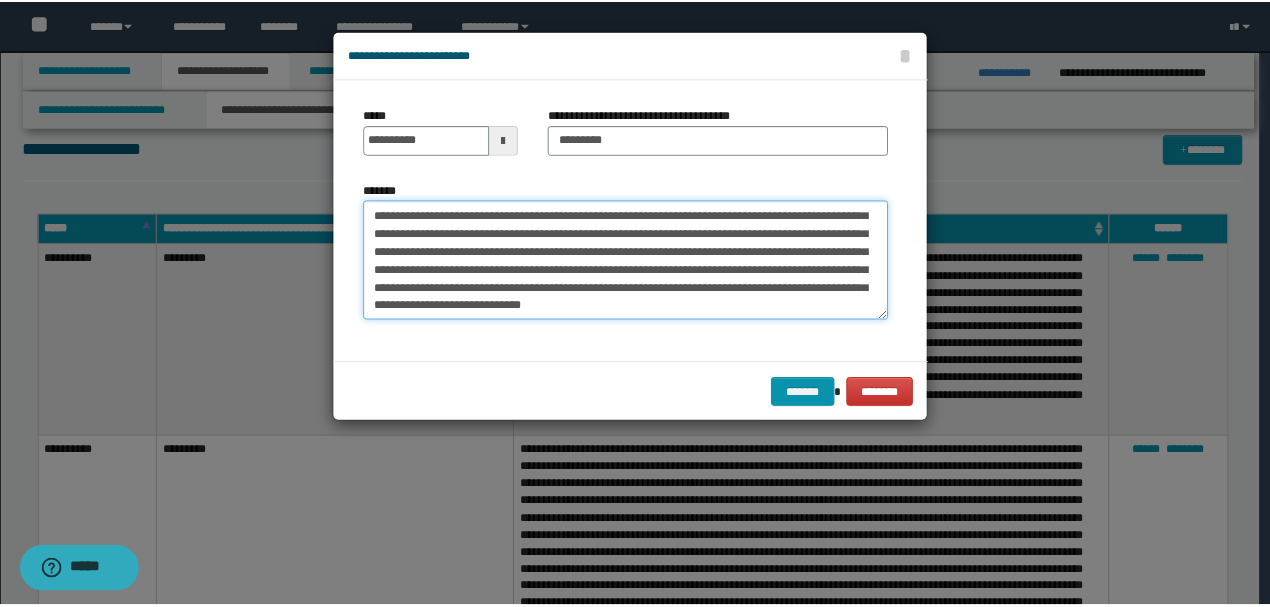 scroll, scrollTop: 108, scrollLeft: 0, axis: vertical 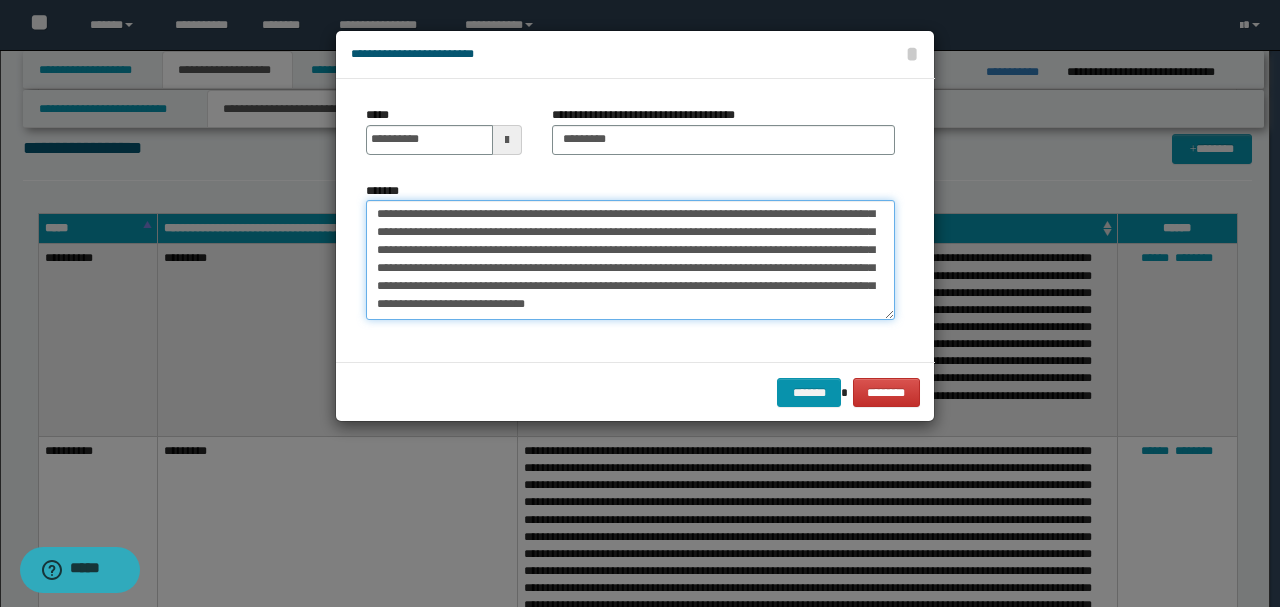 drag, startPoint x: 744, startPoint y: 265, endPoint x: 823, endPoint y: 265, distance: 79 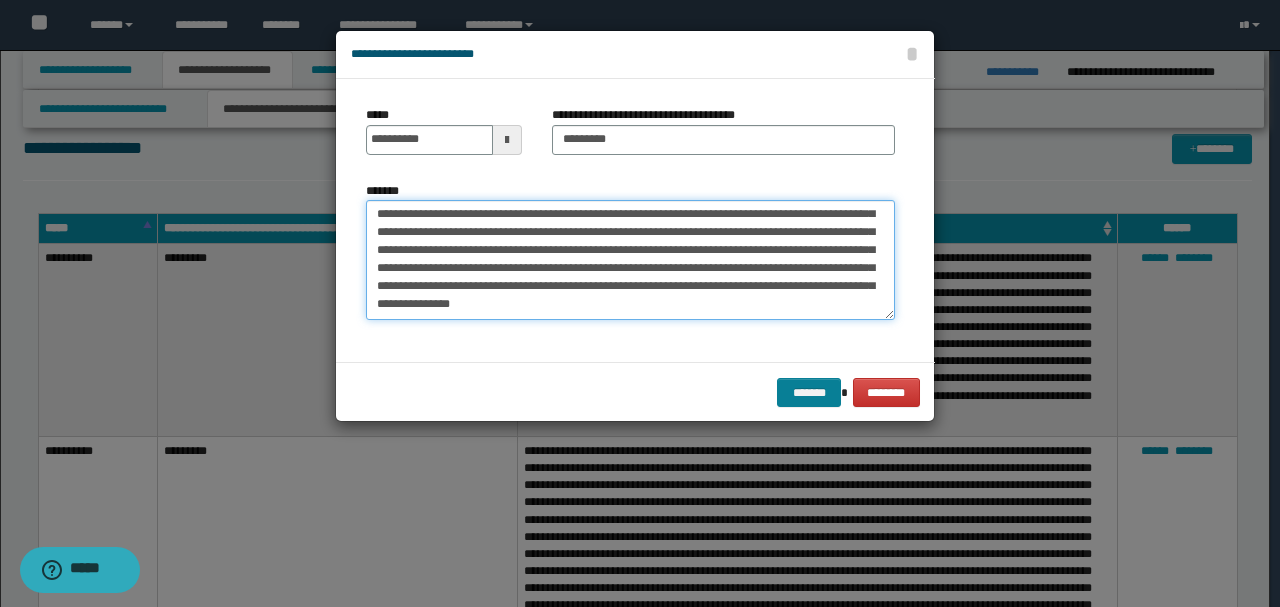 type on "**********" 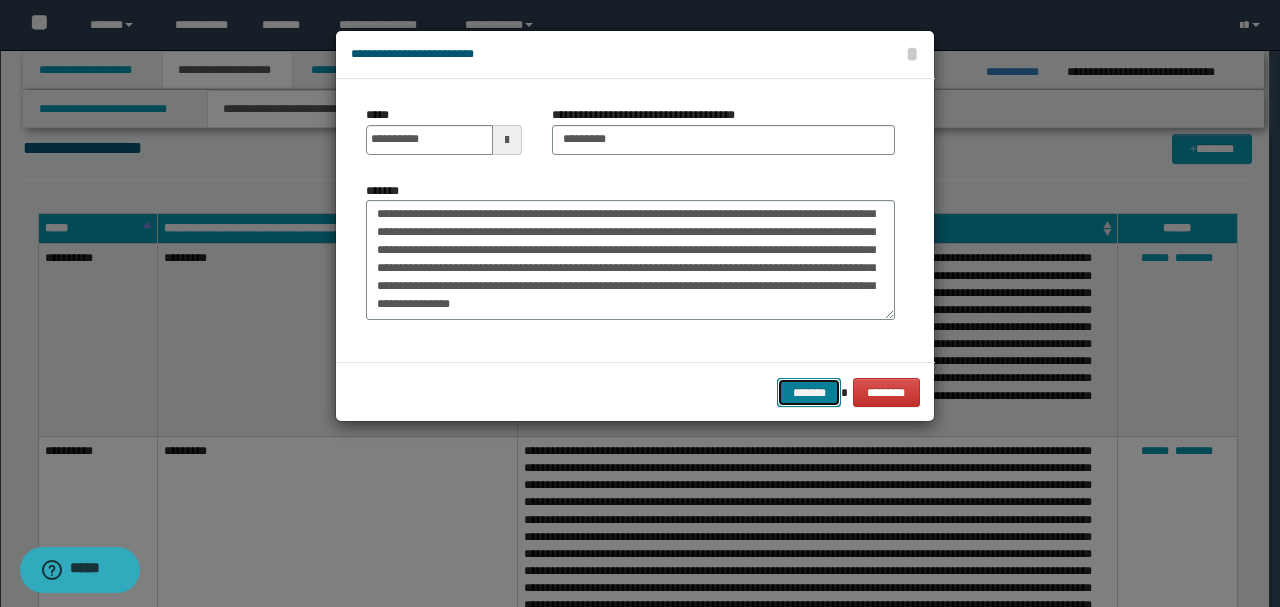 click on "*******" at bounding box center (809, 392) 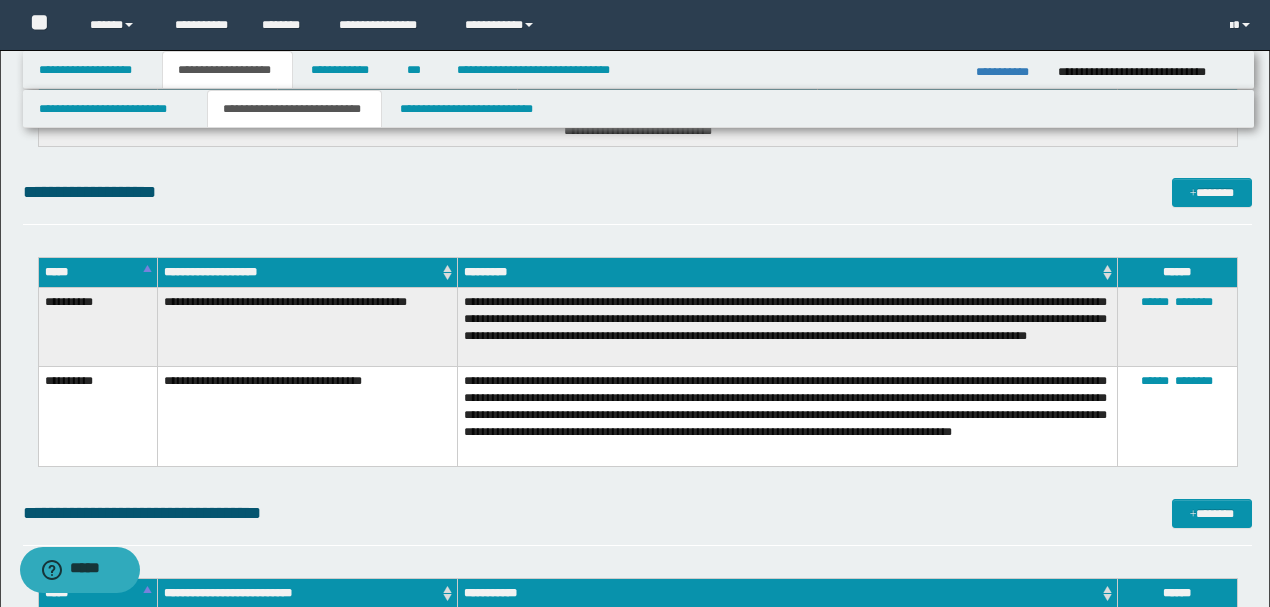 scroll, scrollTop: 2412, scrollLeft: 0, axis: vertical 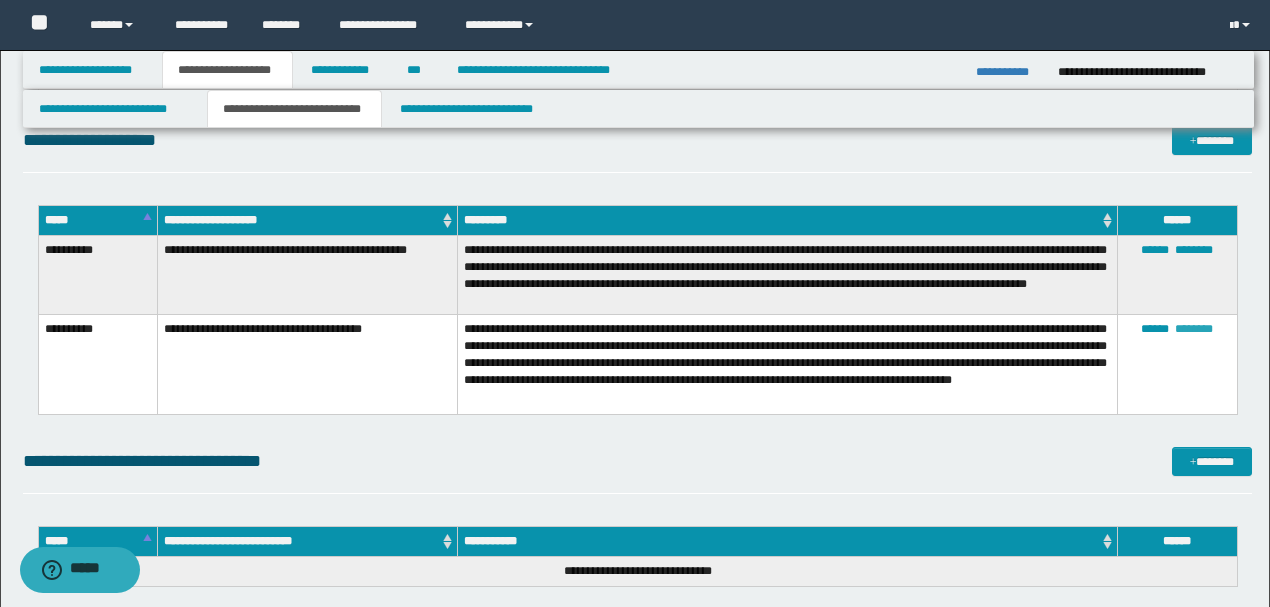 click on "********" at bounding box center (1194, 329) 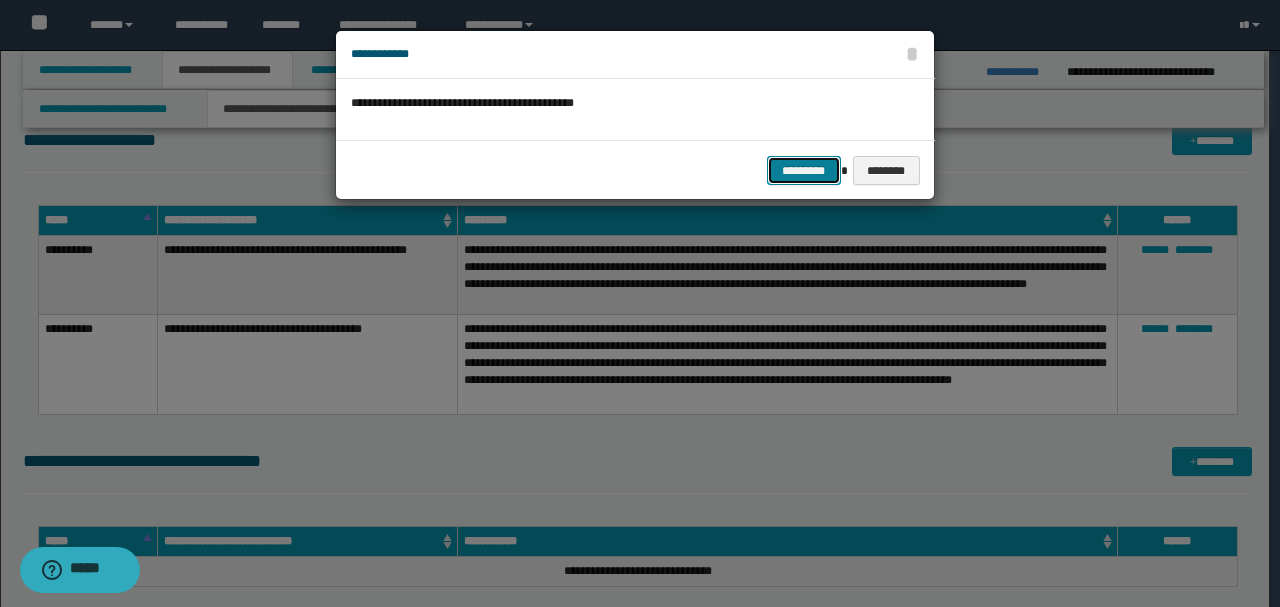 click on "*********" at bounding box center [804, 170] 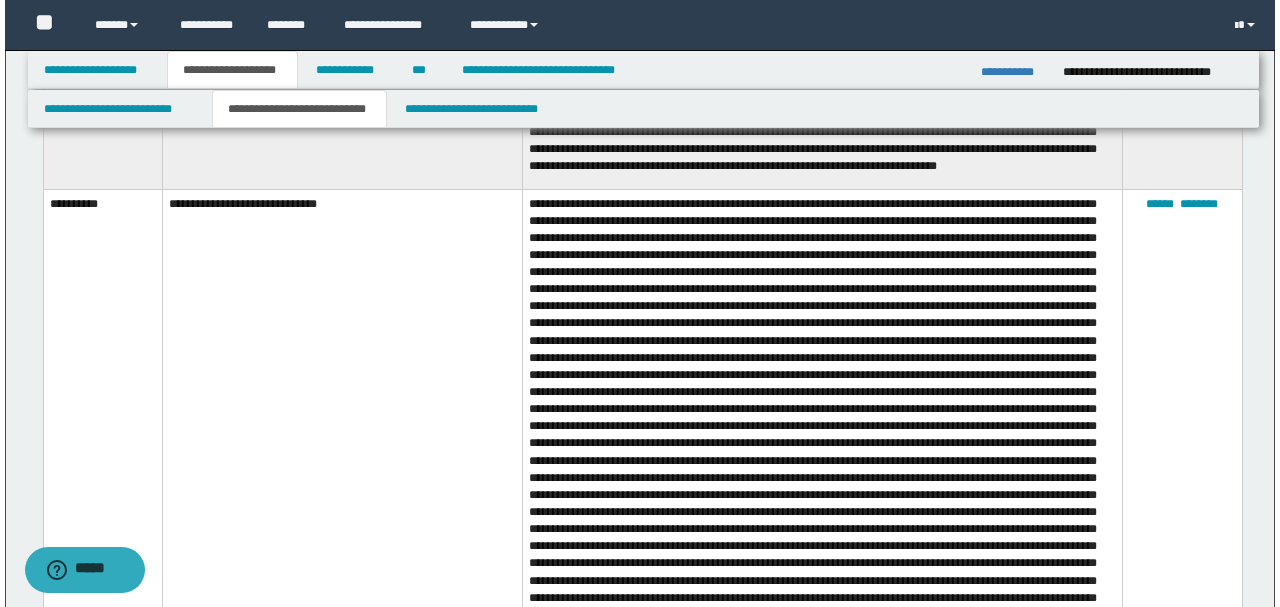 scroll, scrollTop: 1479, scrollLeft: 0, axis: vertical 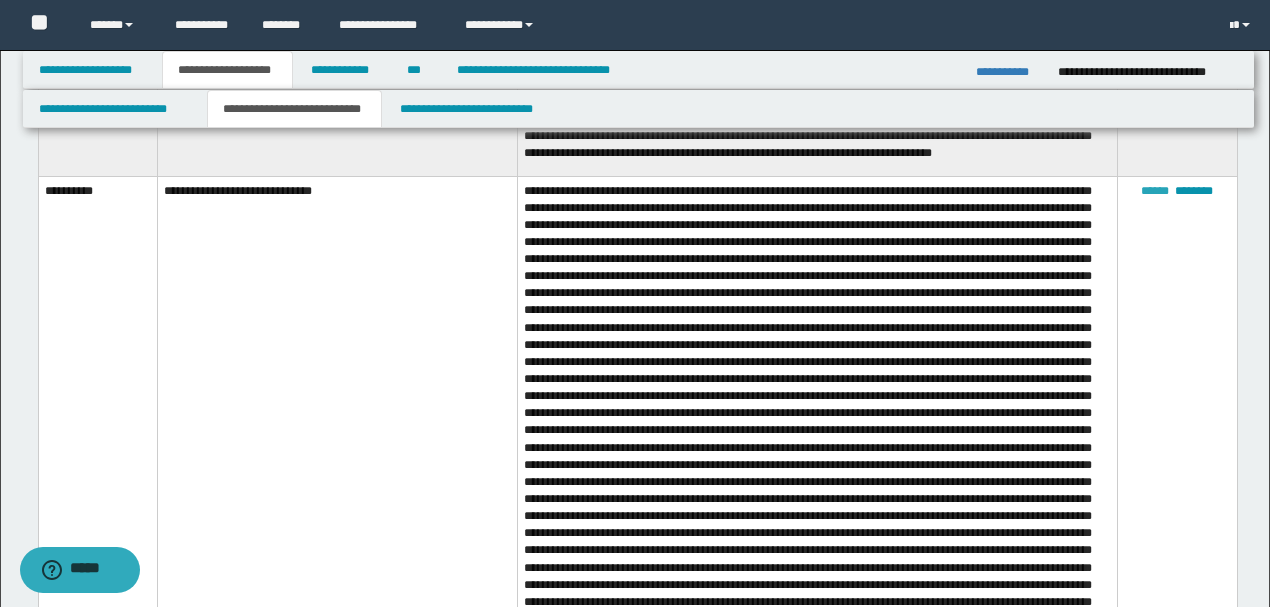 click on "******" at bounding box center [1155, 191] 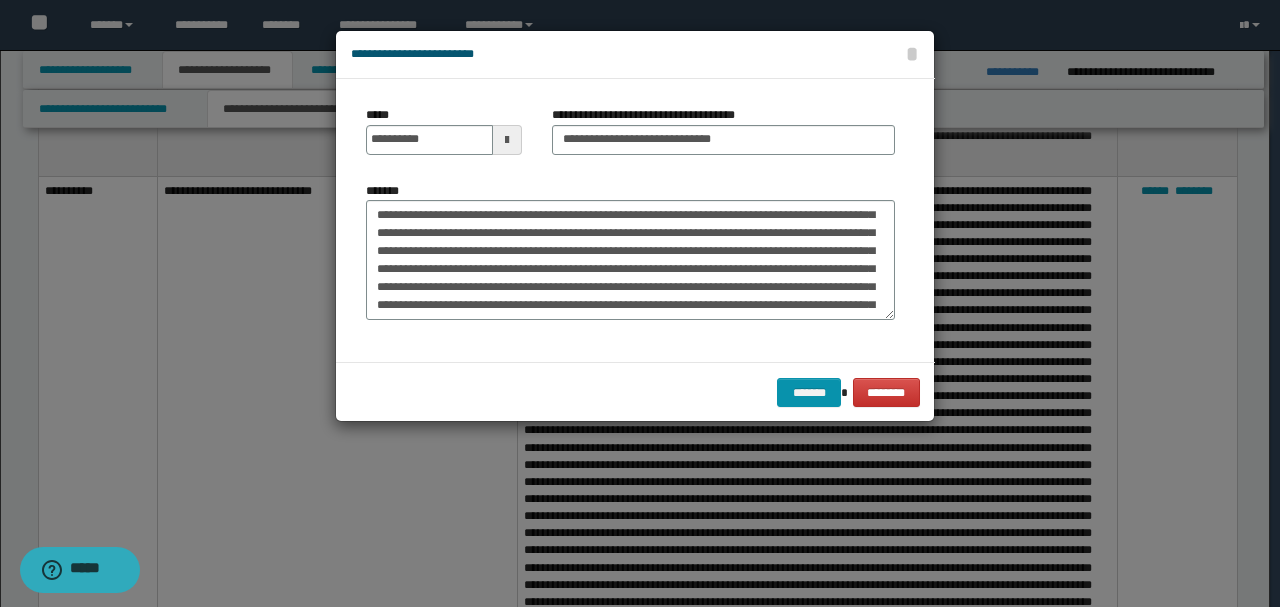 scroll, scrollTop: 0, scrollLeft: 0, axis: both 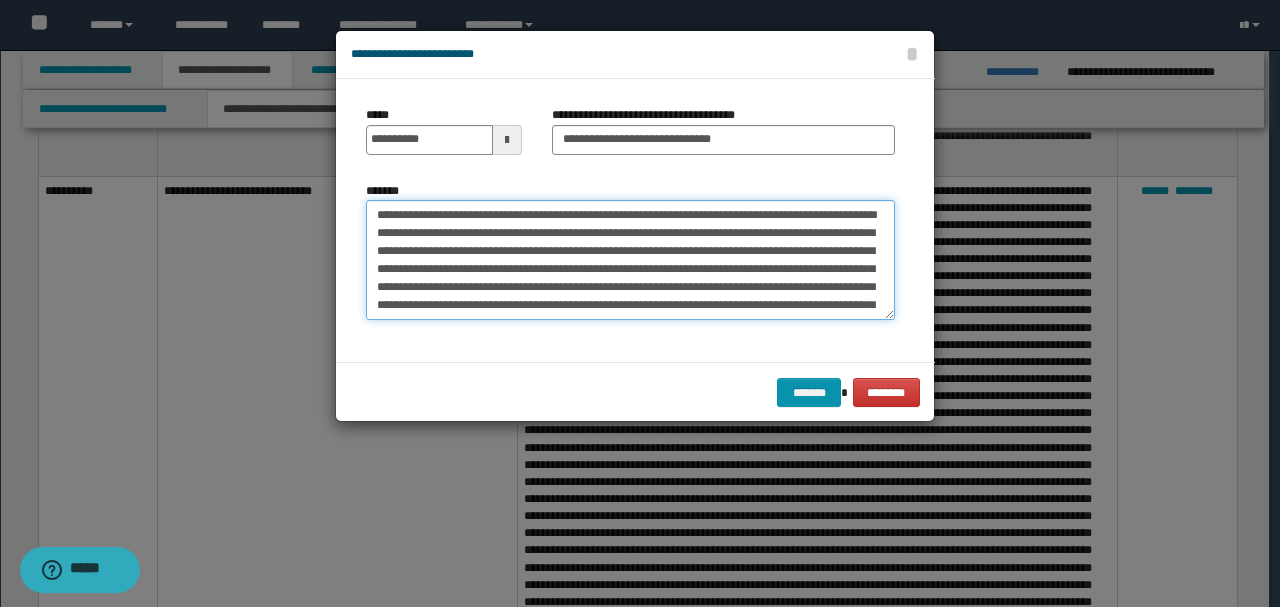click on "*******" at bounding box center [630, 259] 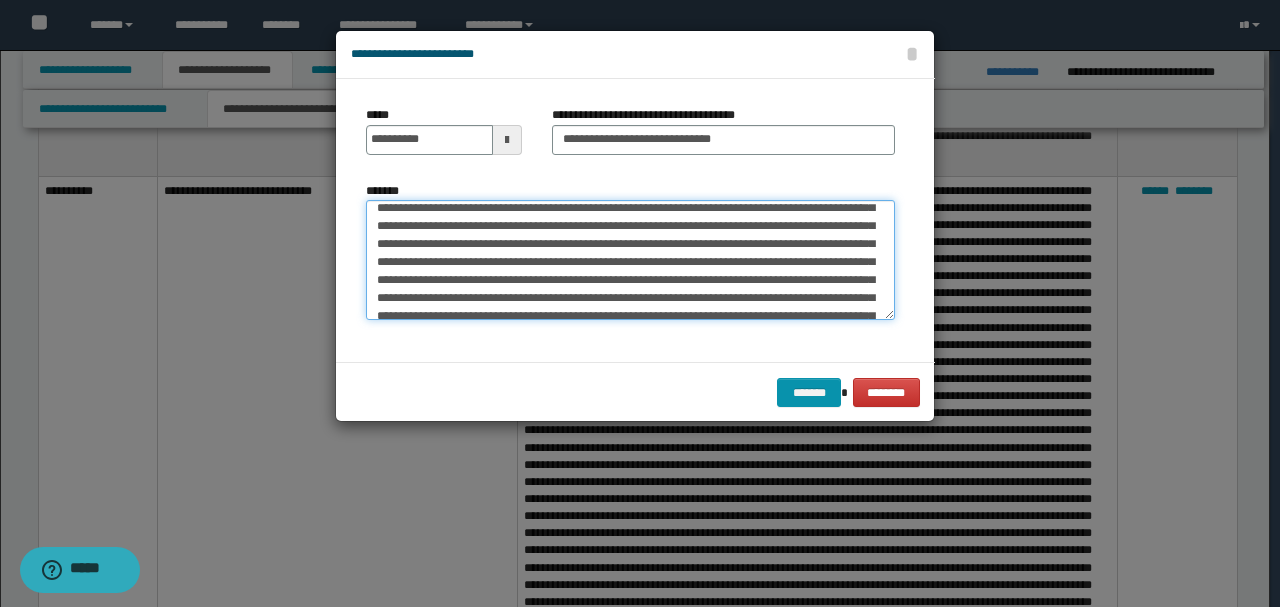 scroll, scrollTop: 200, scrollLeft: 0, axis: vertical 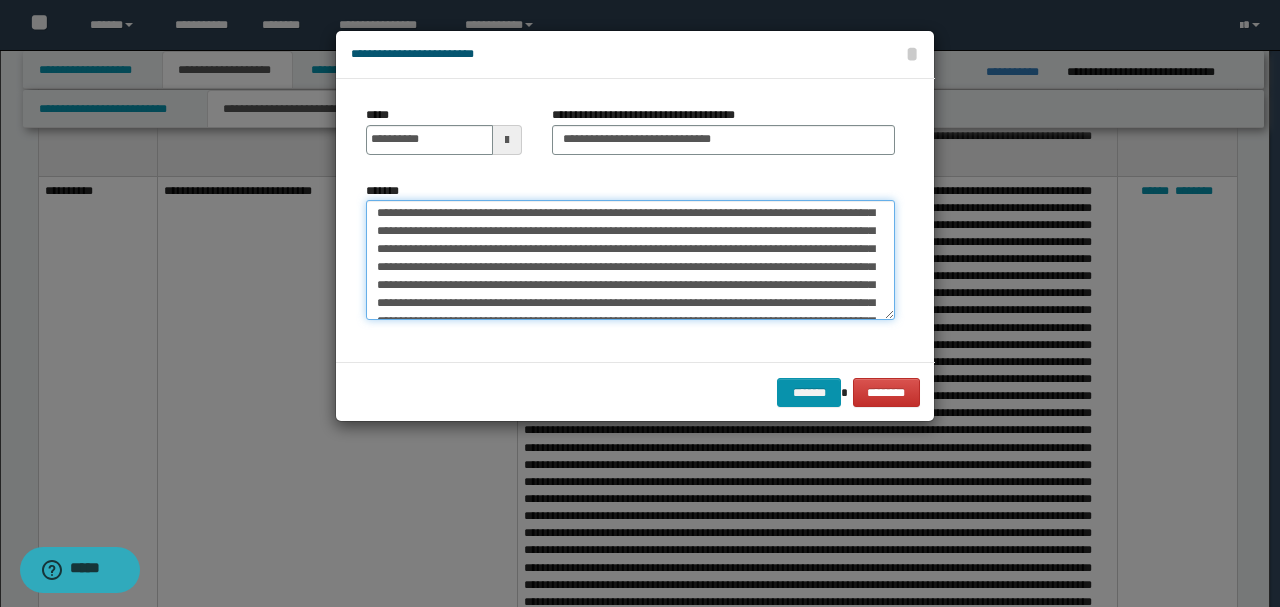 drag, startPoint x: 410, startPoint y: 248, endPoint x: 526, endPoint y: 246, distance: 116.01724 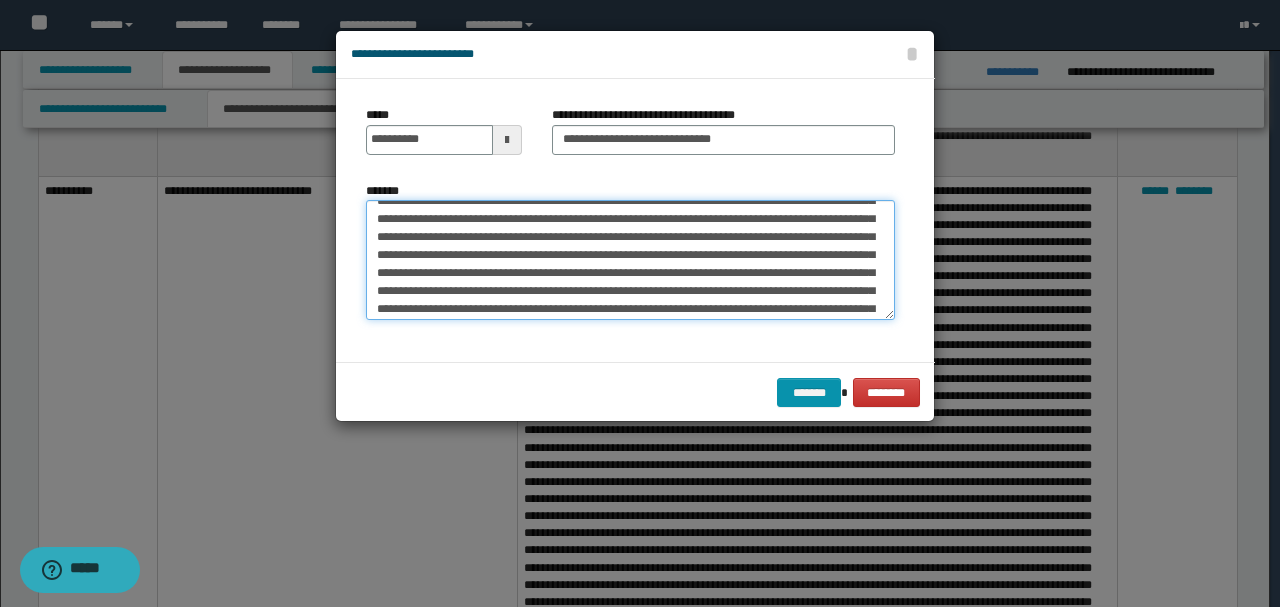 scroll, scrollTop: 333, scrollLeft: 0, axis: vertical 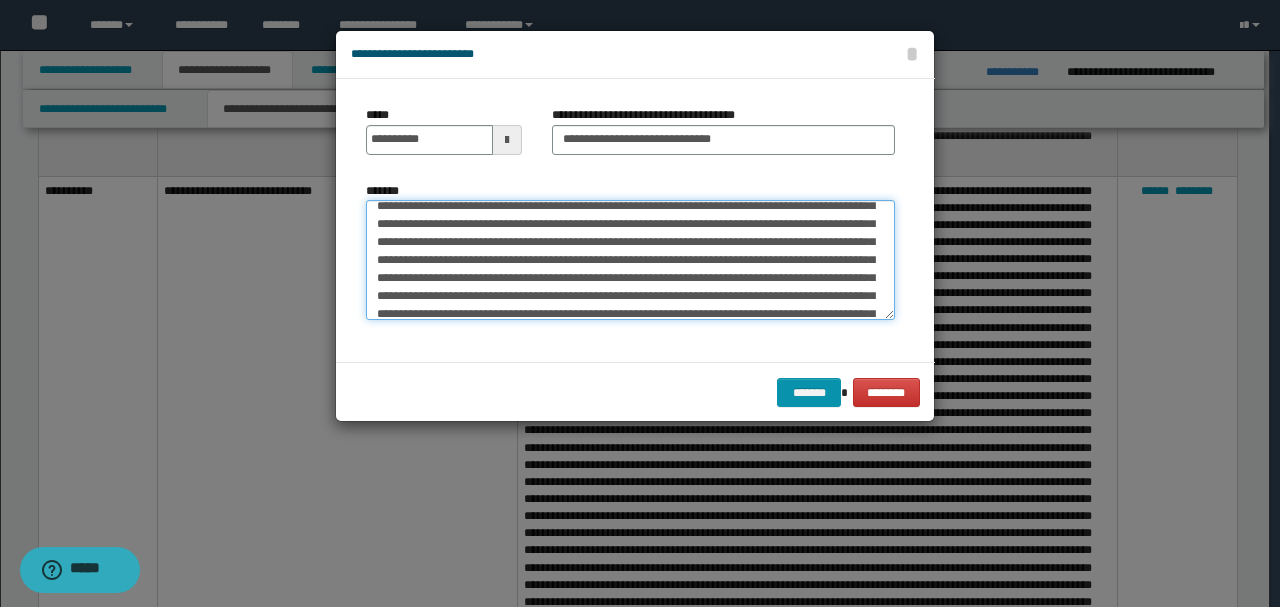 drag, startPoint x: 731, startPoint y: 255, endPoint x: 459, endPoint y: 272, distance: 272.53073 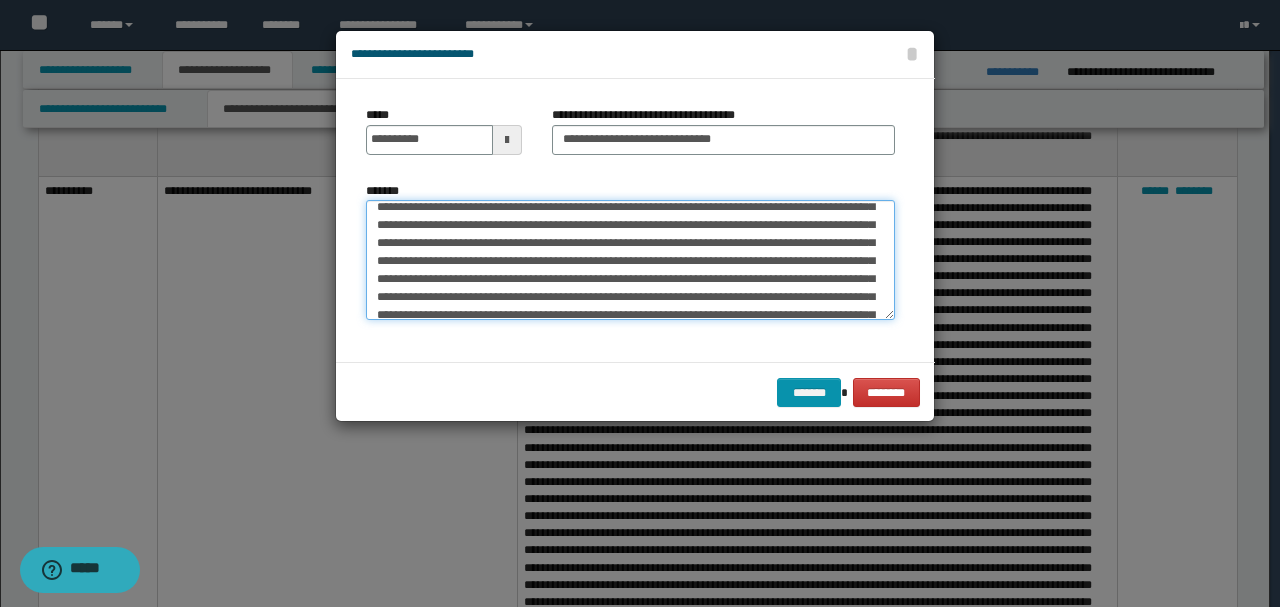scroll, scrollTop: 266, scrollLeft: 0, axis: vertical 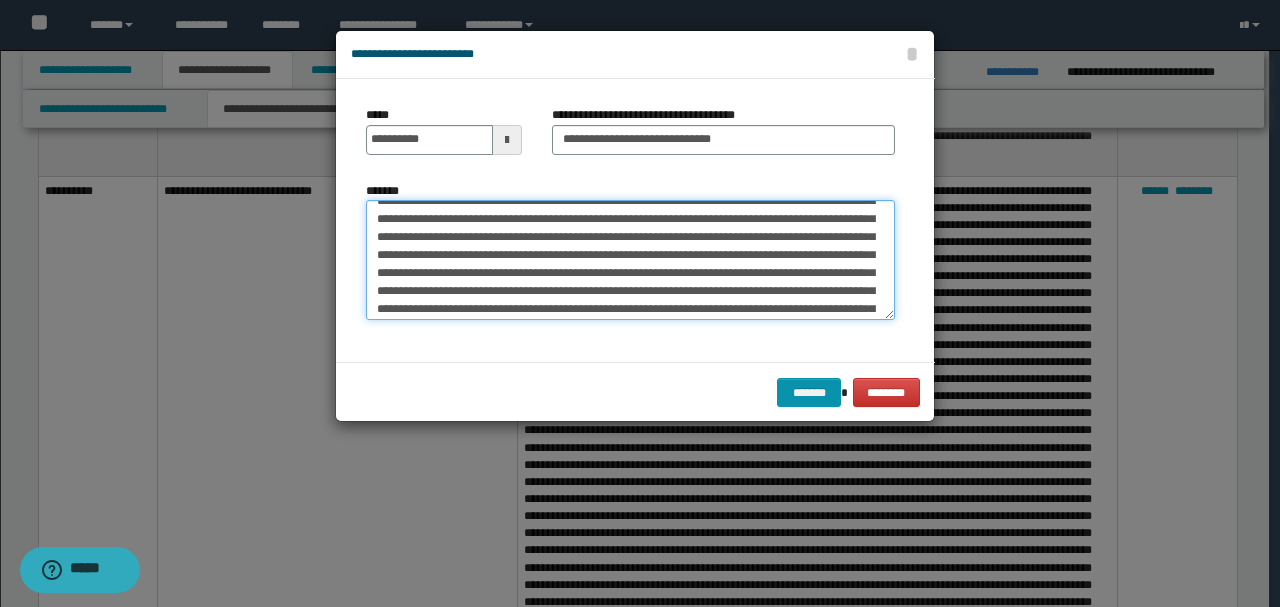 click on "*******" at bounding box center (630, 259) 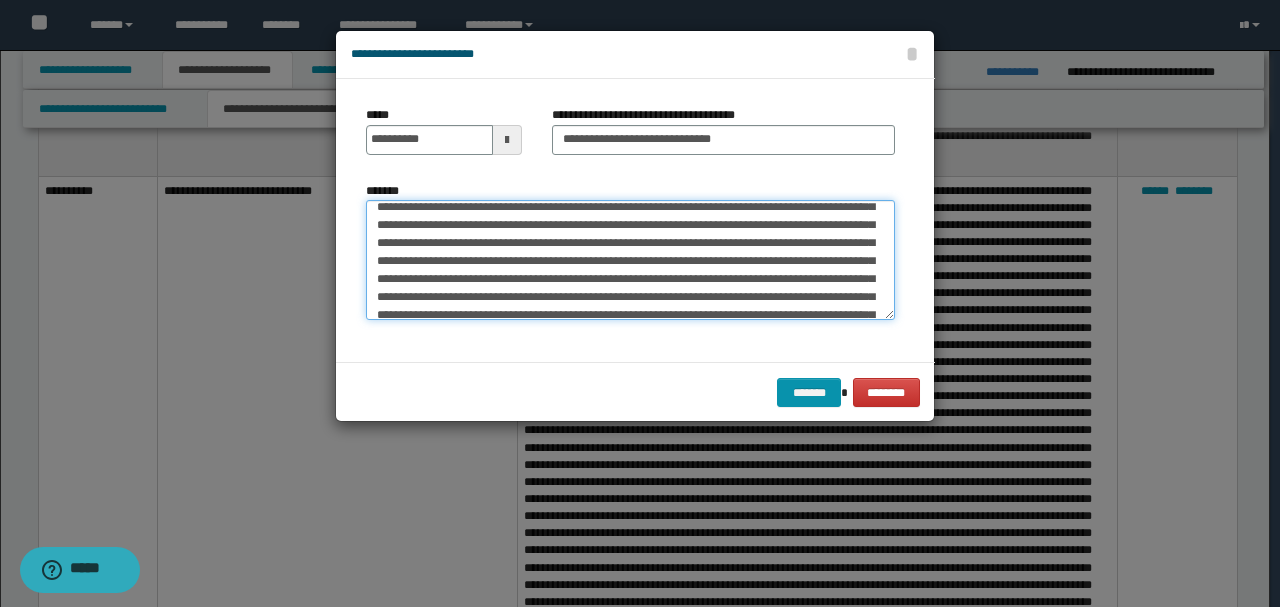 scroll, scrollTop: 363, scrollLeft: 0, axis: vertical 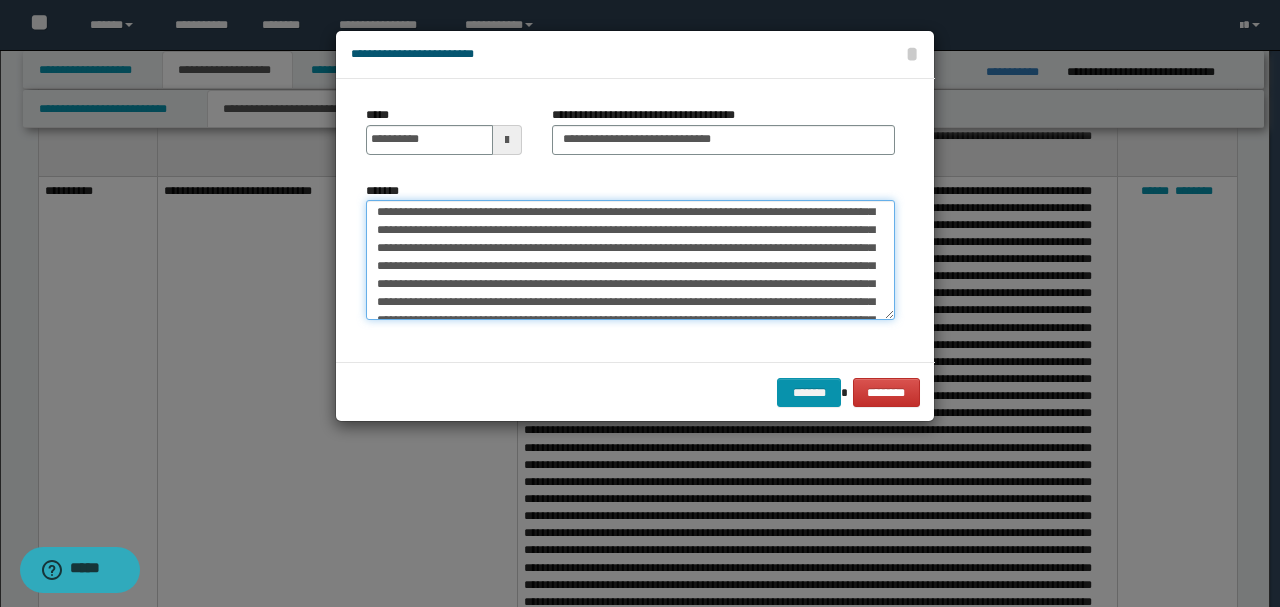 drag, startPoint x: 450, startPoint y: 290, endPoint x: 634, endPoint y: 214, distance: 199.07788 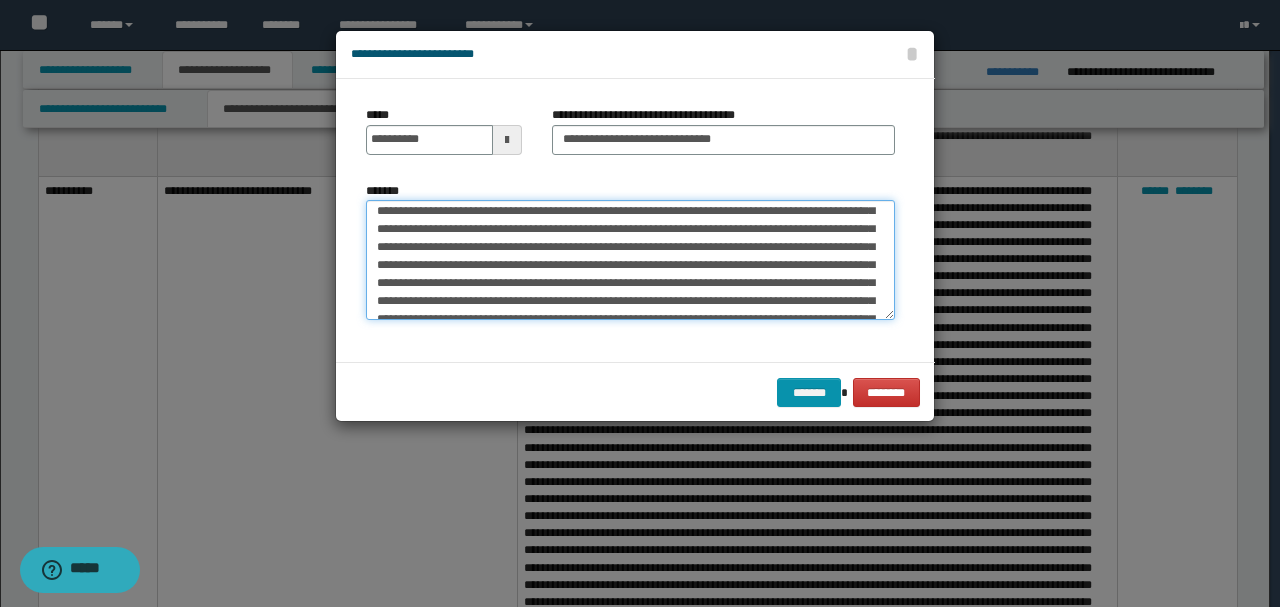 scroll, scrollTop: 296, scrollLeft: 0, axis: vertical 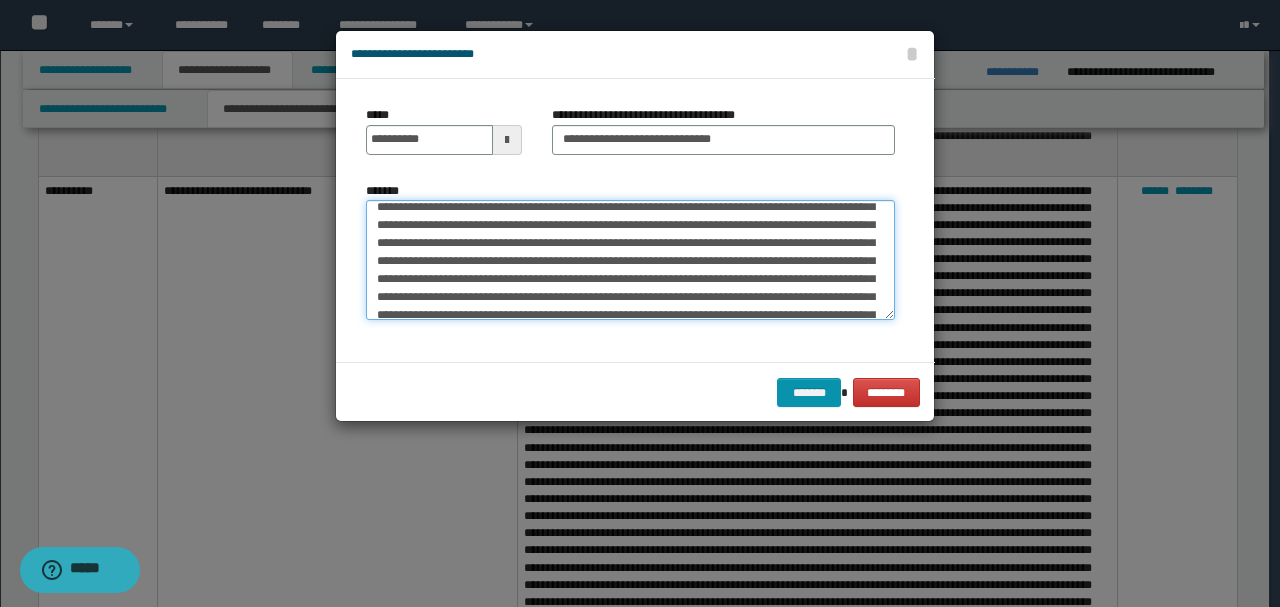 click on "*******" at bounding box center [630, 259] 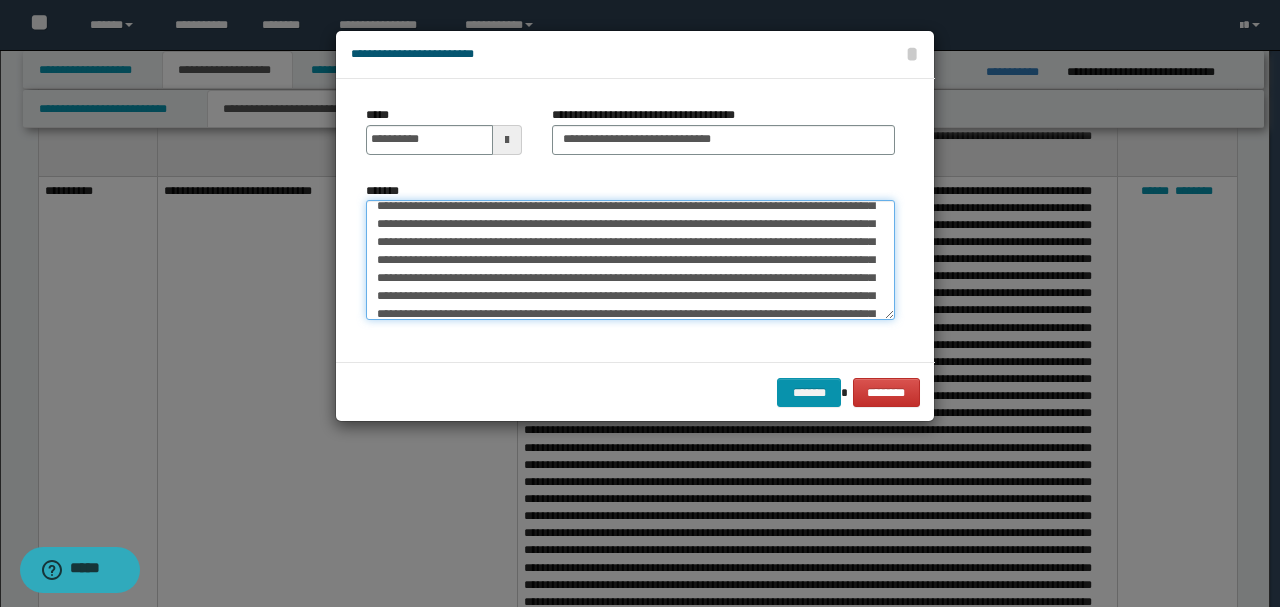 scroll, scrollTop: 363, scrollLeft: 0, axis: vertical 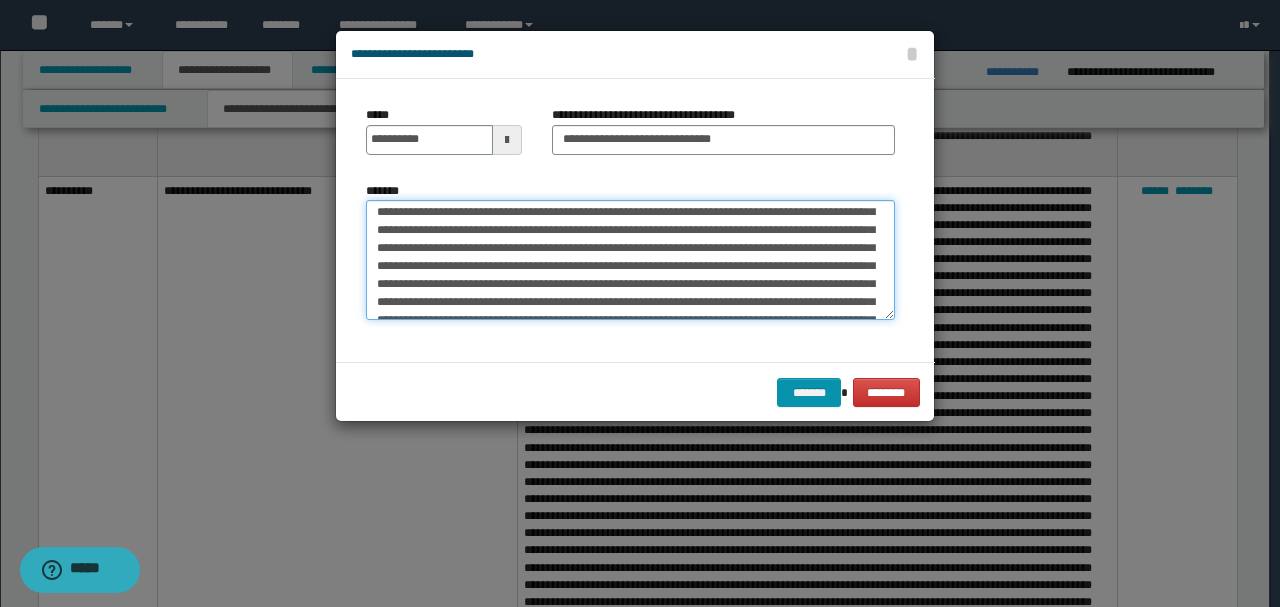 click on "*******" at bounding box center [630, 259] 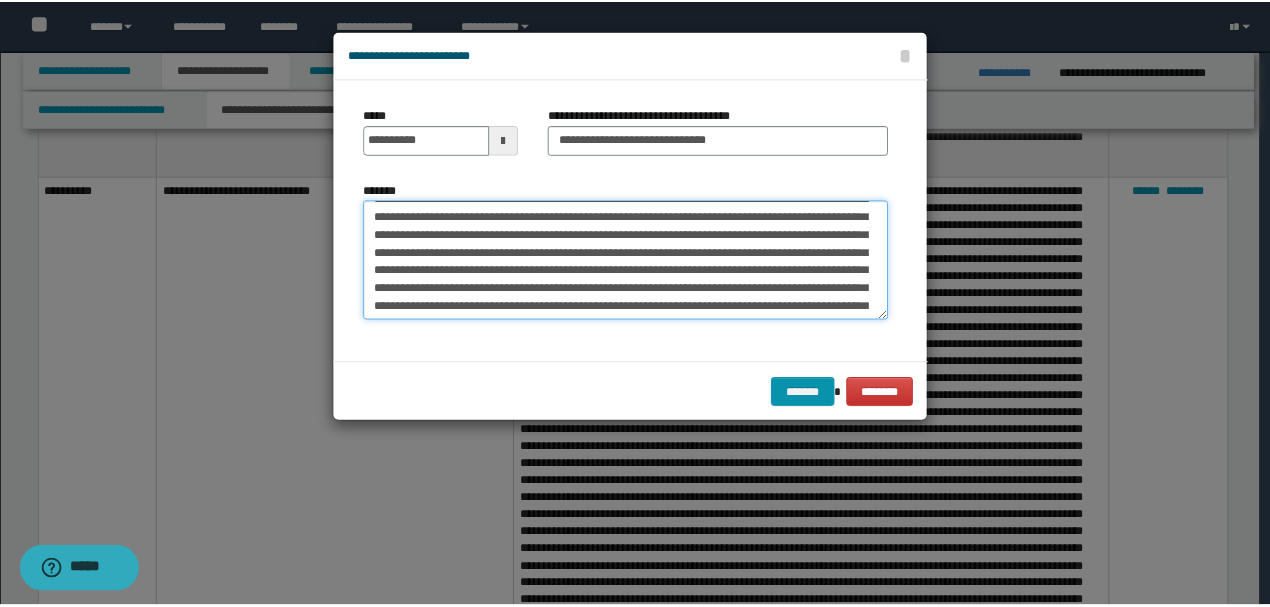 scroll, scrollTop: 122, scrollLeft: 0, axis: vertical 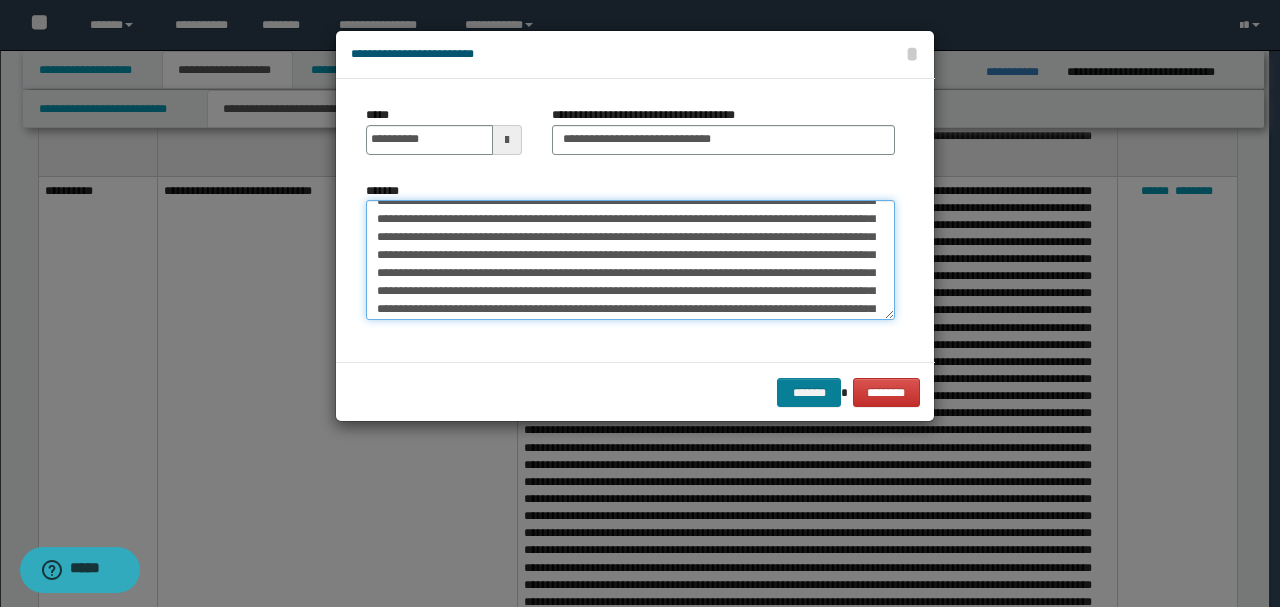type on "**********" 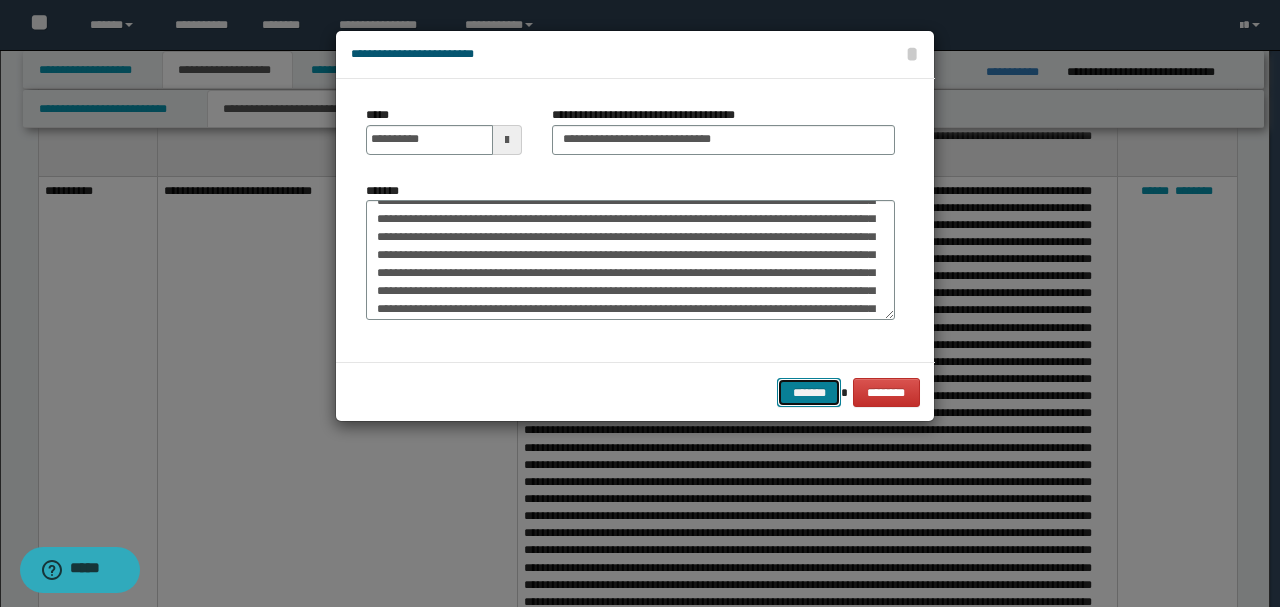 click on "*******" at bounding box center [809, 392] 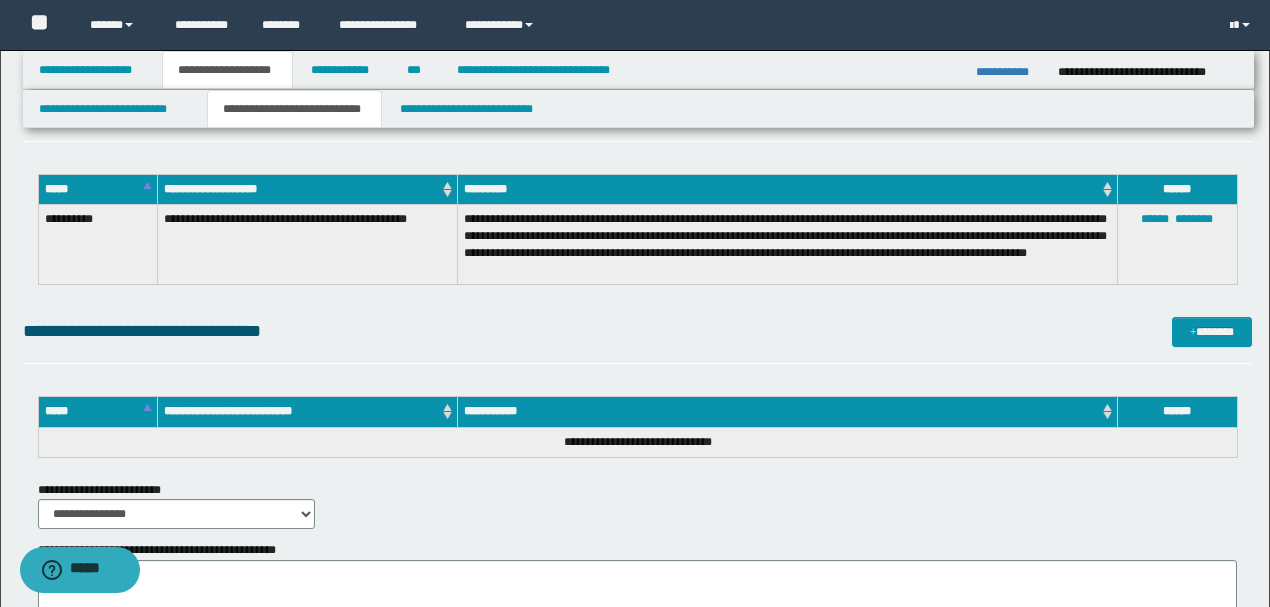 scroll, scrollTop: 2346, scrollLeft: 0, axis: vertical 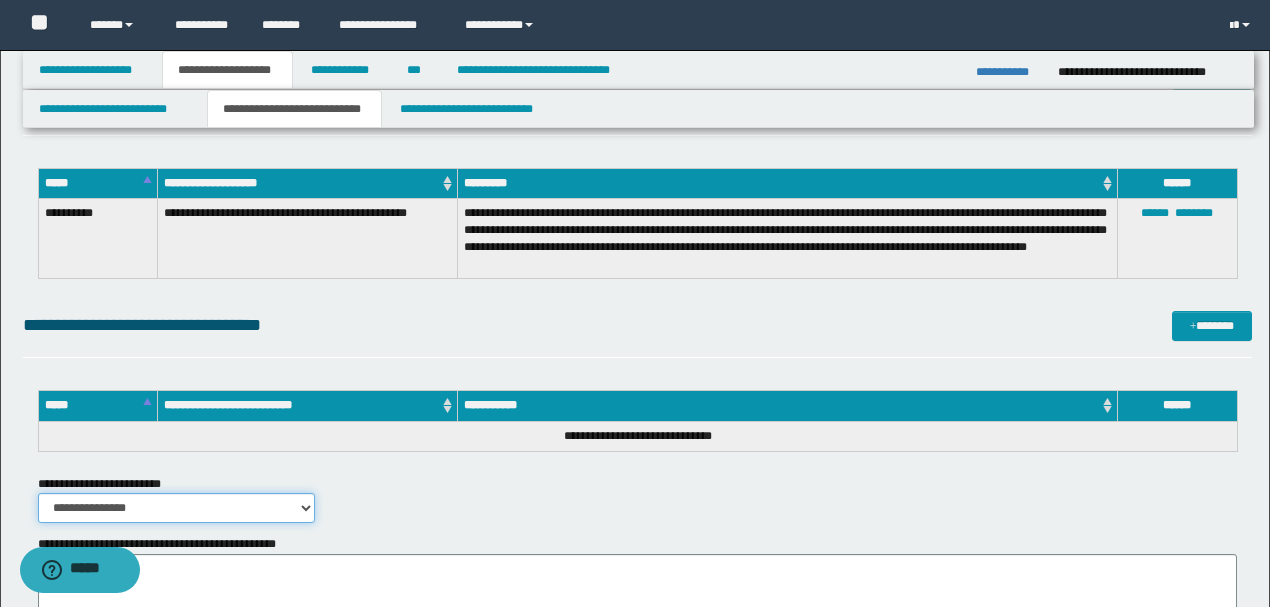 click on "**********" at bounding box center [176, 508] 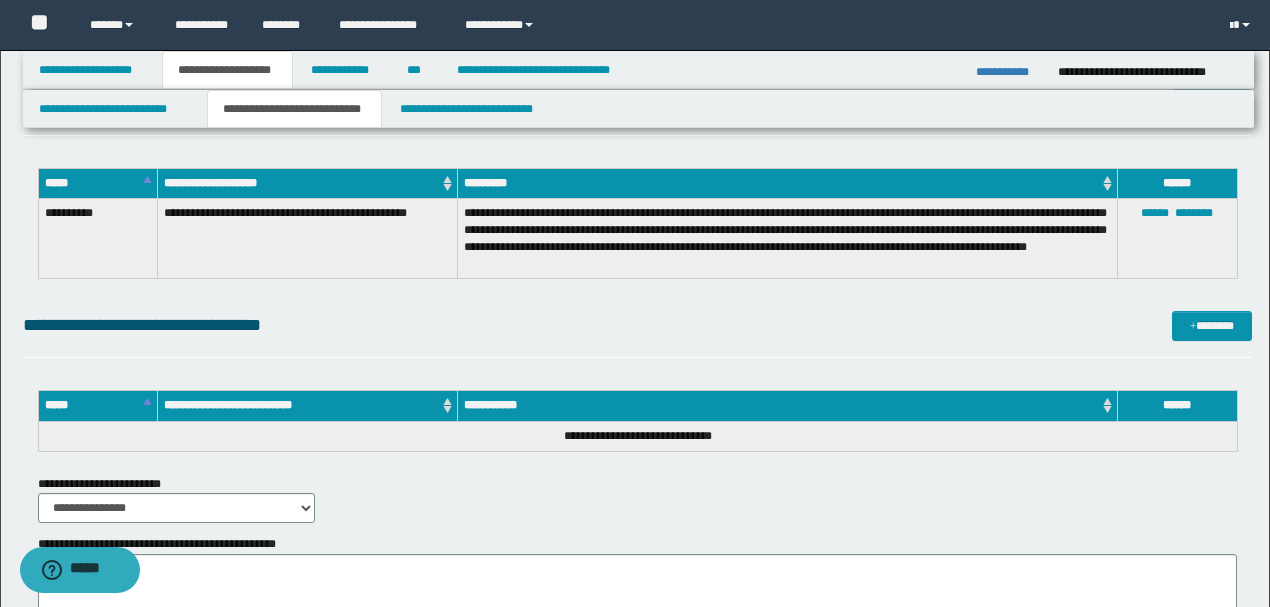 click on "**********" at bounding box center (637, -737) 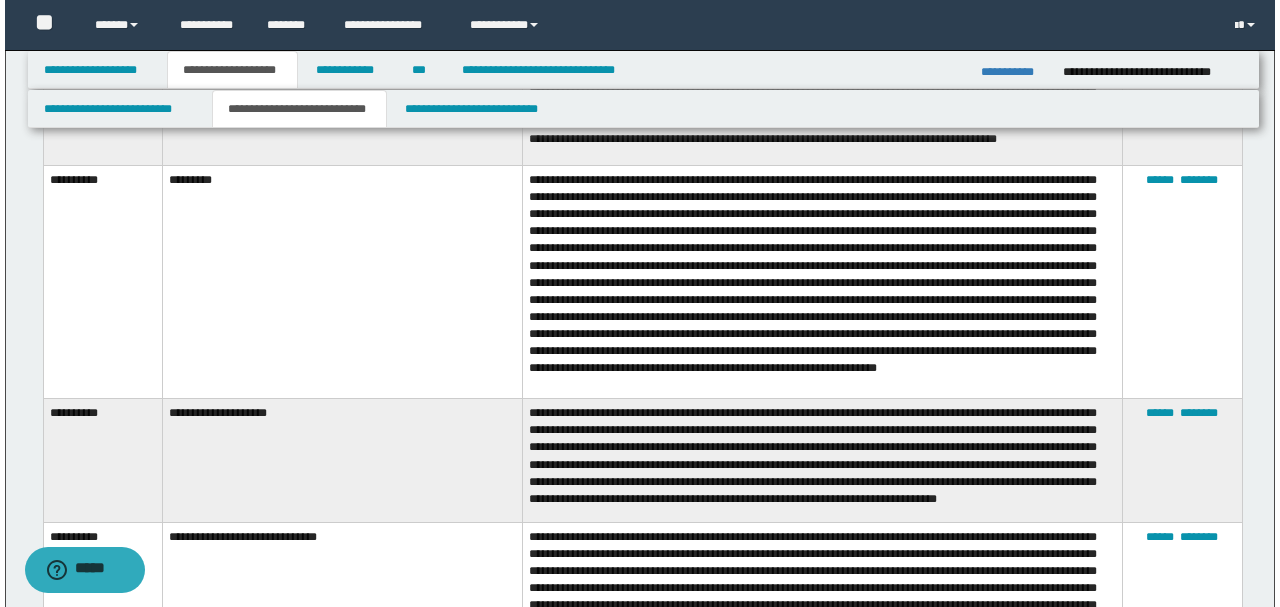 scroll, scrollTop: 1212, scrollLeft: 0, axis: vertical 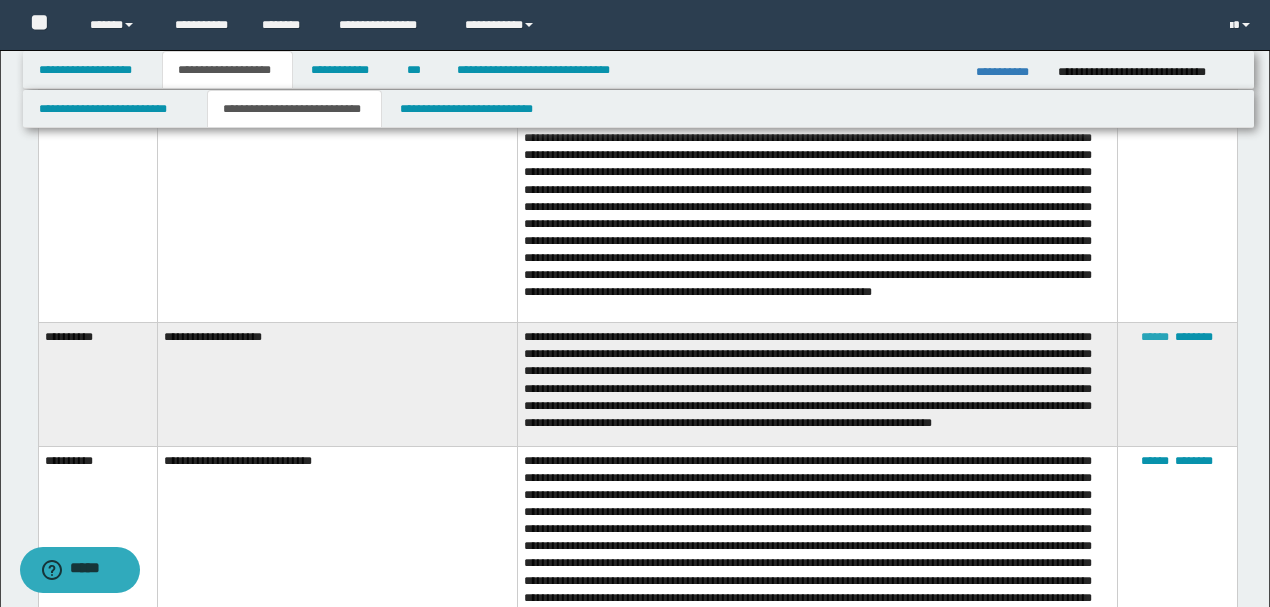 click on "******" at bounding box center [1155, 337] 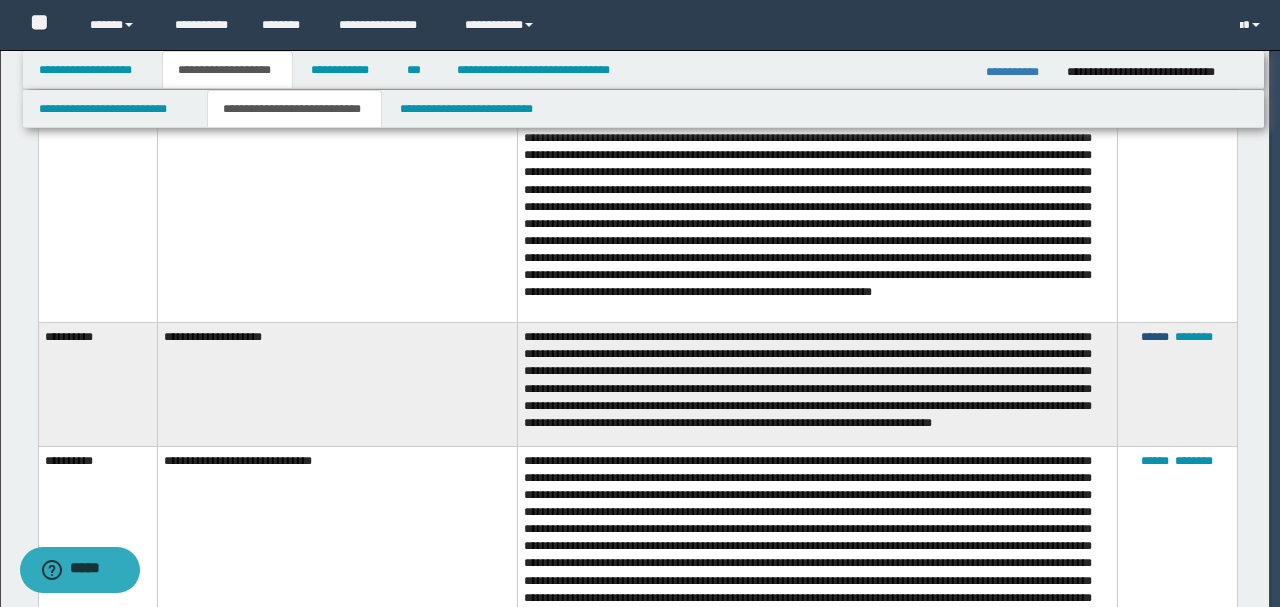 scroll, scrollTop: 36, scrollLeft: 0, axis: vertical 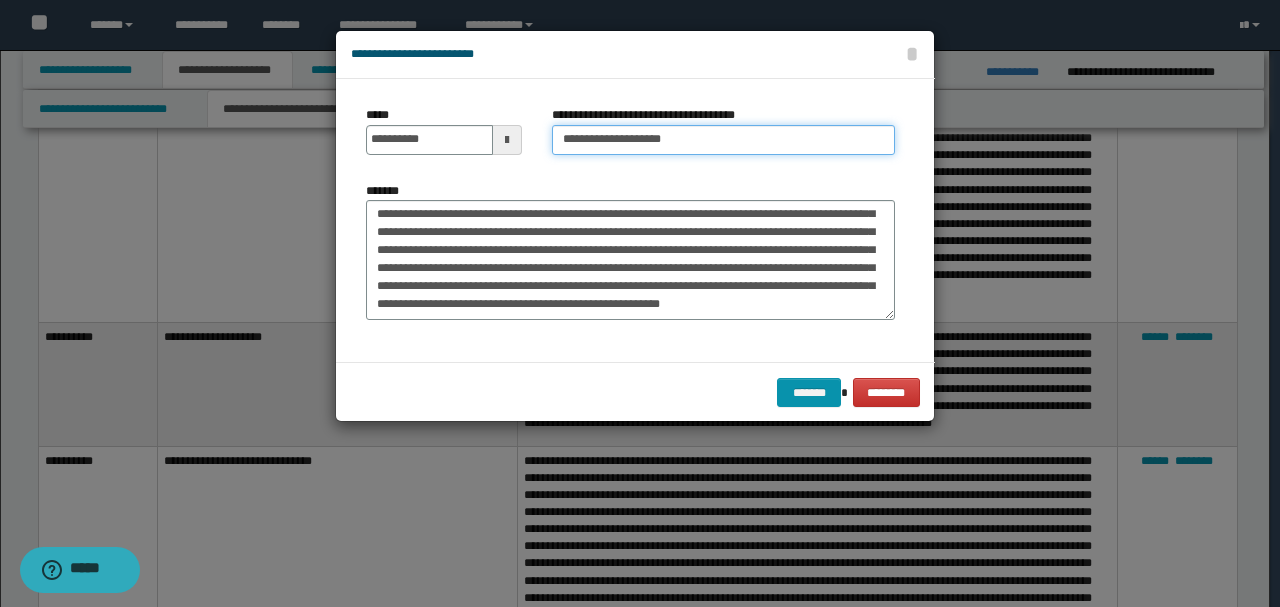 click on "**********" at bounding box center (723, 140) 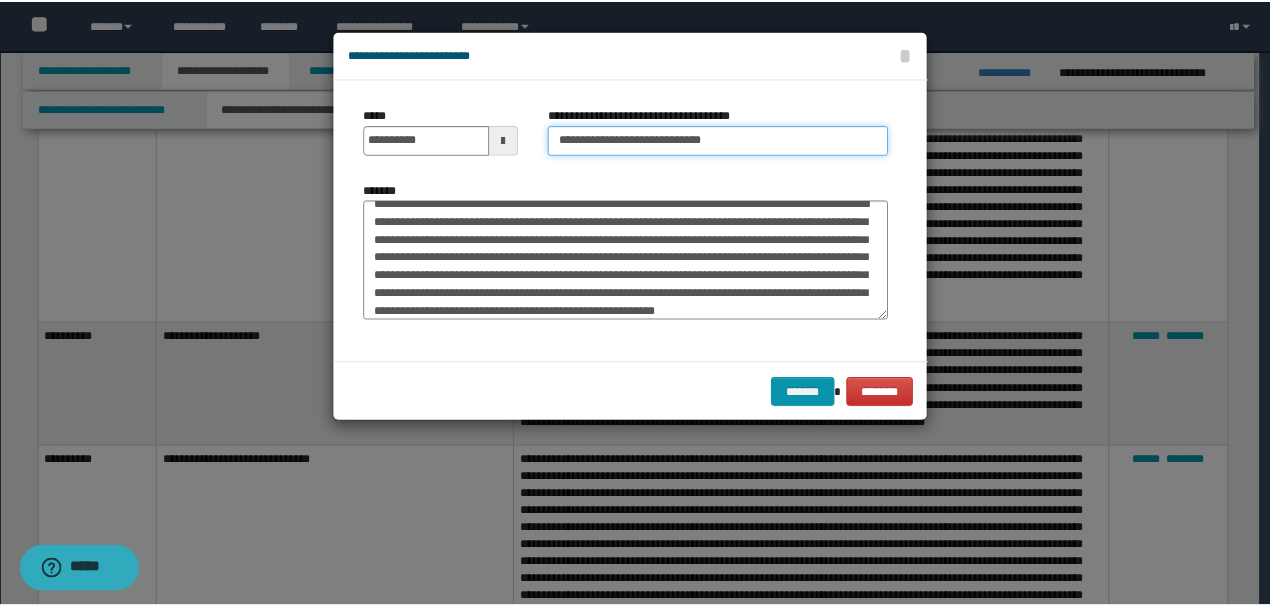 scroll, scrollTop: 0, scrollLeft: 0, axis: both 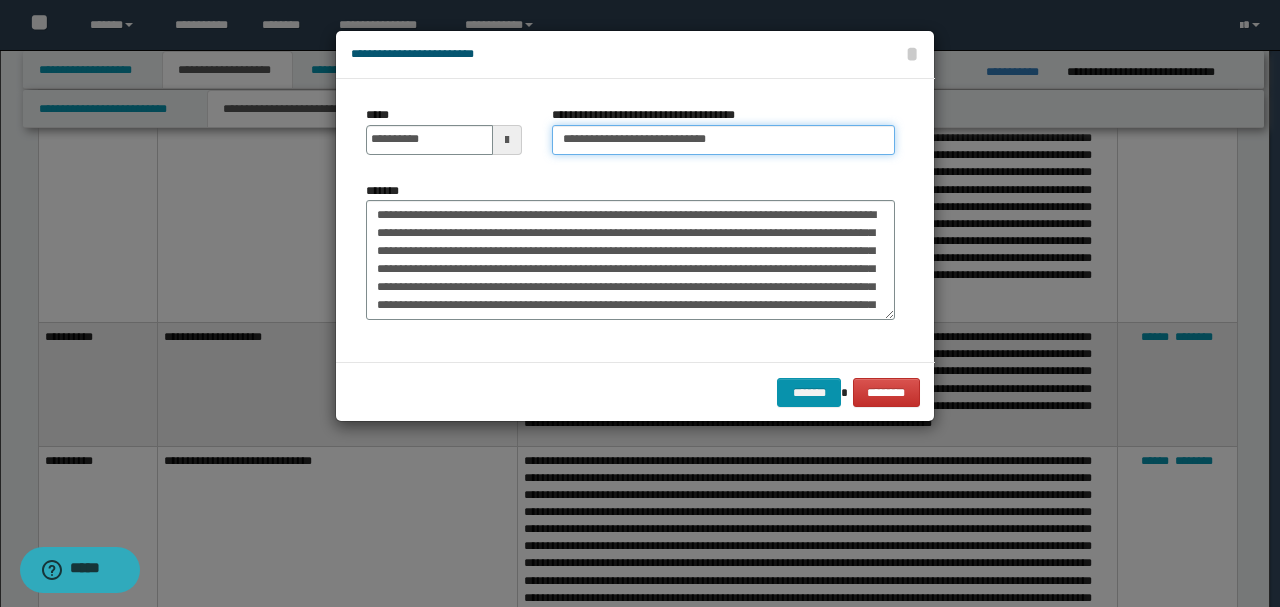 type on "**********" 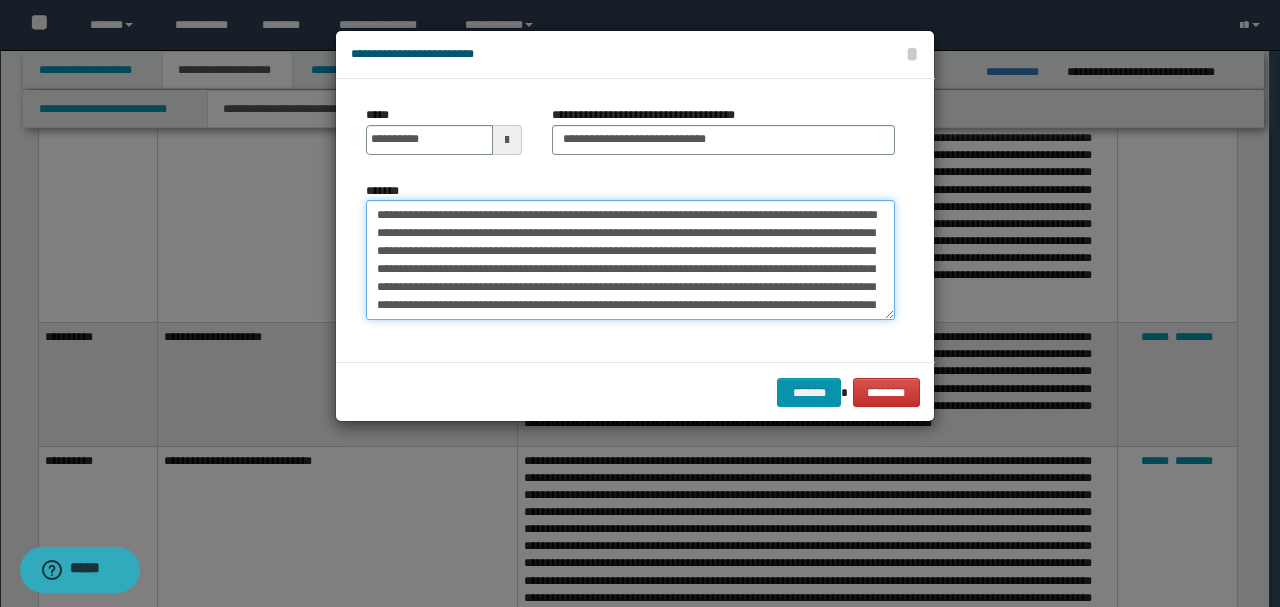 click on "**********" at bounding box center [630, 259] 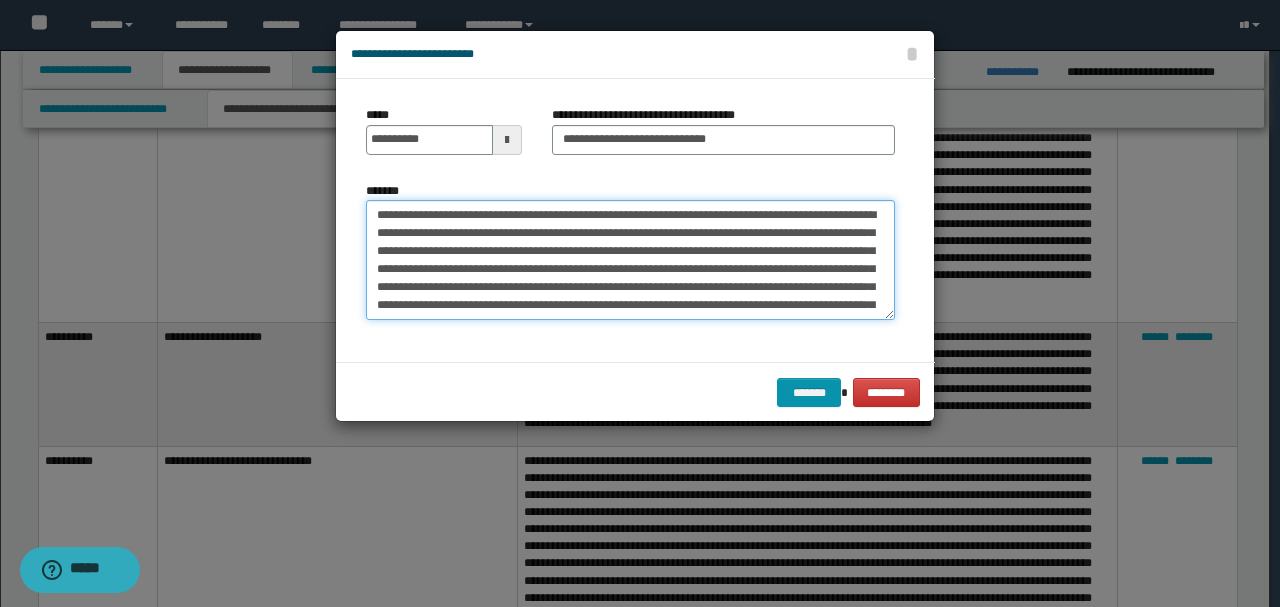 drag, startPoint x: 501, startPoint y: 234, endPoint x: 522, endPoint y: 300, distance: 69.260376 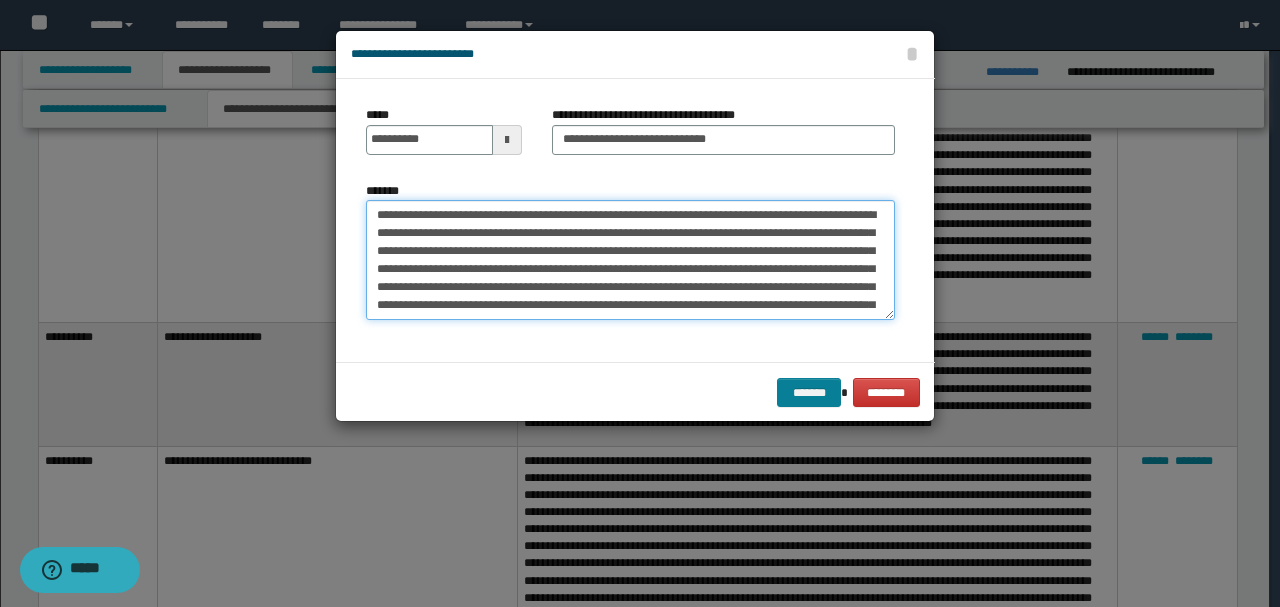 type on "**********" 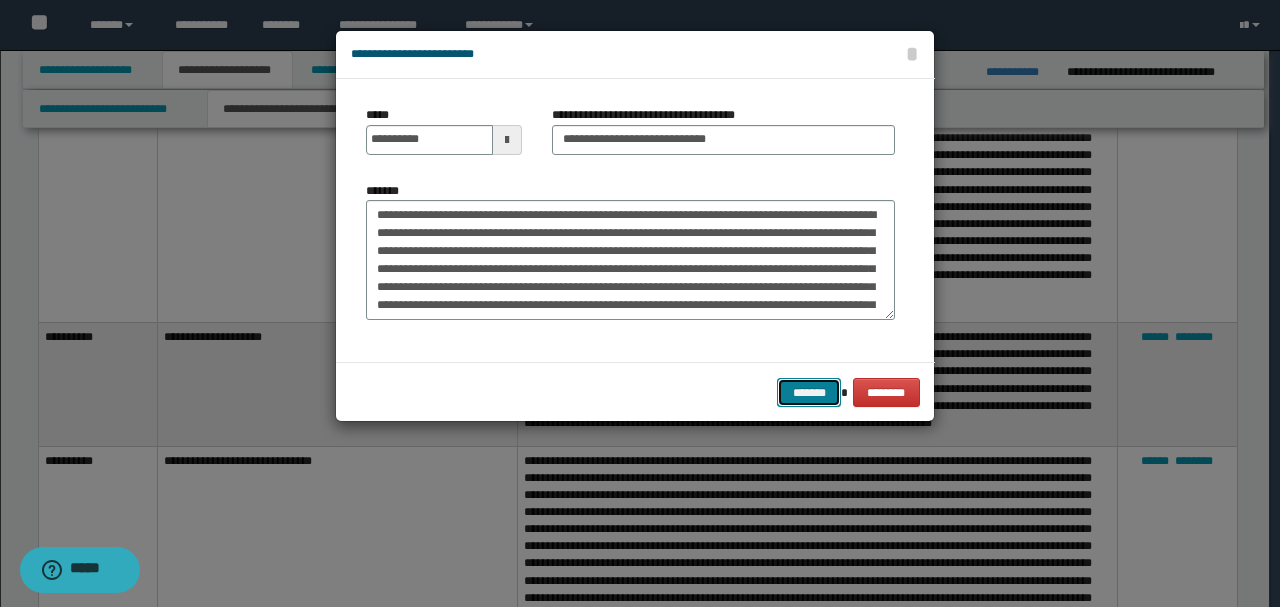 click on "*******" at bounding box center [809, 392] 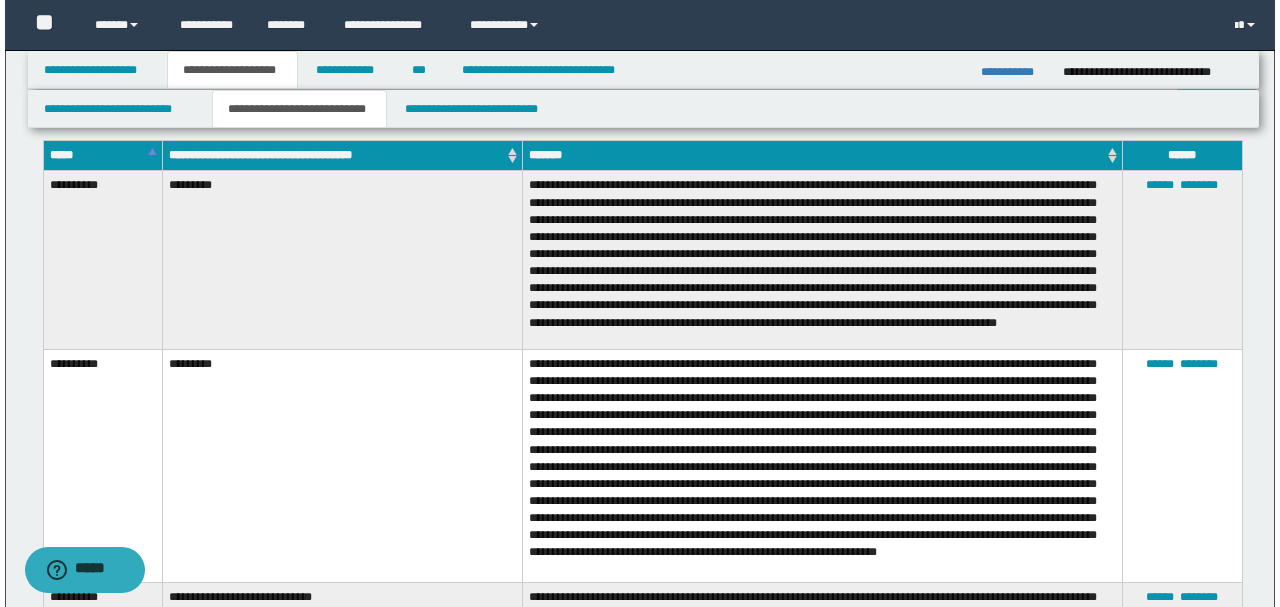 scroll, scrollTop: 946, scrollLeft: 0, axis: vertical 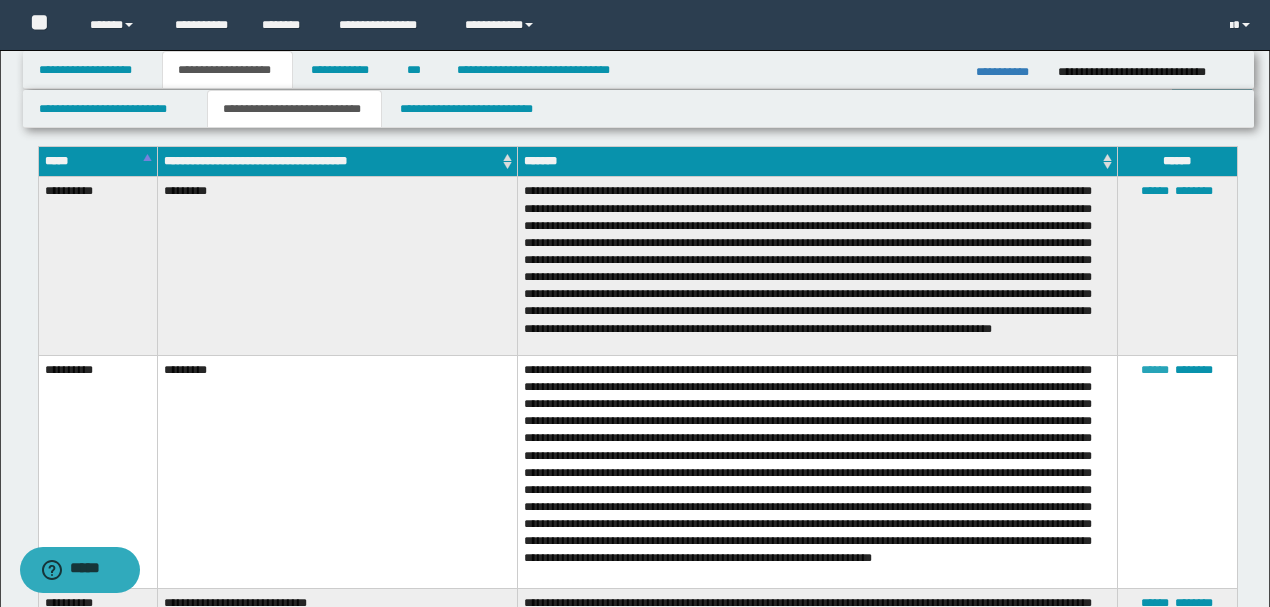 click on "******" at bounding box center (1155, 370) 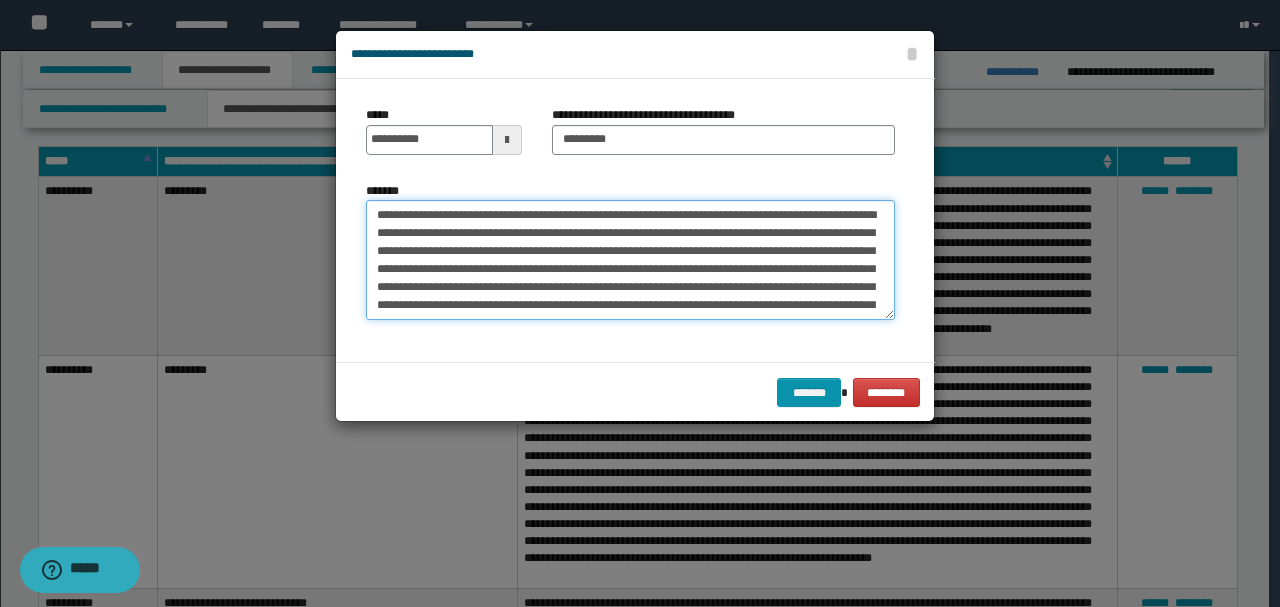 click on "*******" at bounding box center [630, 259] 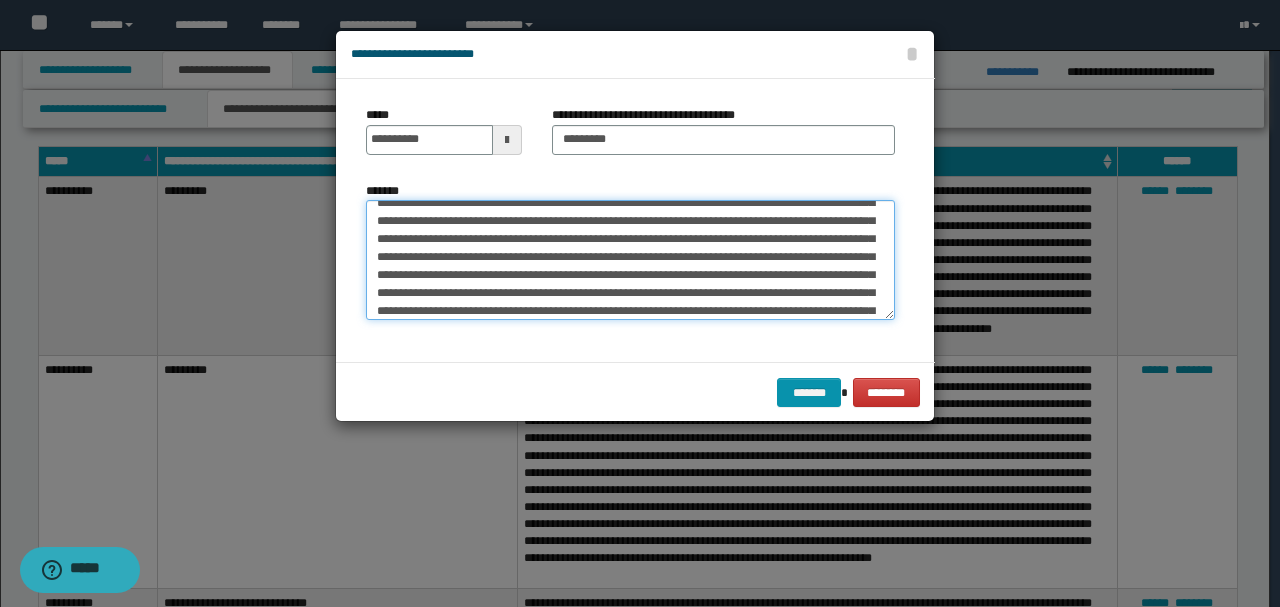 scroll, scrollTop: 0, scrollLeft: 0, axis: both 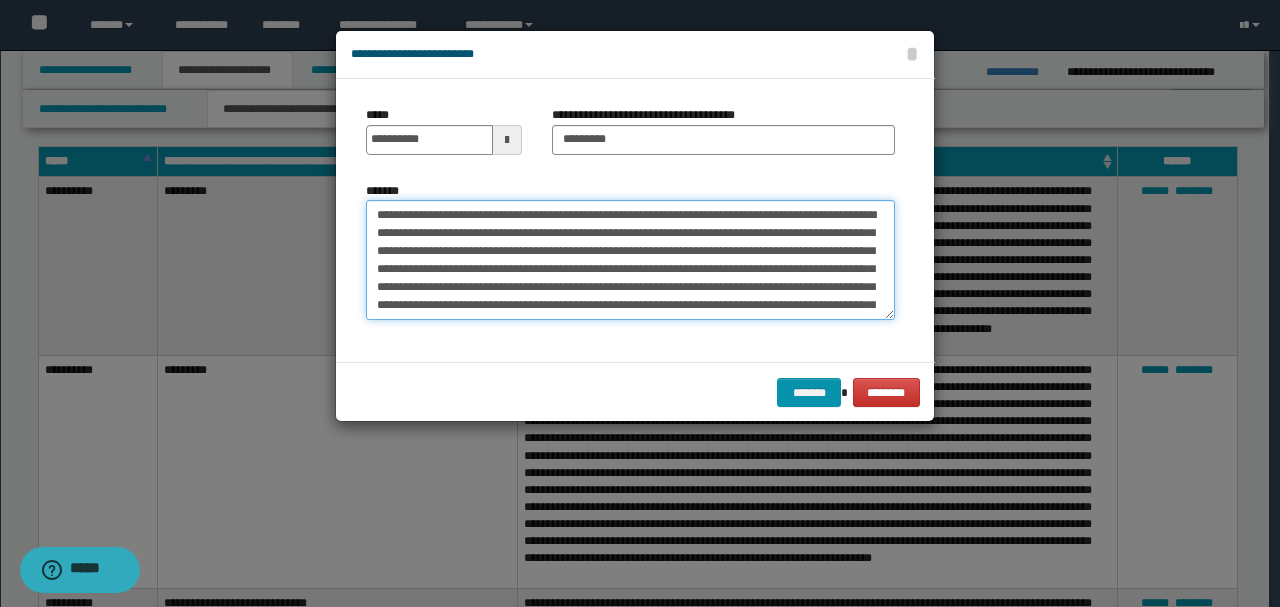 type on "**********" 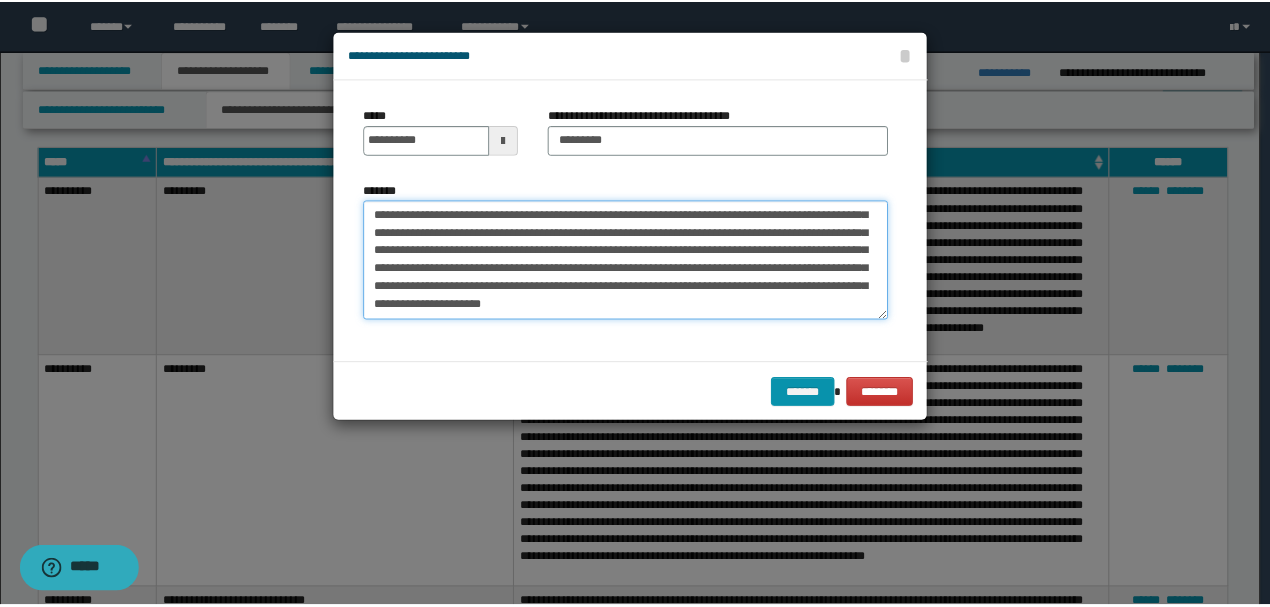 scroll, scrollTop: 162, scrollLeft: 0, axis: vertical 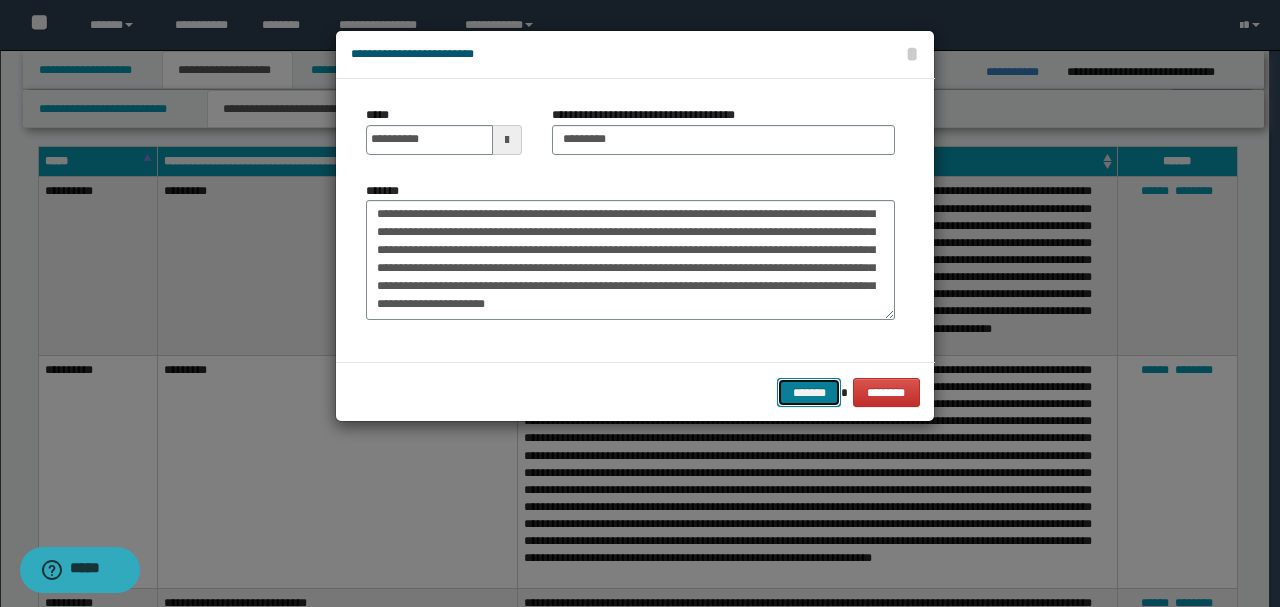 click on "*******" at bounding box center (809, 392) 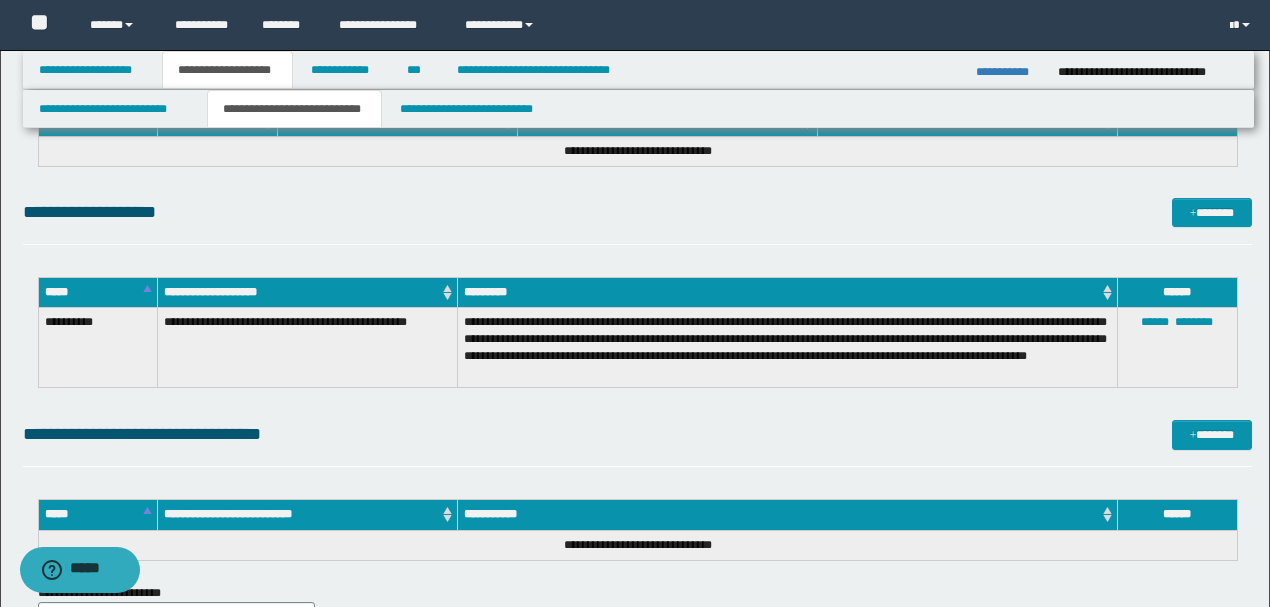 scroll, scrollTop: 2560, scrollLeft: 0, axis: vertical 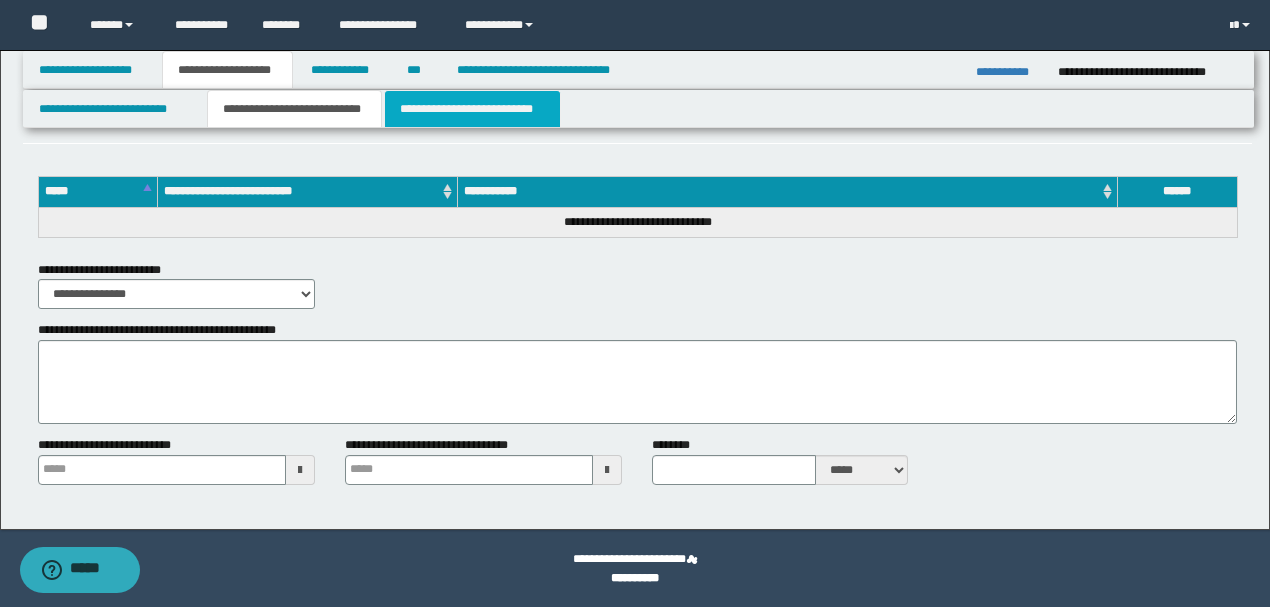 click on "**********" at bounding box center (472, 109) 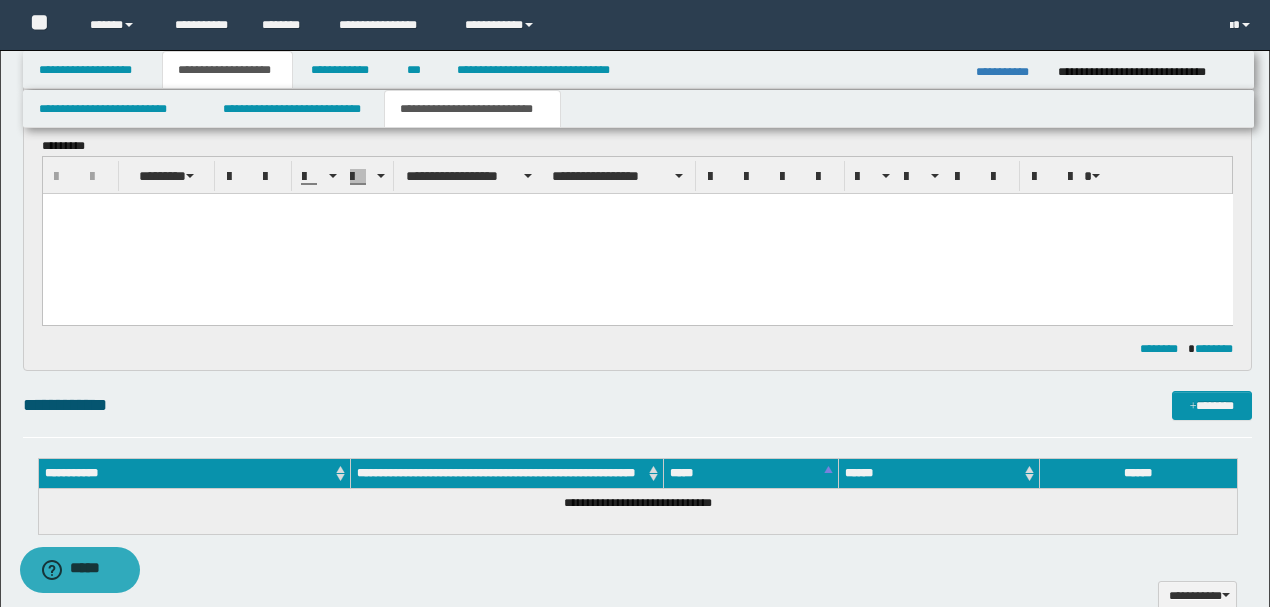 scroll, scrollTop: 593, scrollLeft: 0, axis: vertical 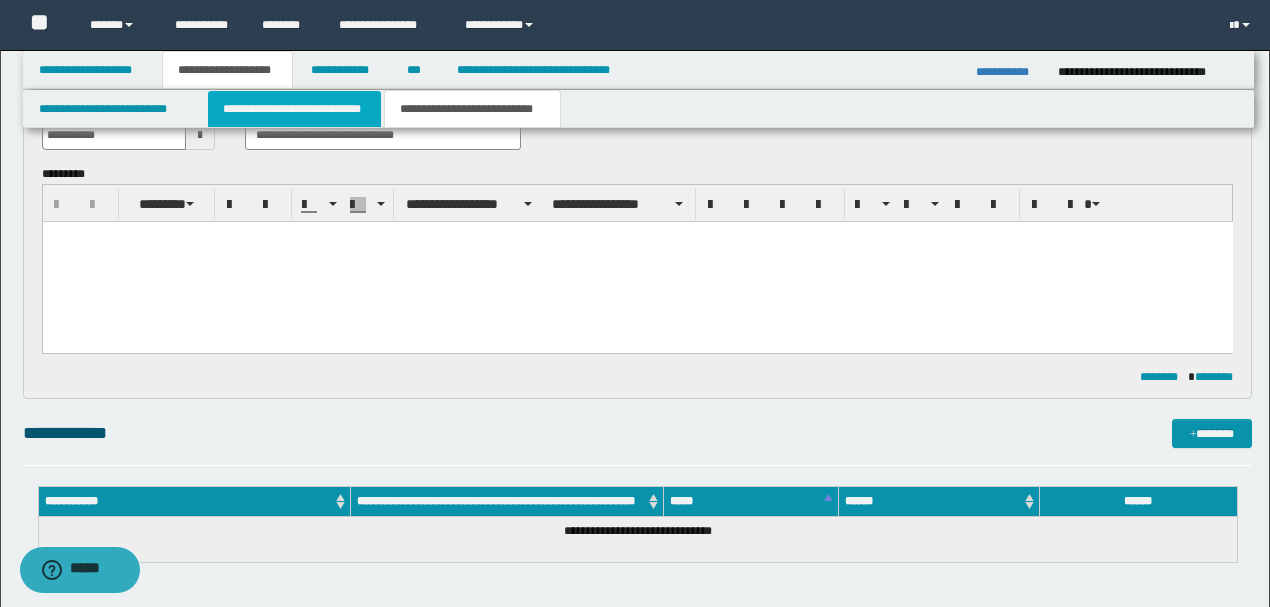 click on "**********" at bounding box center (294, 109) 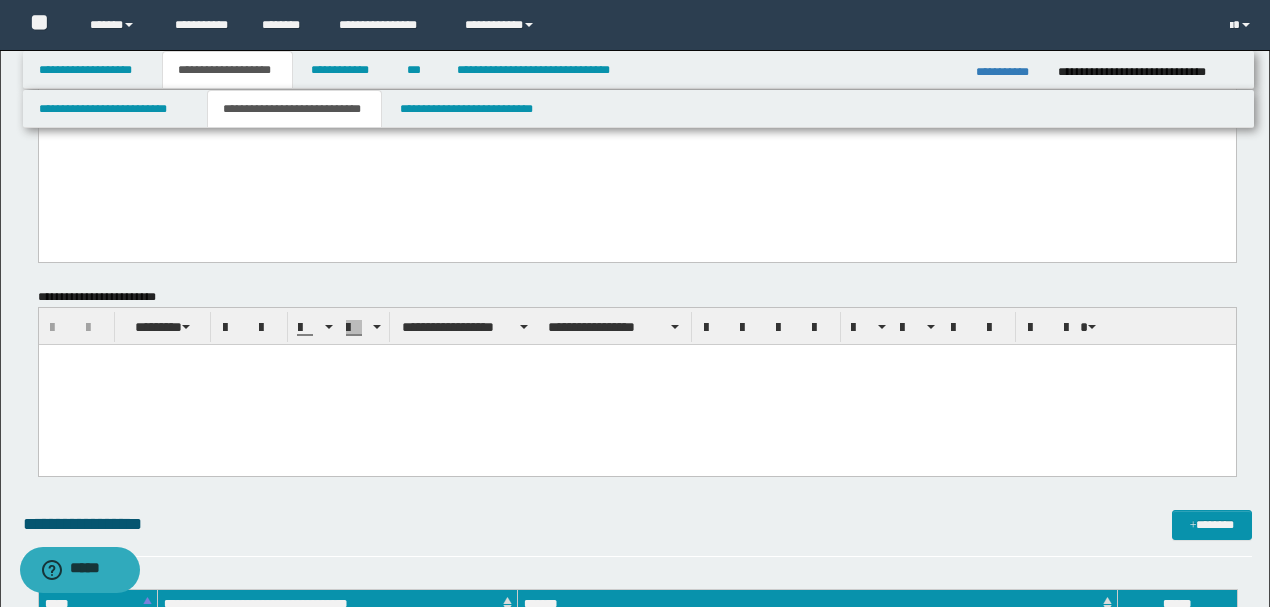 scroll, scrollTop: 526, scrollLeft: 0, axis: vertical 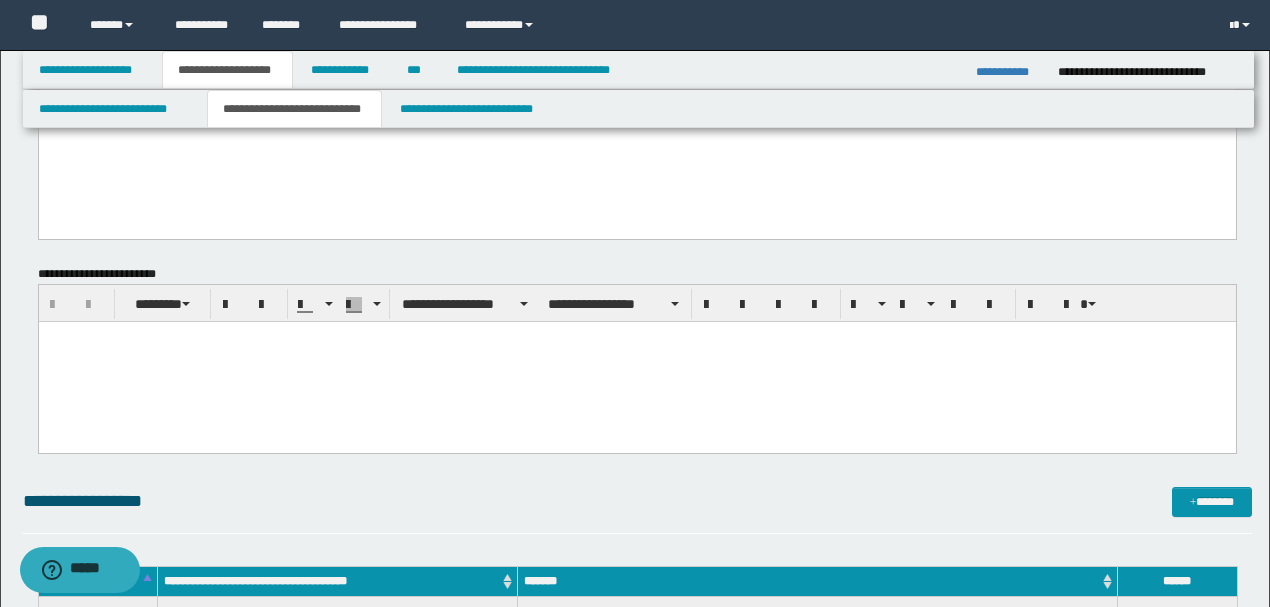 click at bounding box center (636, 362) 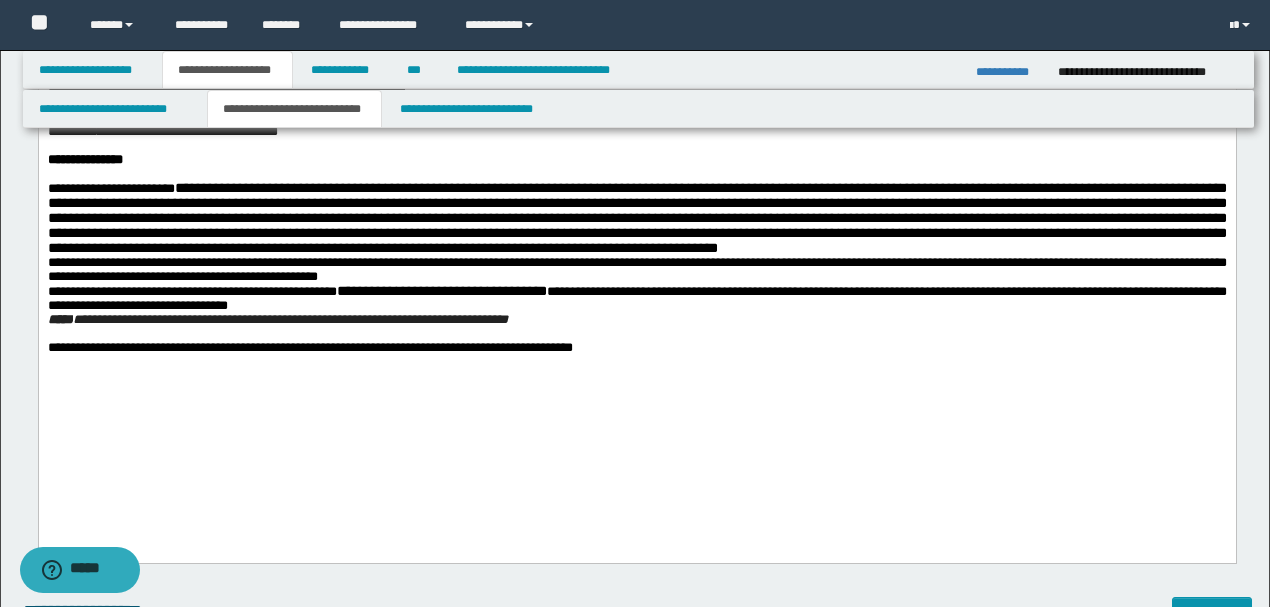 scroll, scrollTop: 926, scrollLeft: 0, axis: vertical 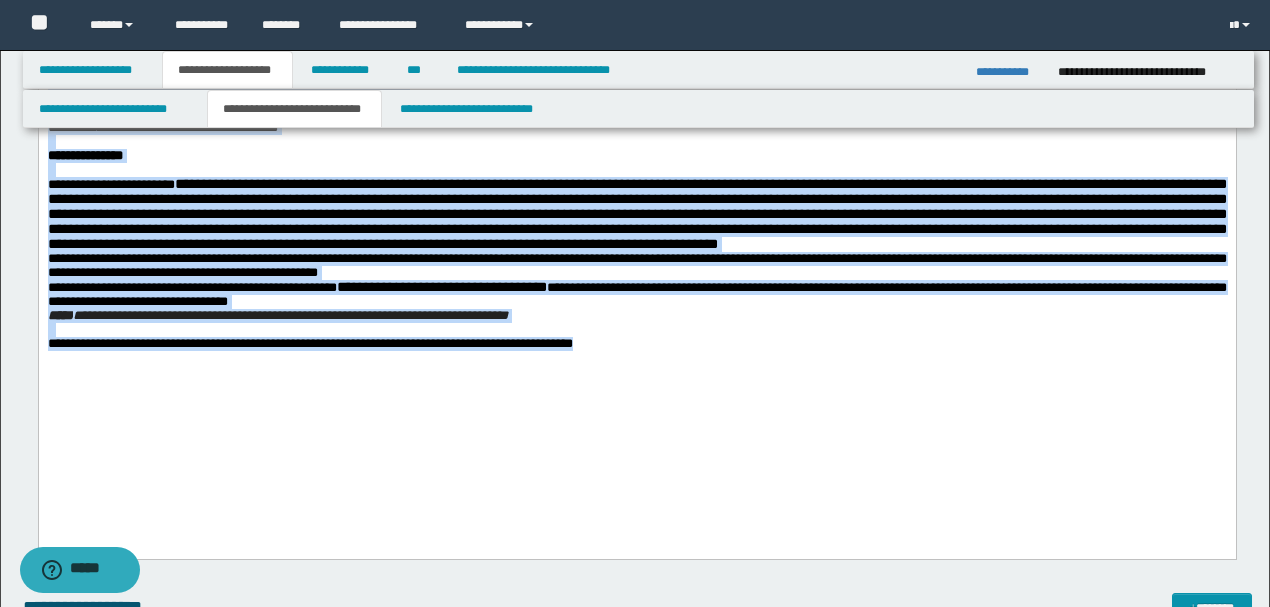 drag, startPoint x: 47, startPoint y: -63, endPoint x: 840, endPoint y: 489, distance: 966.20544 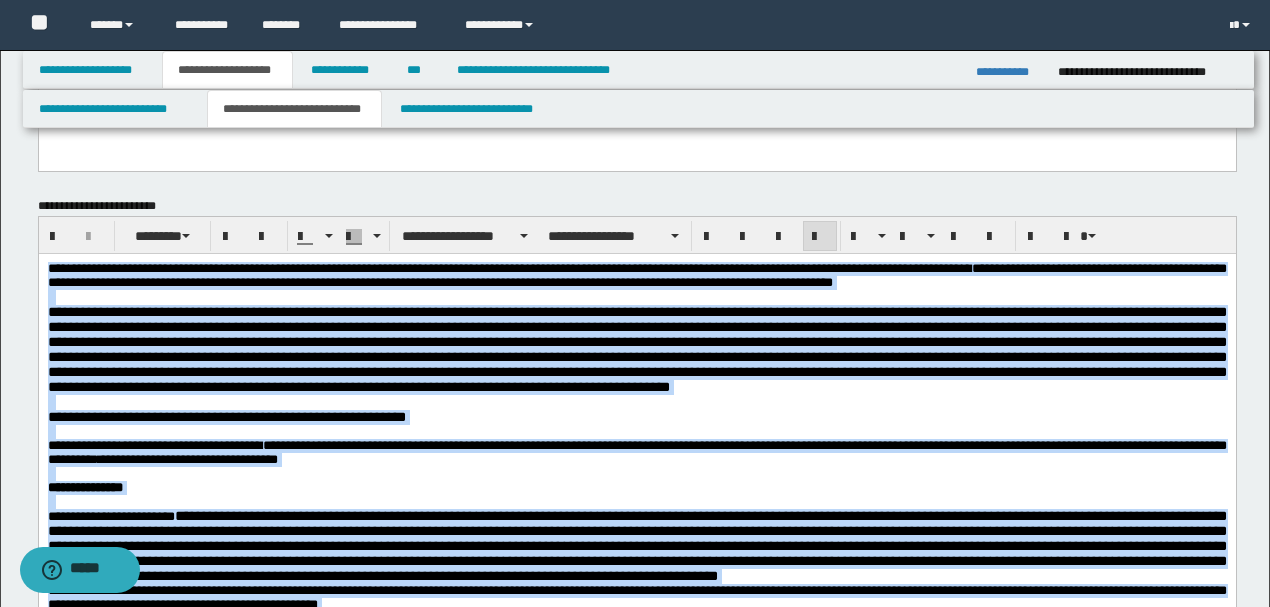 scroll, scrollTop: 593, scrollLeft: 0, axis: vertical 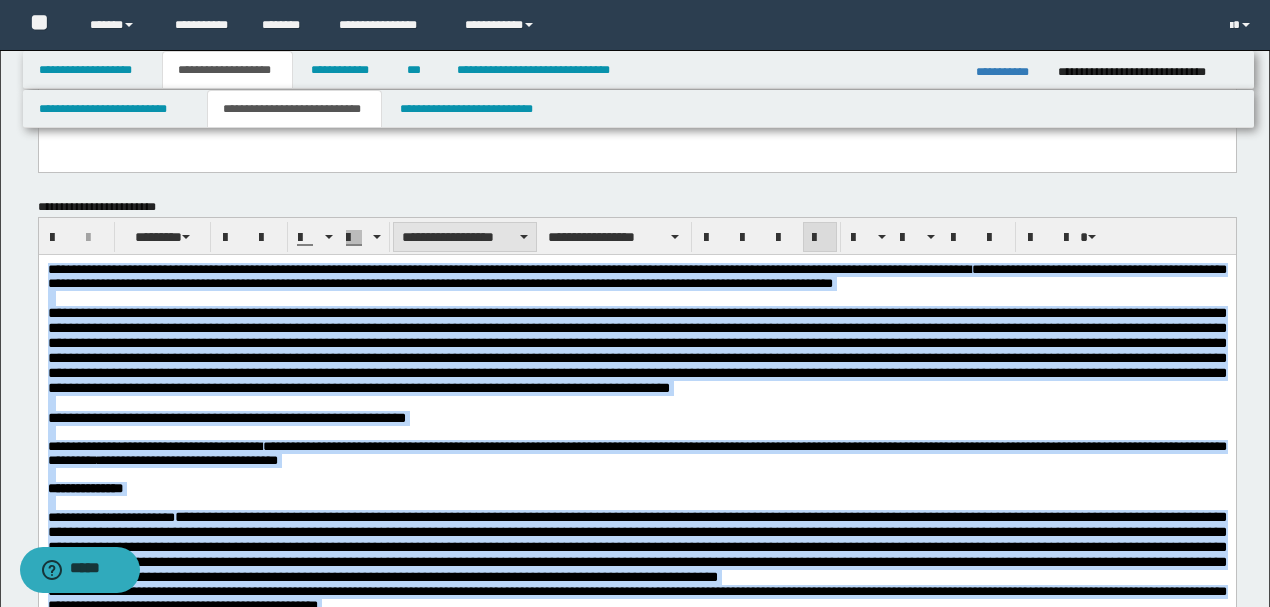 click on "**********" at bounding box center [465, 237] 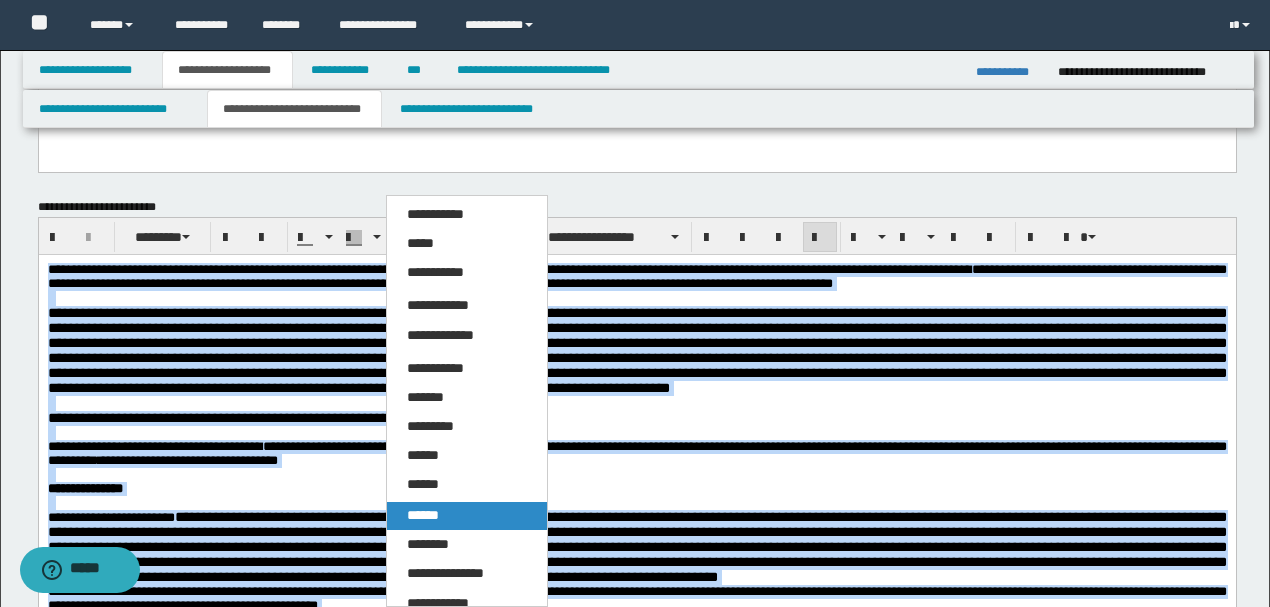 click on "******" at bounding box center (466, 516) 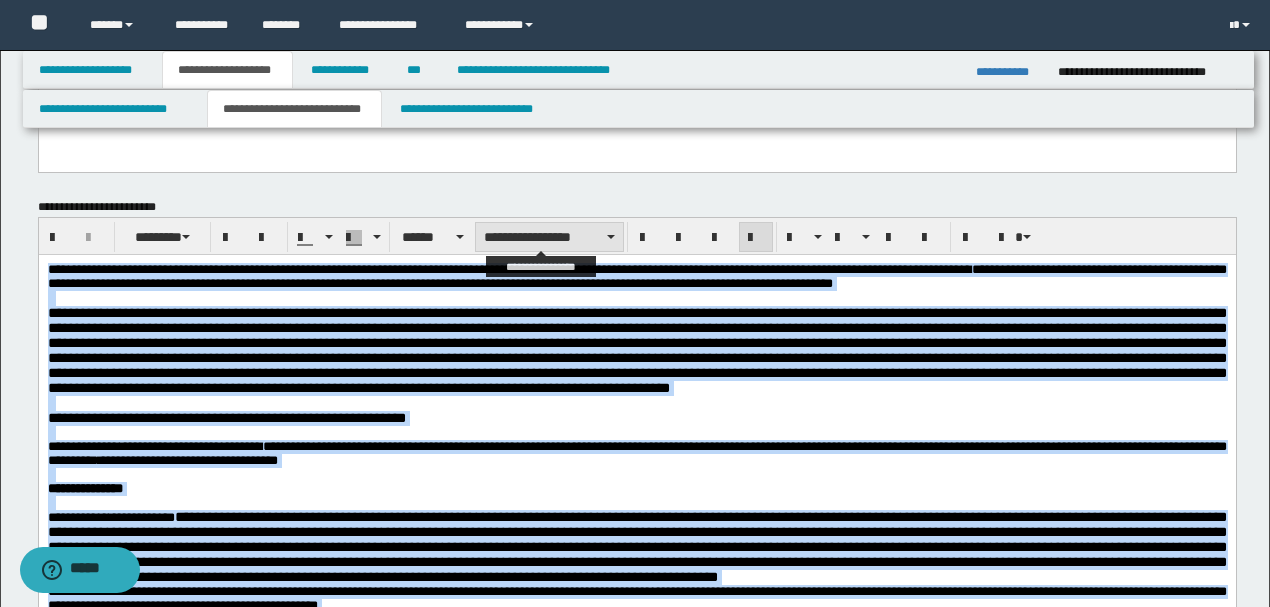 click on "**********" at bounding box center (549, 237) 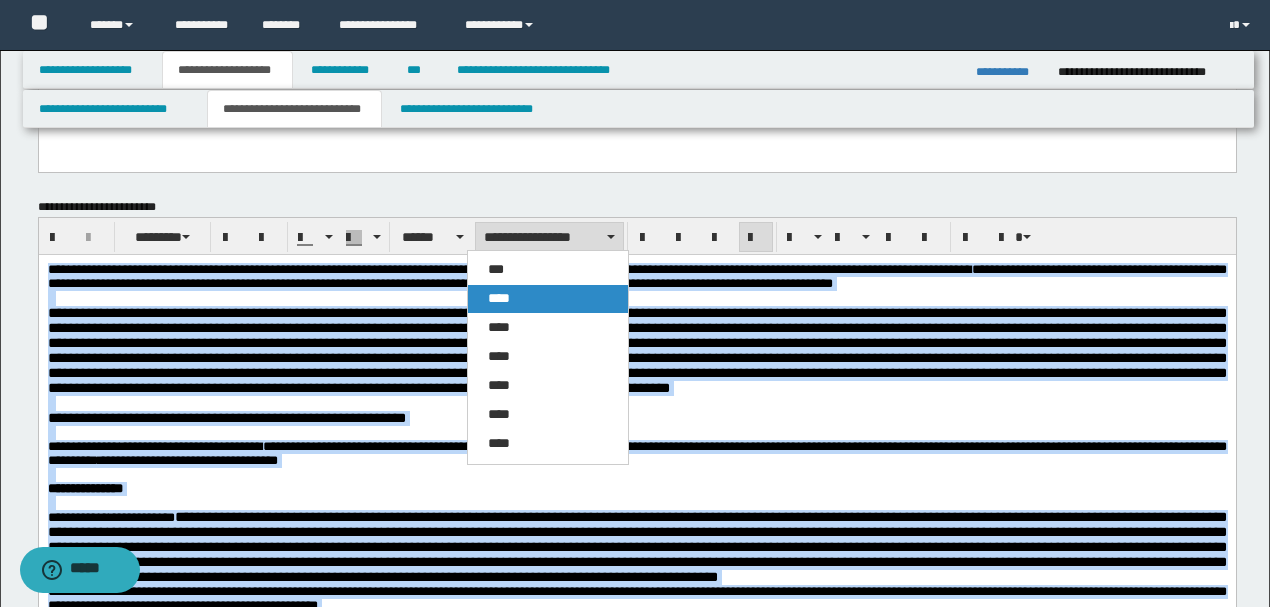 click on "****" at bounding box center (547, 299) 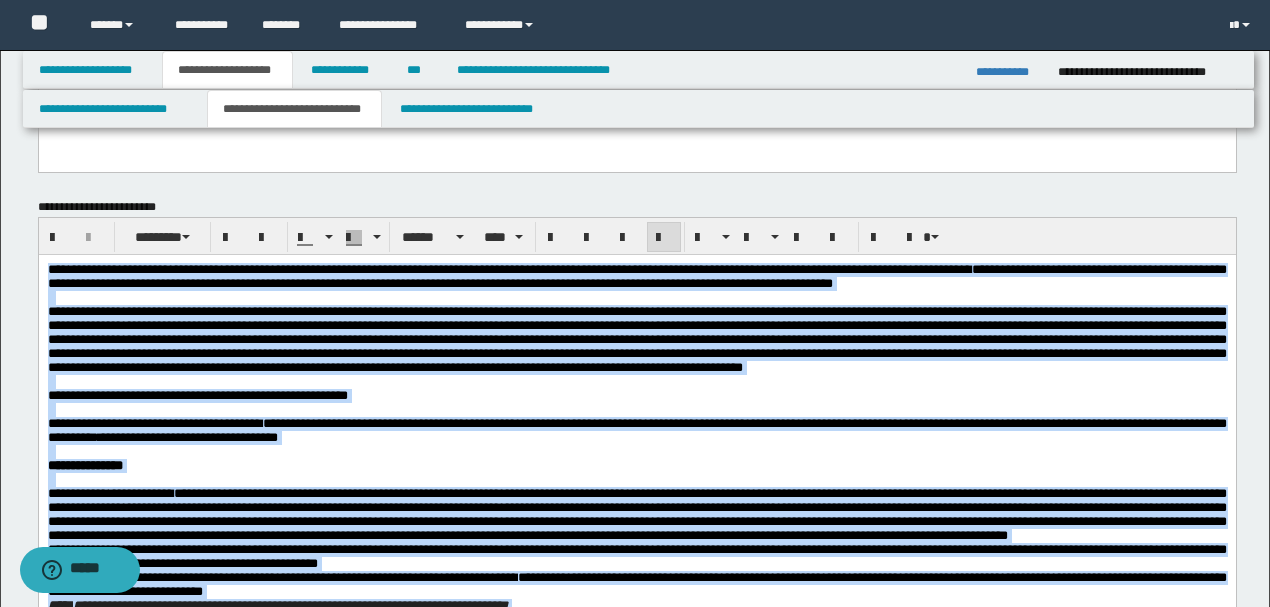 click at bounding box center (636, 339) 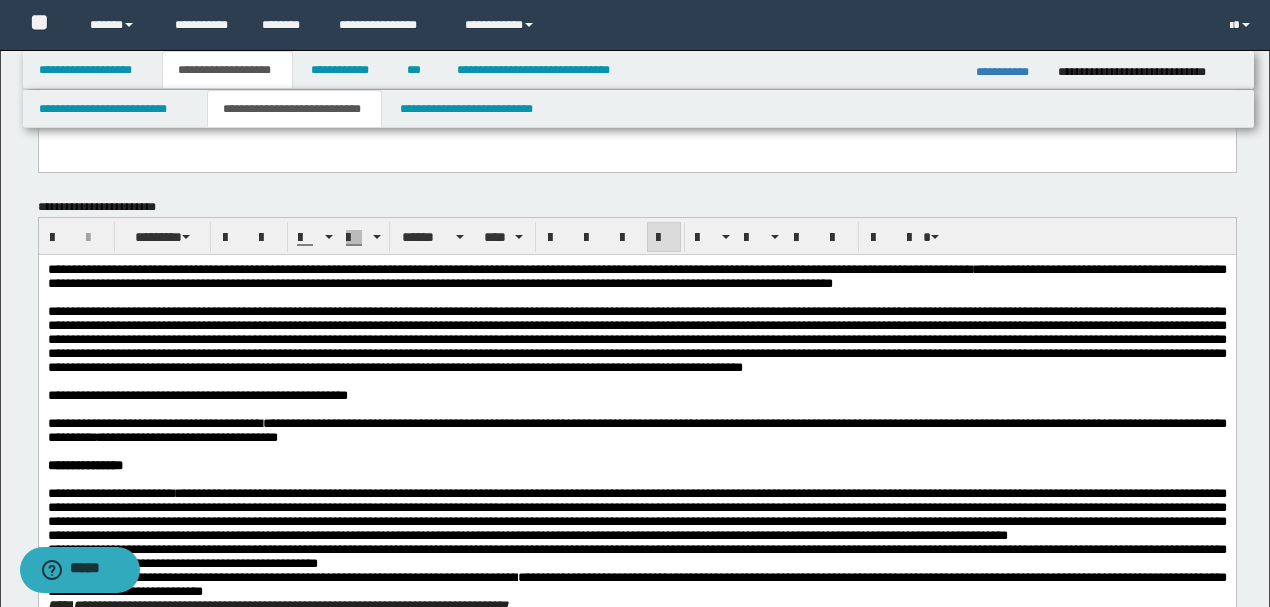 scroll, scrollTop: 660, scrollLeft: 0, axis: vertical 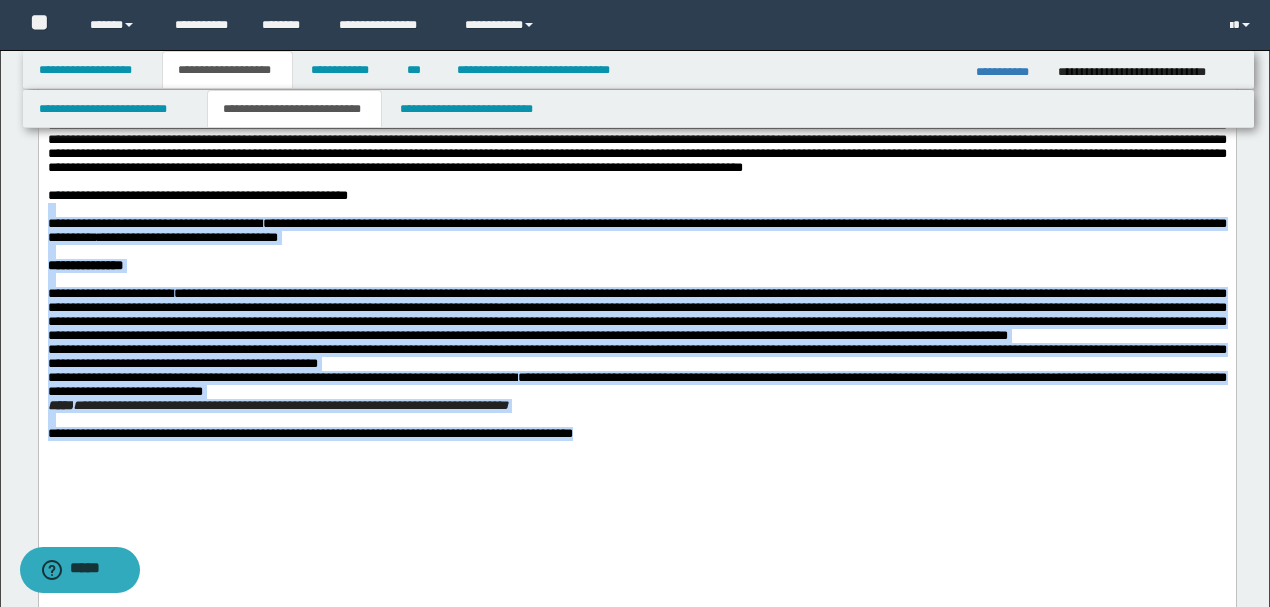 drag, startPoint x: 459, startPoint y: 232, endPoint x: 948, endPoint y: 578, distance: 599.03 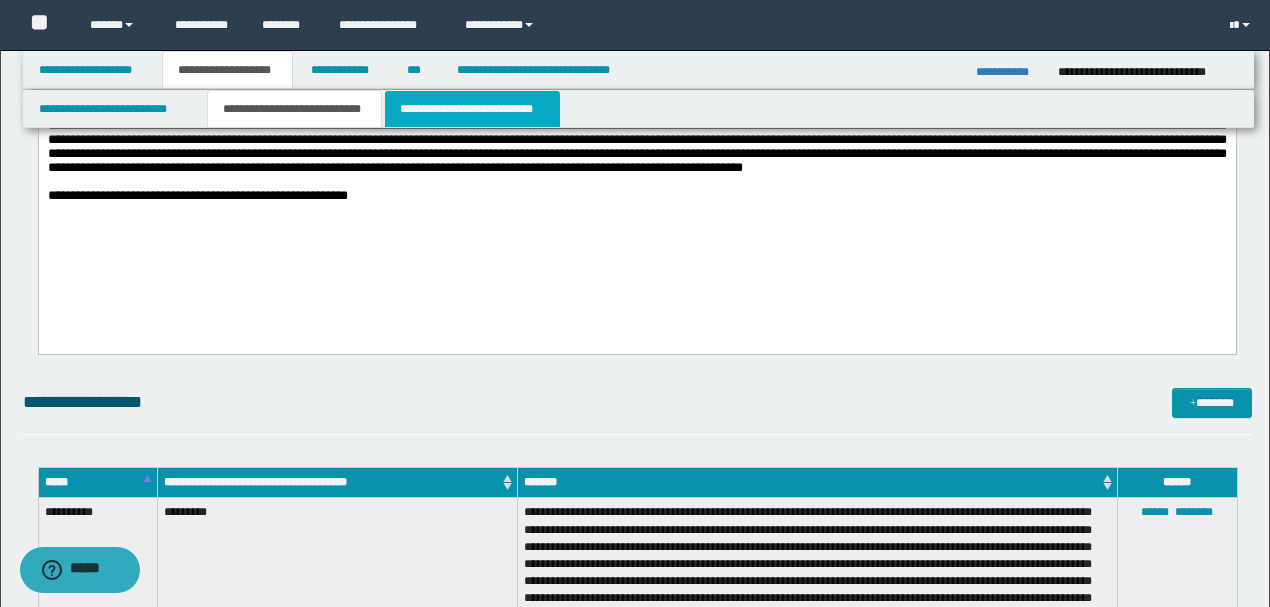 click on "**********" at bounding box center (472, 109) 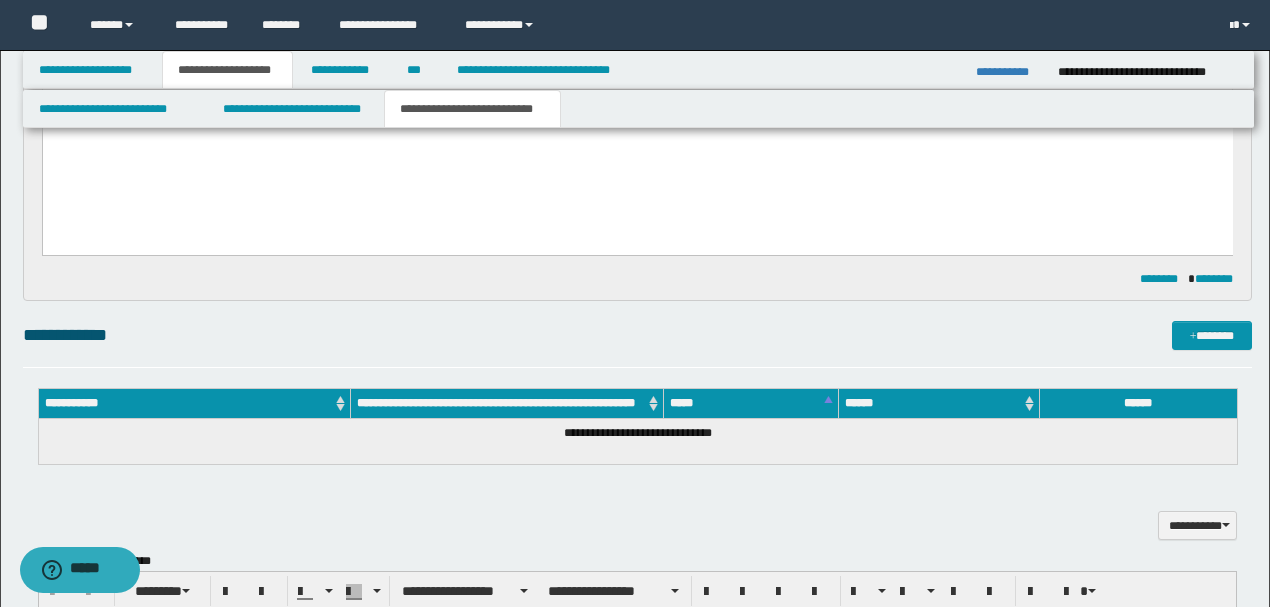 scroll, scrollTop: 460, scrollLeft: 0, axis: vertical 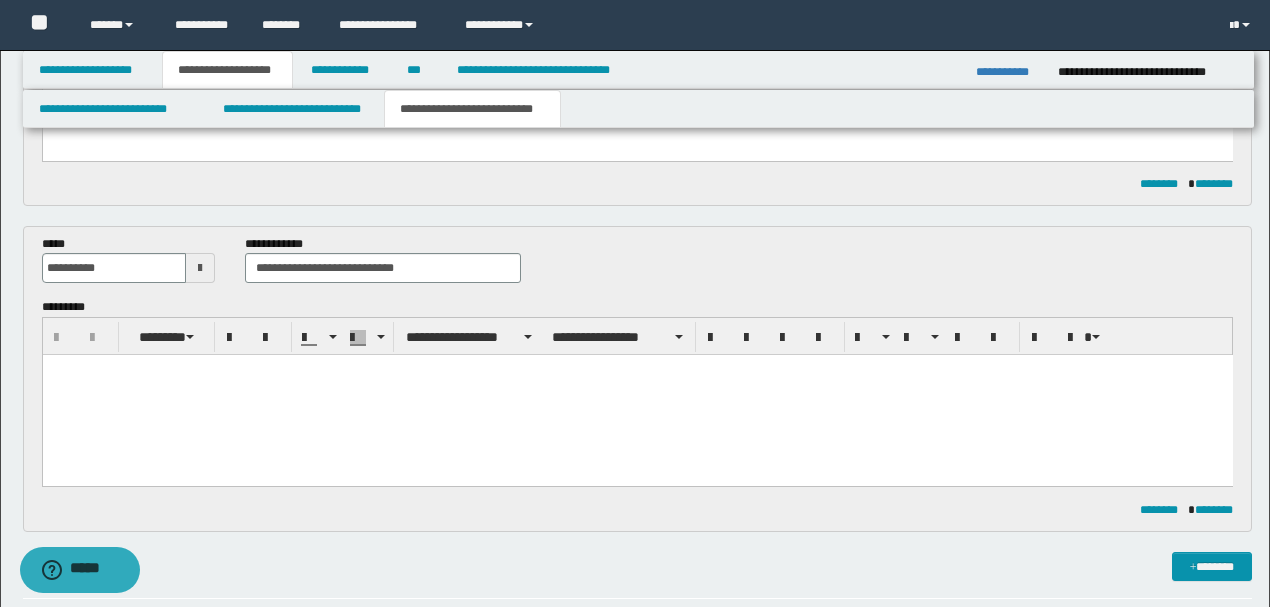 click at bounding box center [637, 395] 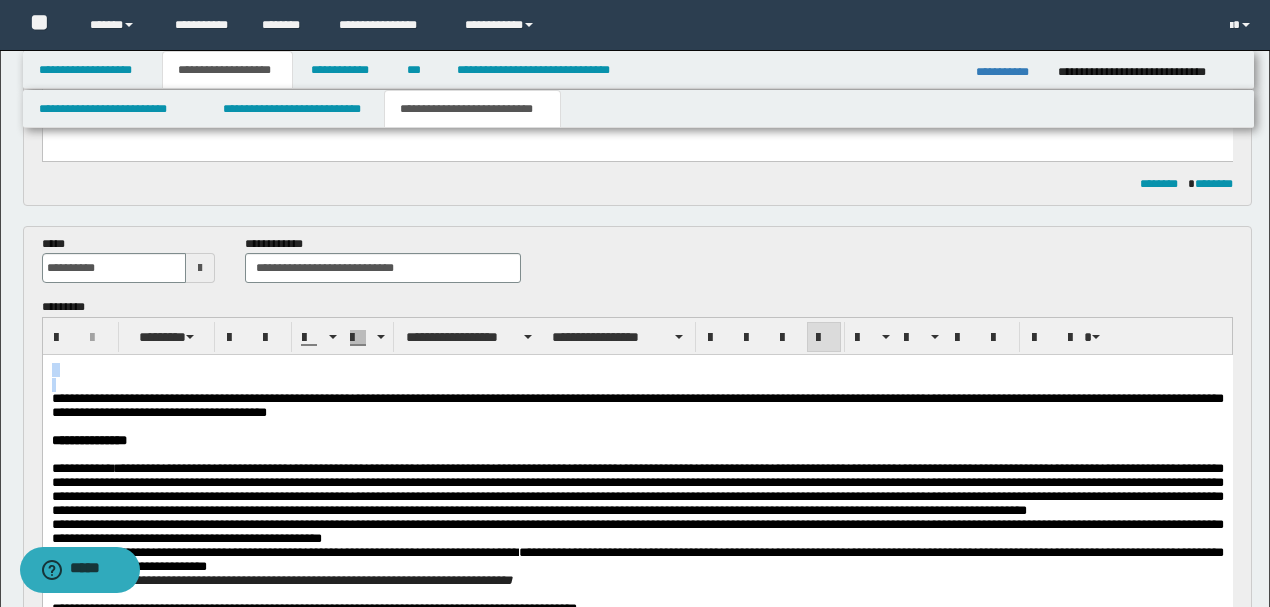 drag, startPoint x: 50, startPoint y: 400, endPoint x: 46, endPoint y: 350, distance: 50.159744 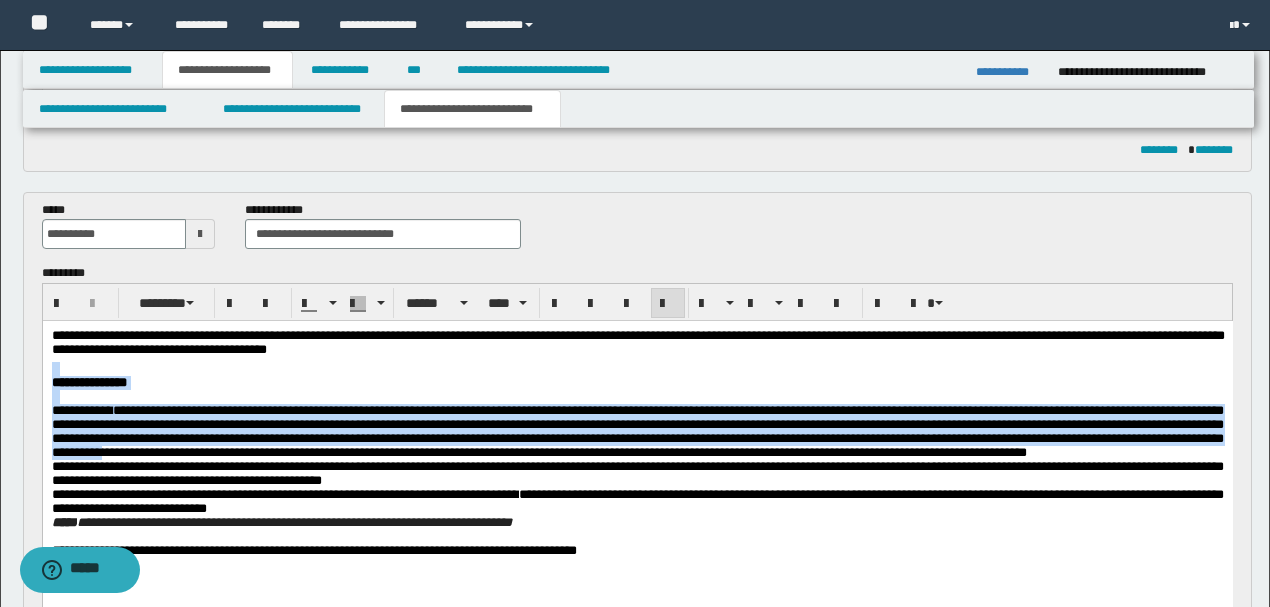 scroll, scrollTop: 526, scrollLeft: 0, axis: vertical 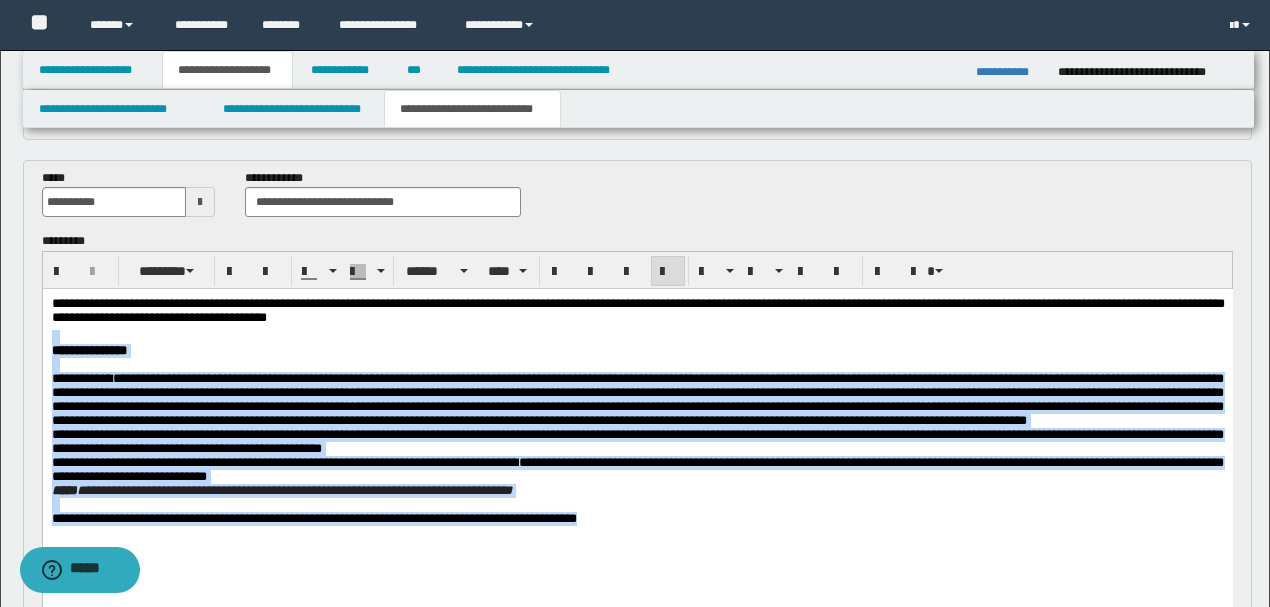 drag, startPoint x: 649, startPoint y: 317, endPoint x: 853, endPoint y: 591, distance: 341.6021 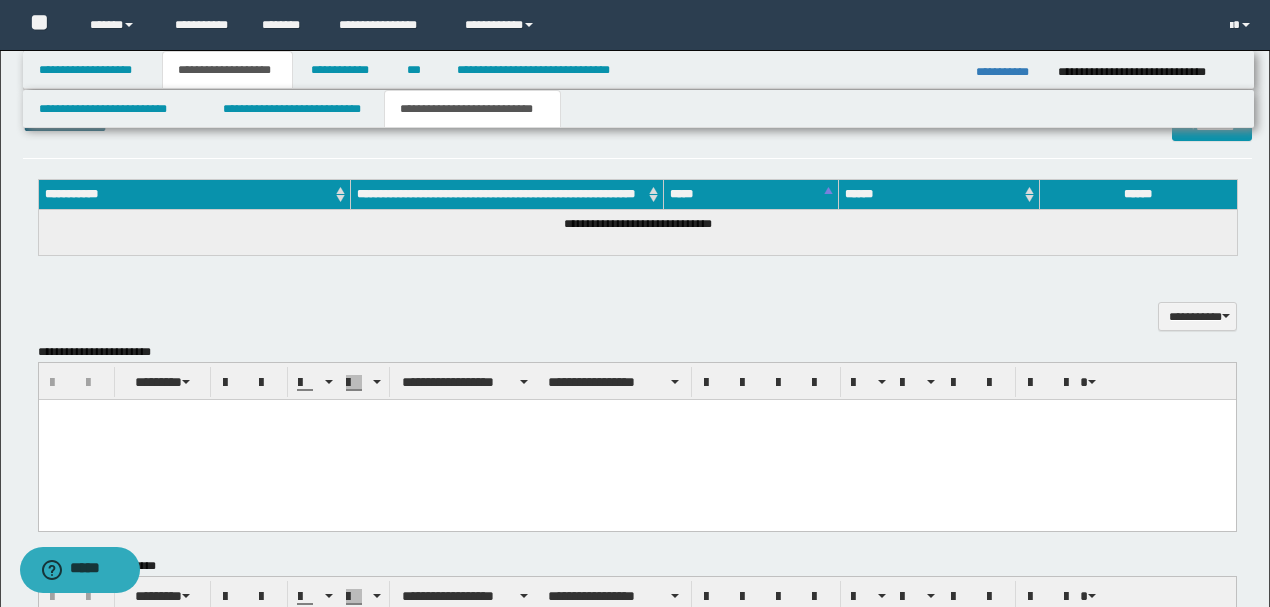 scroll, scrollTop: 926, scrollLeft: 0, axis: vertical 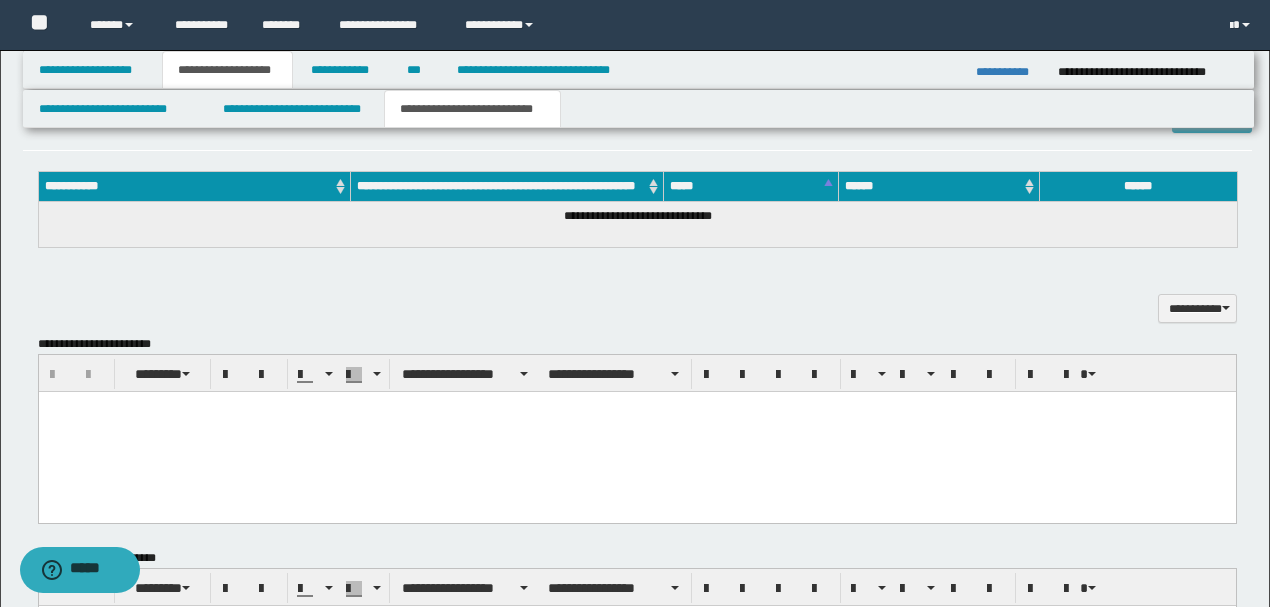 click at bounding box center (636, 431) 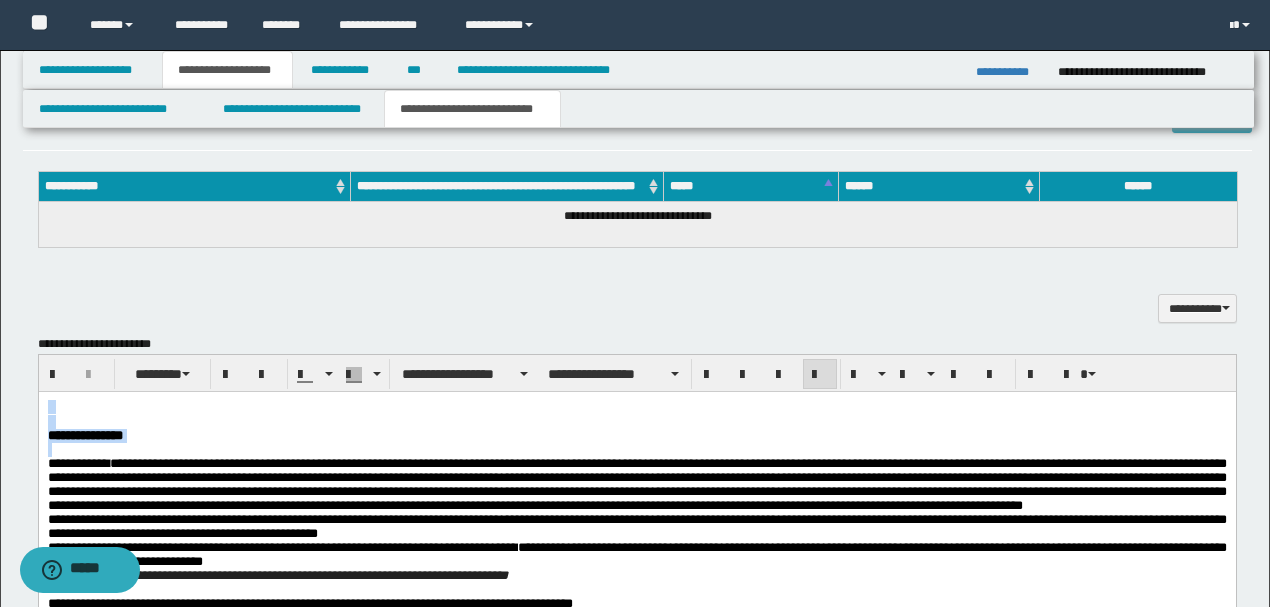 drag, startPoint x: 48, startPoint y: 468, endPoint x: 44, endPoint y: 403, distance: 65.12296 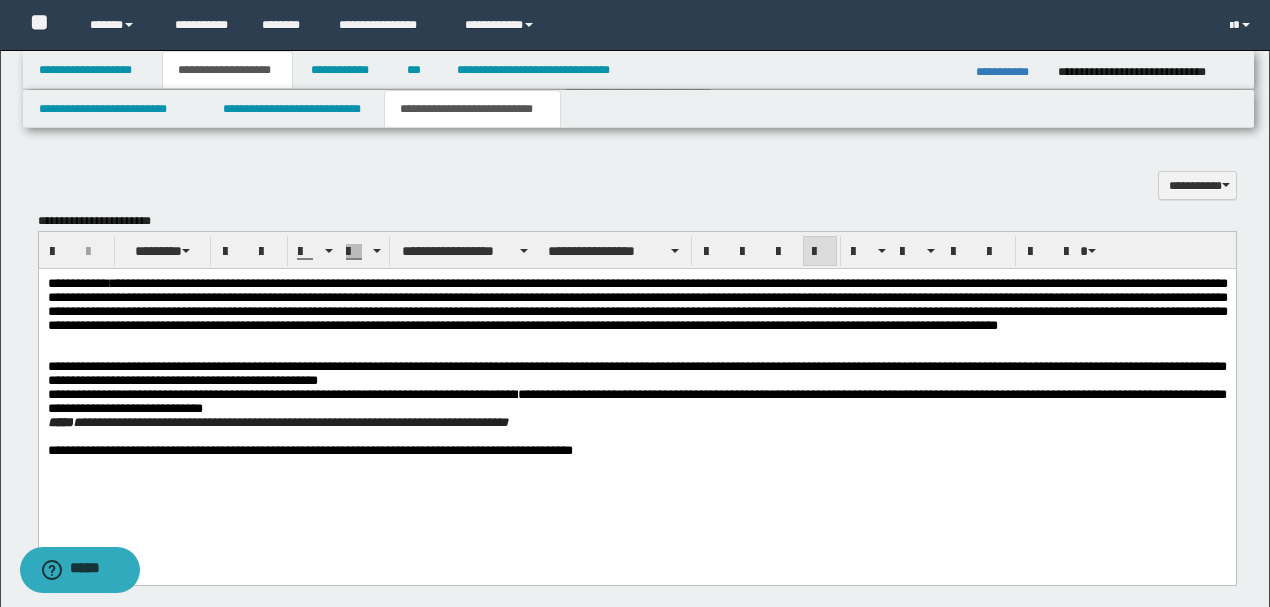 scroll, scrollTop: 1060, scrollLeft: 0, axis: vertical 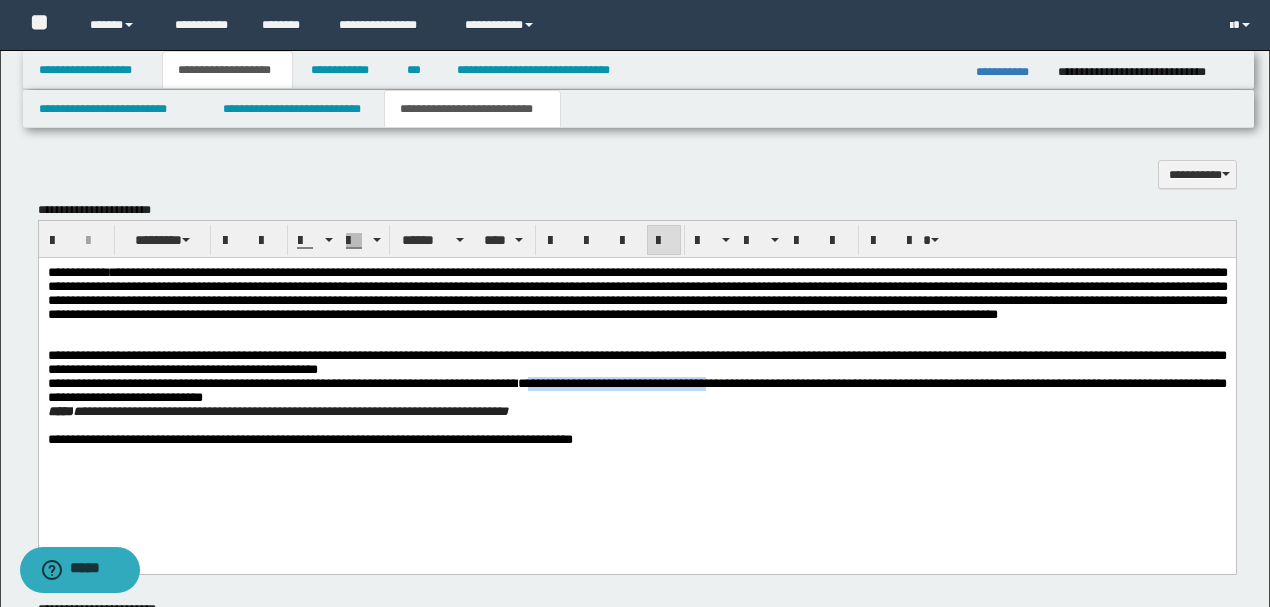 drag, startPoint x: 611, startPoint y: 387, endPoint x: 813, endPoint y: 383, distance: 202.0396 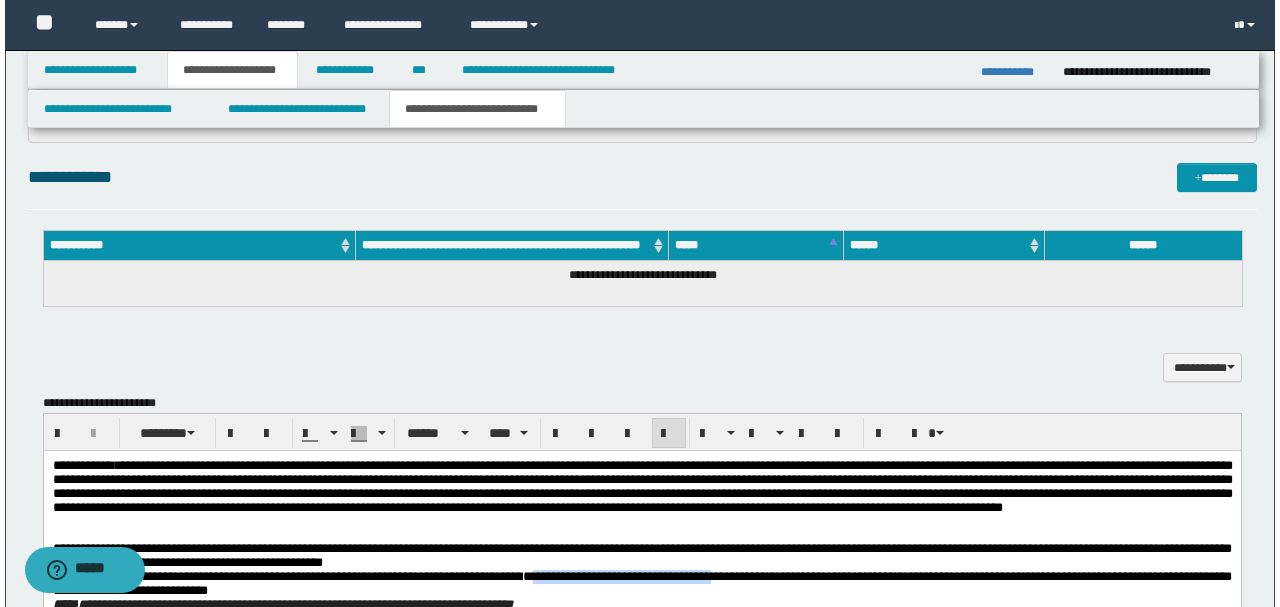 scroll, scrollTop: 860, scrollLeft: 0, axis: vertical 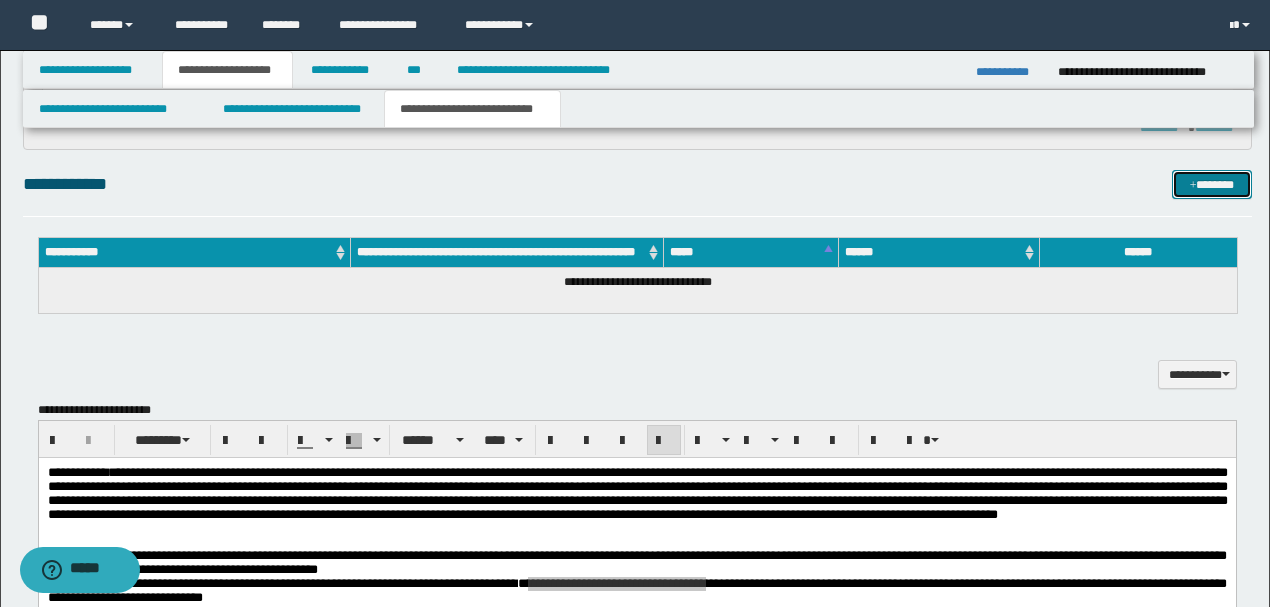 click on "*******" at bounding box center [1211, 184] 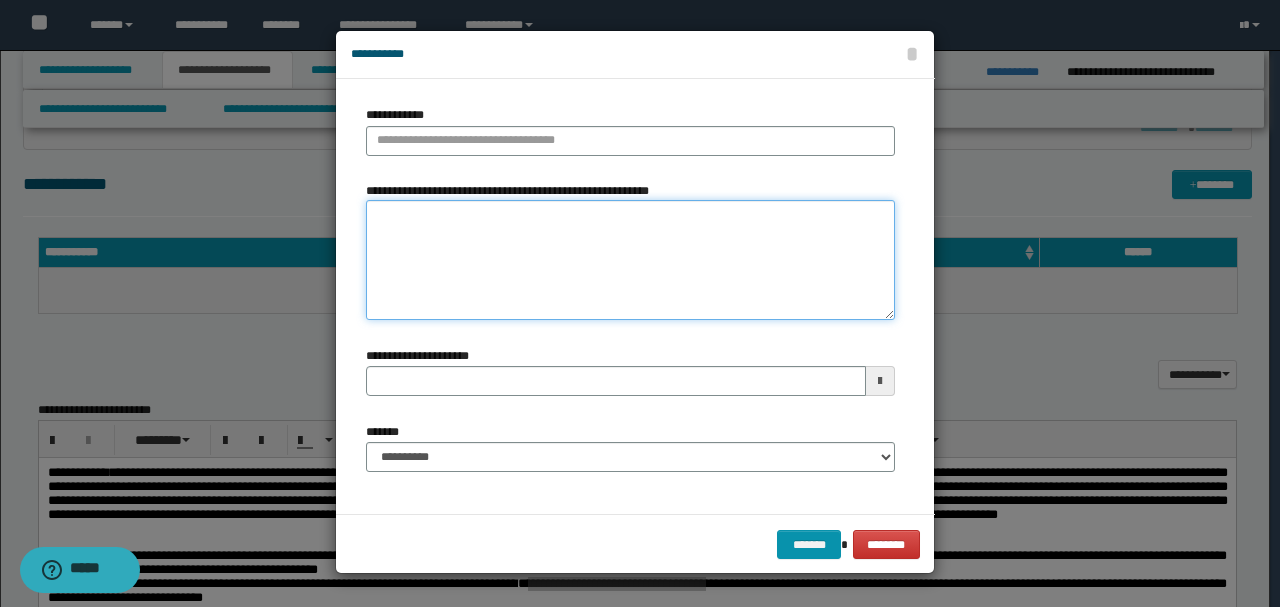 click on "**********" at bounding box center [630, 260] 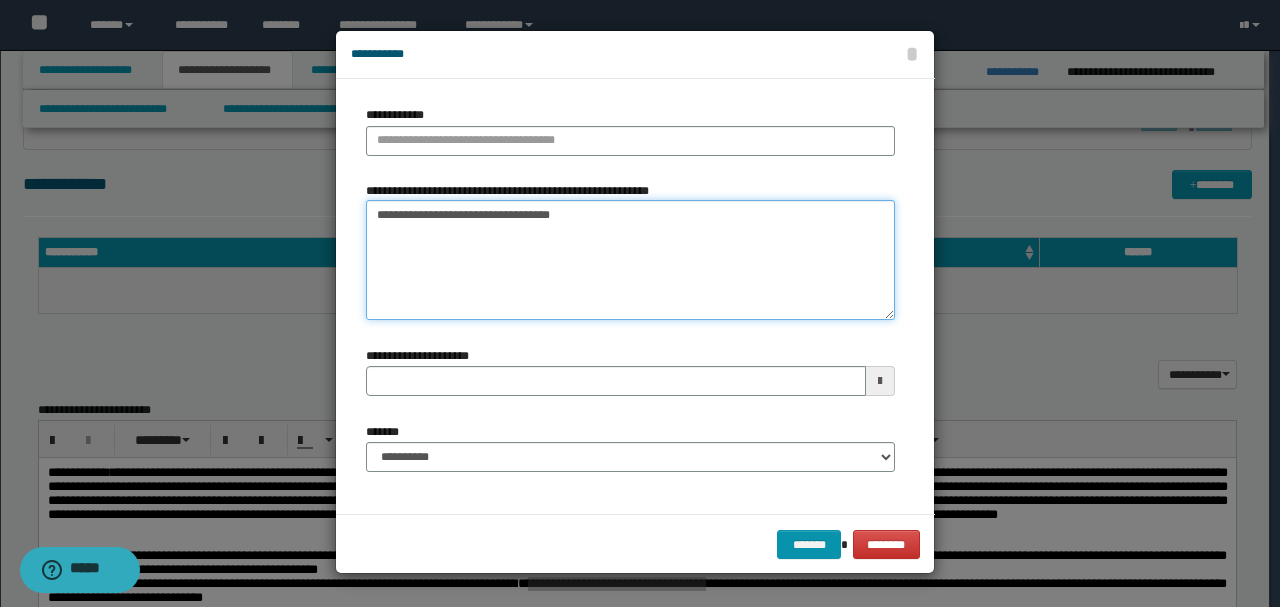type 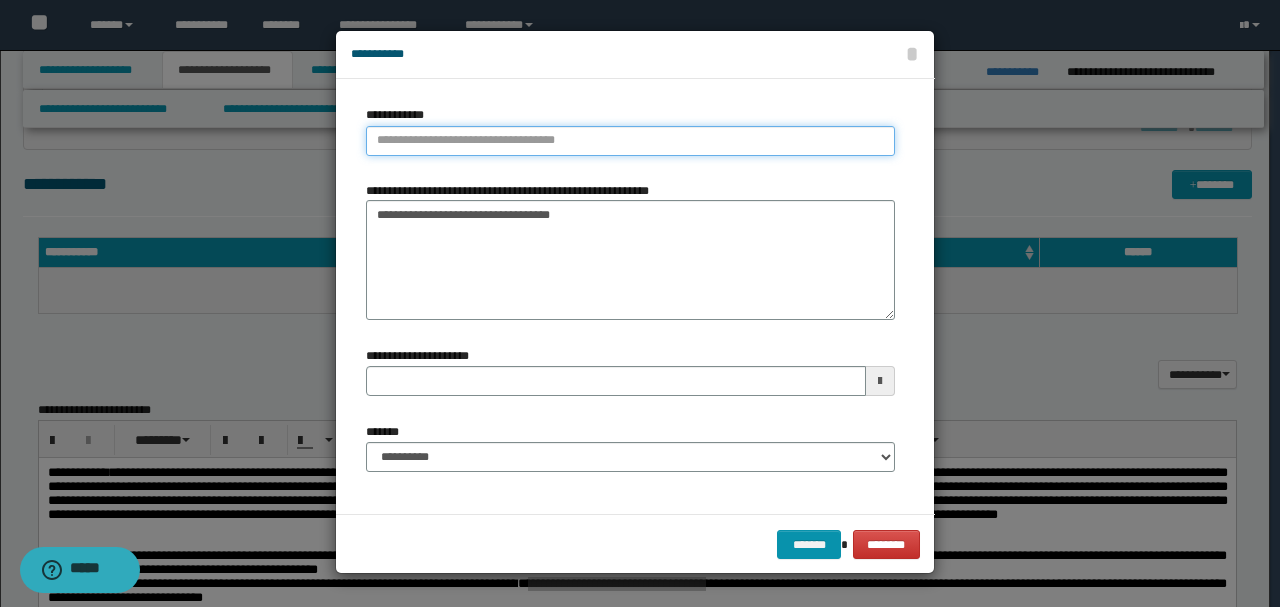 click on "**********" at bounding box center [630, 141] 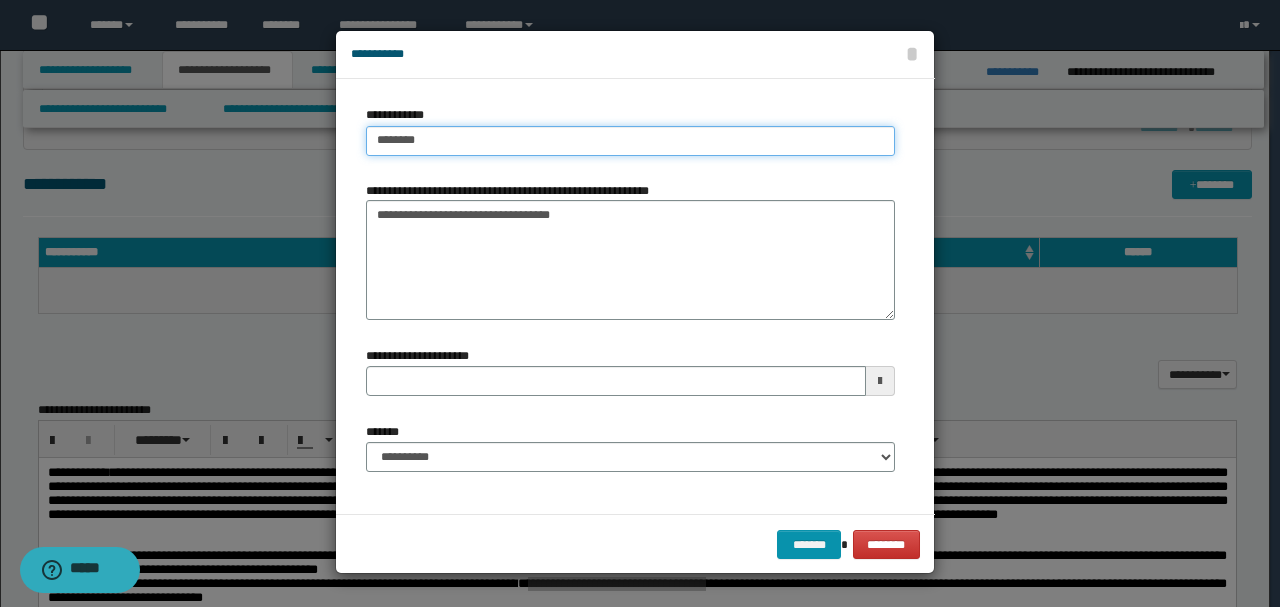 type on "********" 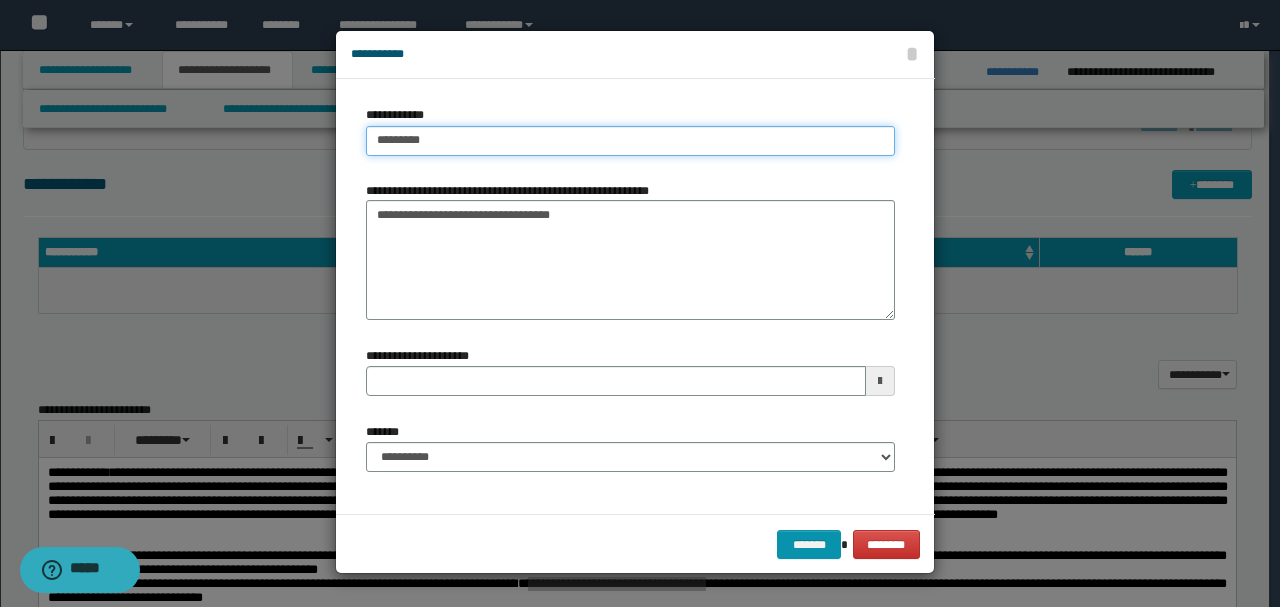 type on "********" 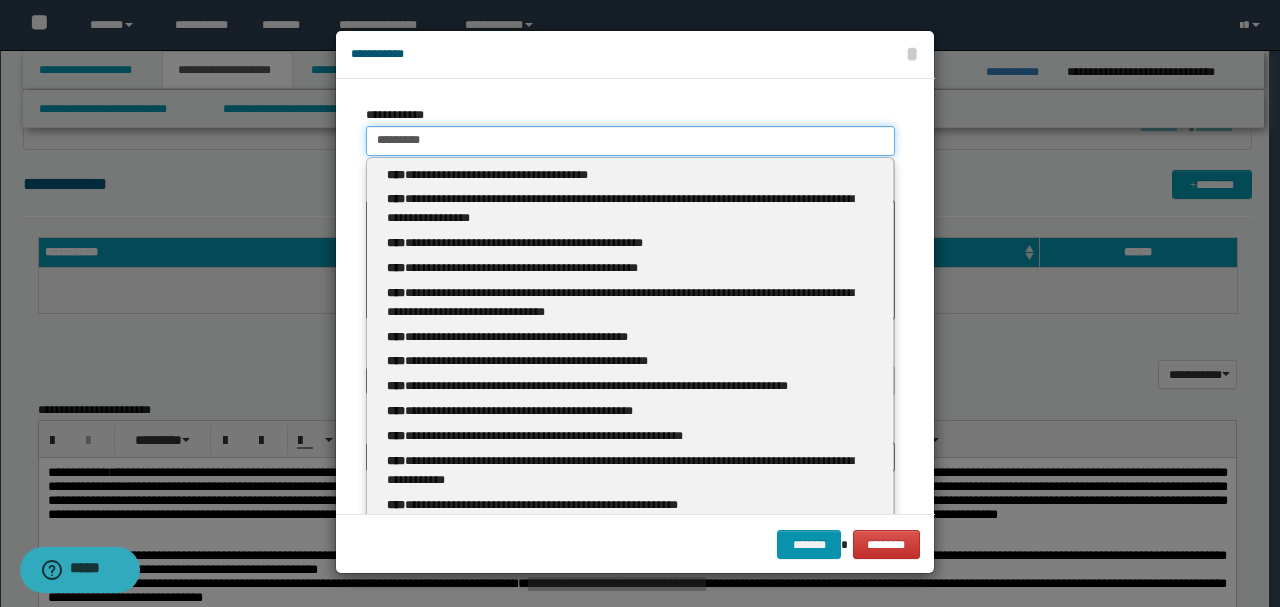 type 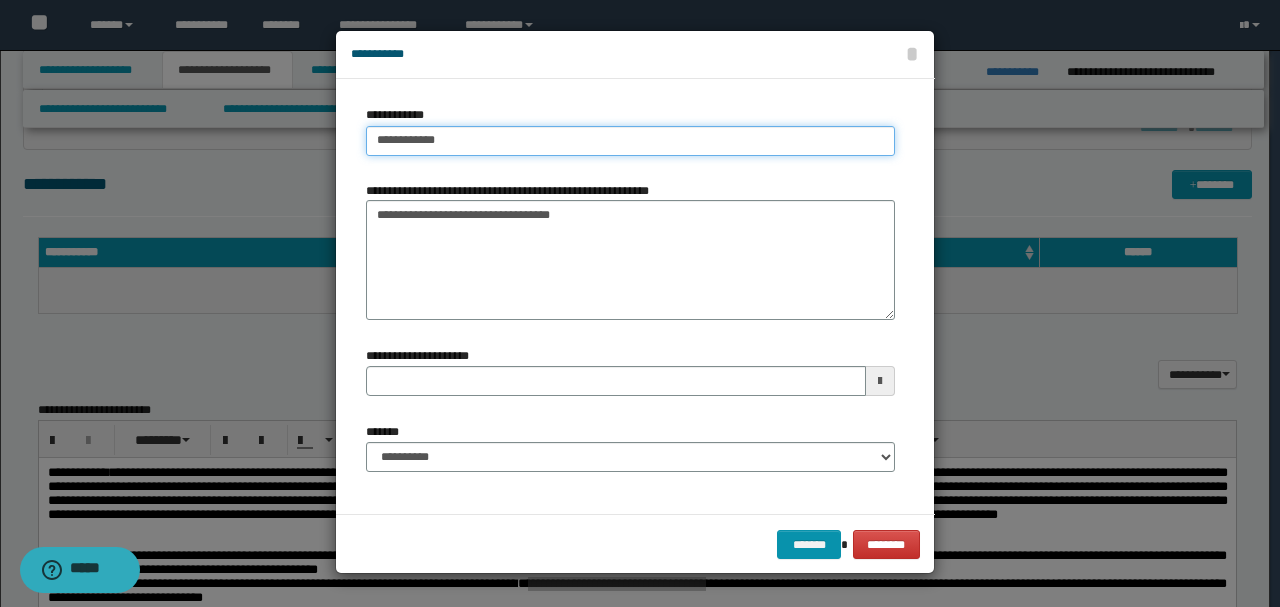 type on "**********" 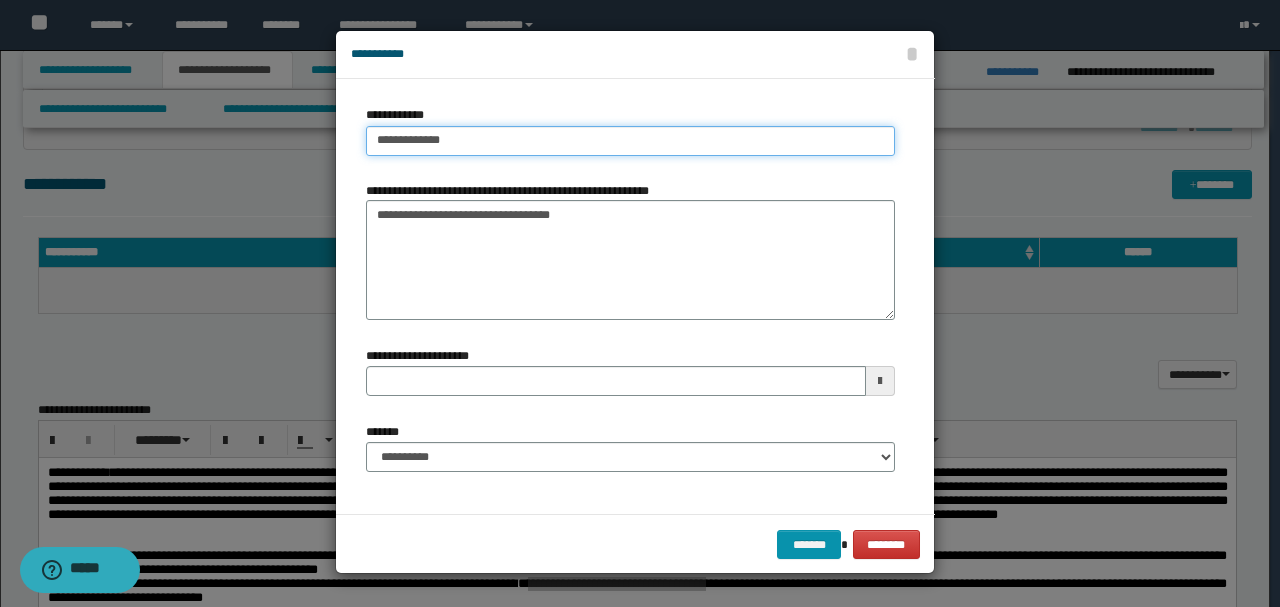 type on "**********" 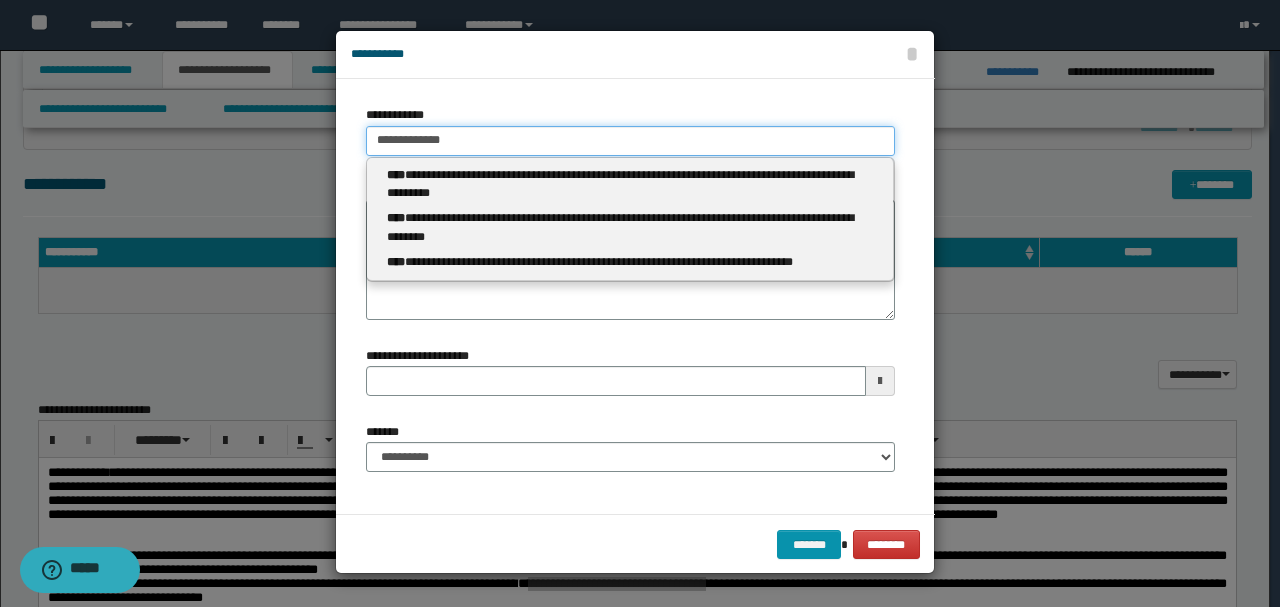 type 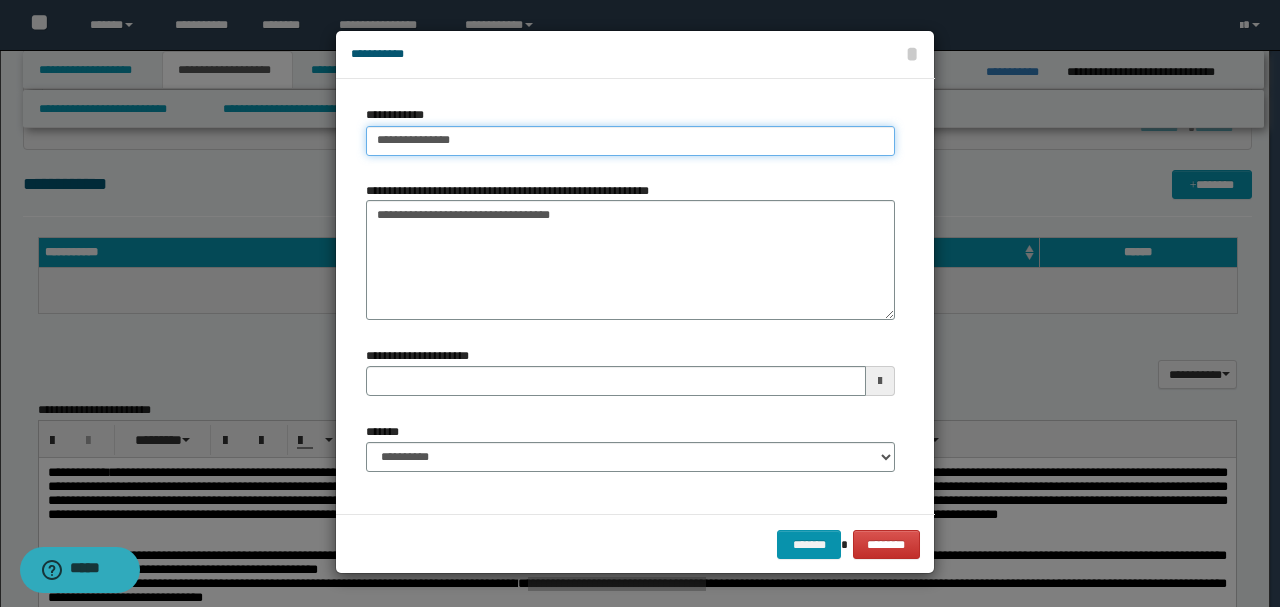 type on "**********" 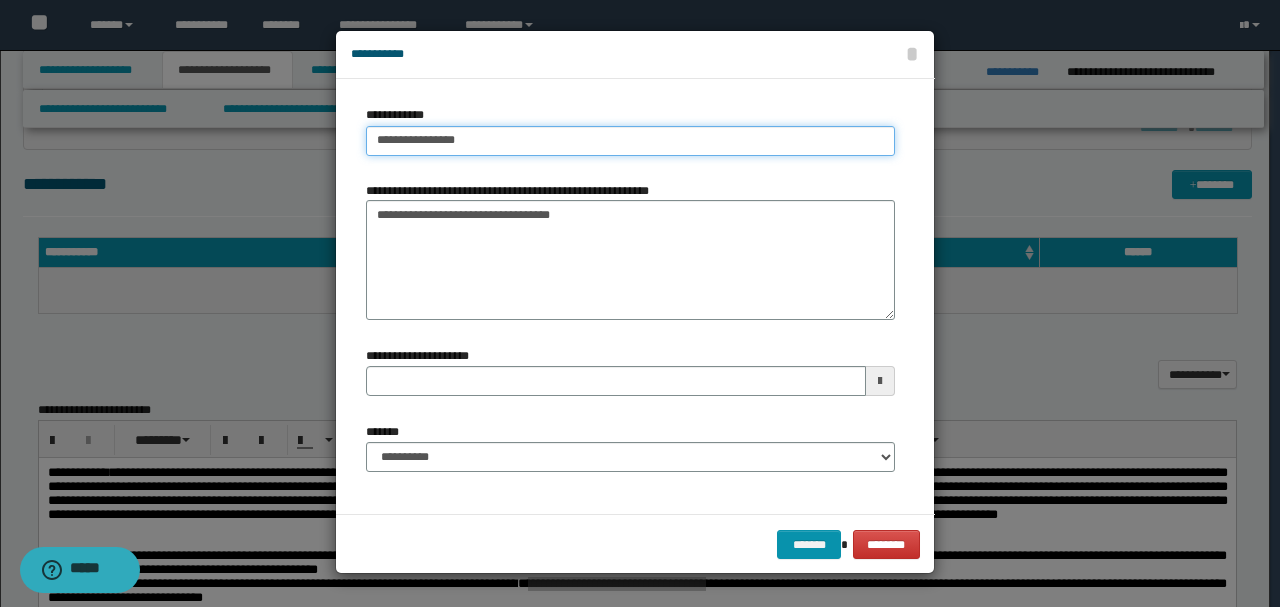 type on "**********" 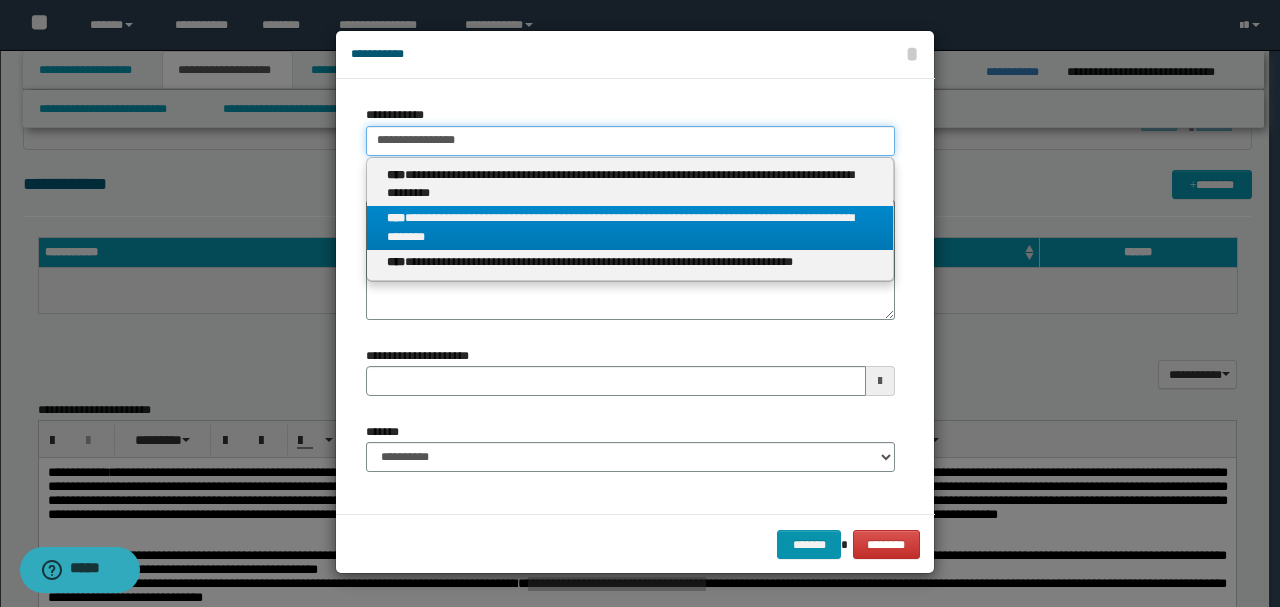 type on "**********" 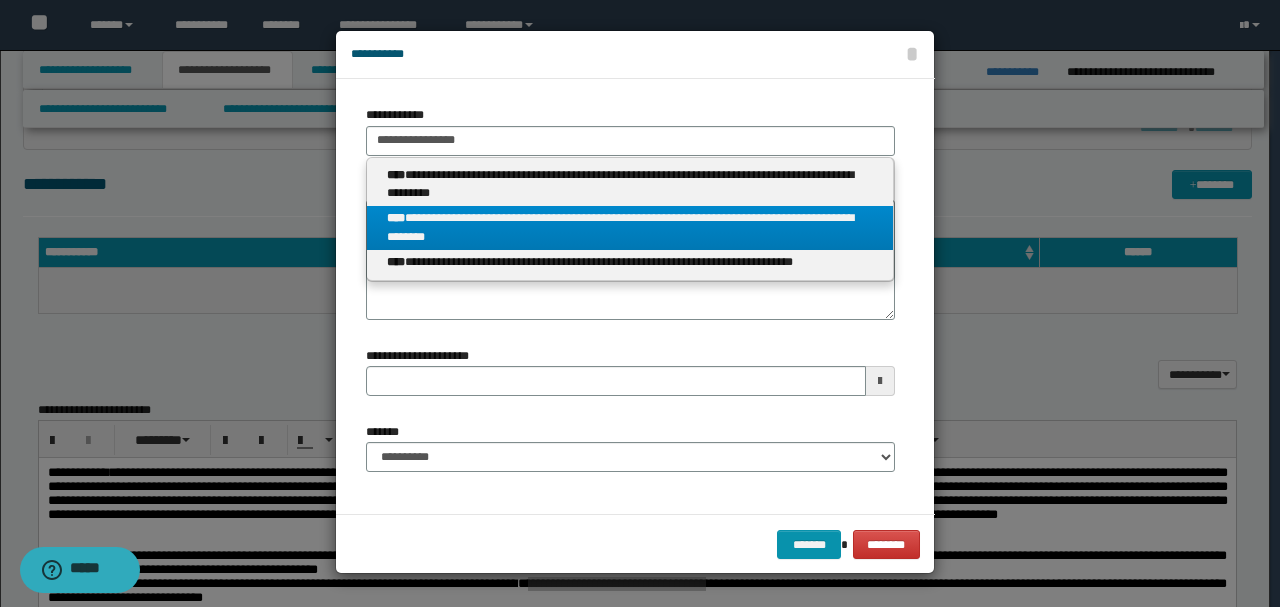 click on "**********" at bounding box center [630, 228] 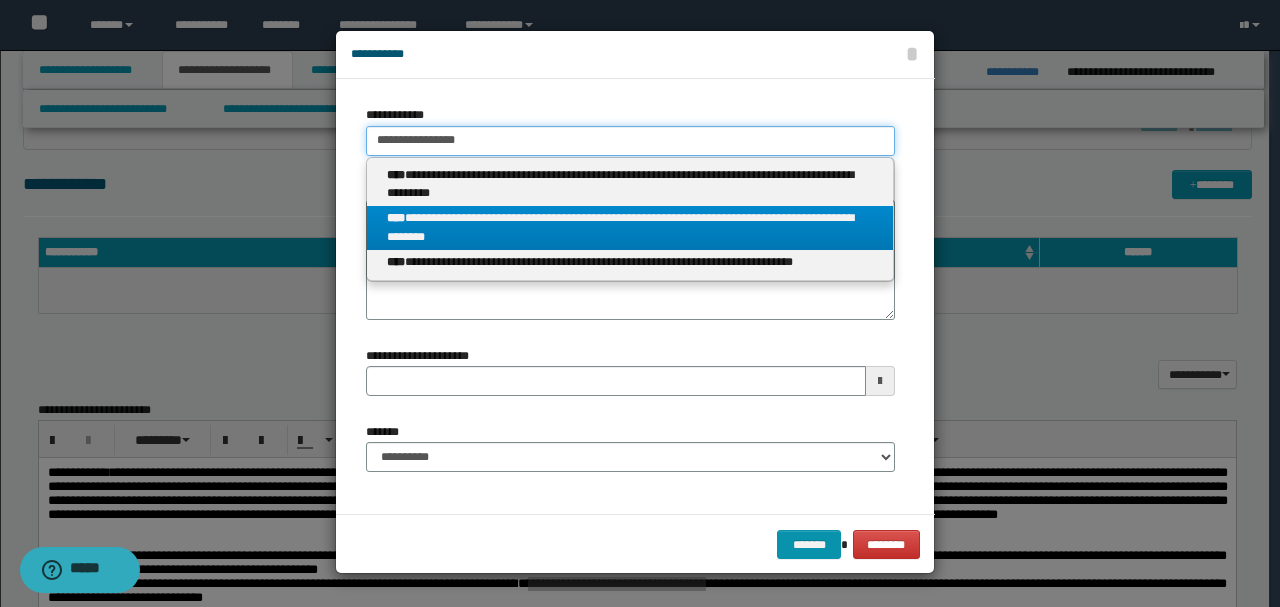 type 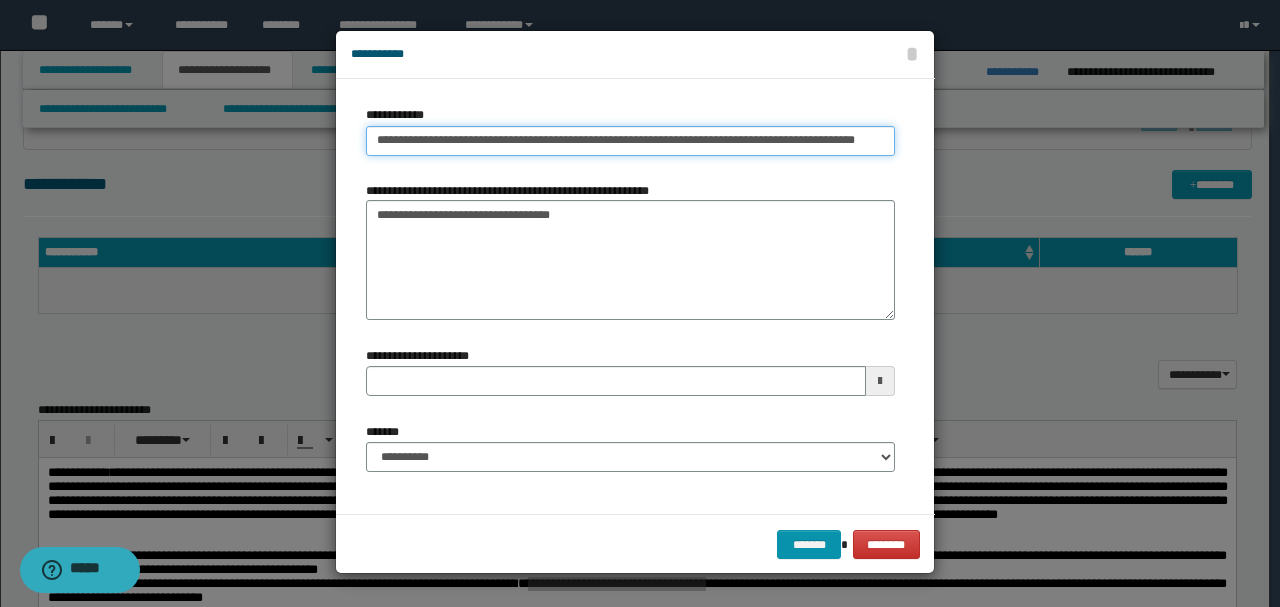 scroll, scrollTop: 0, scrollLeft: 4, axis: horizontal 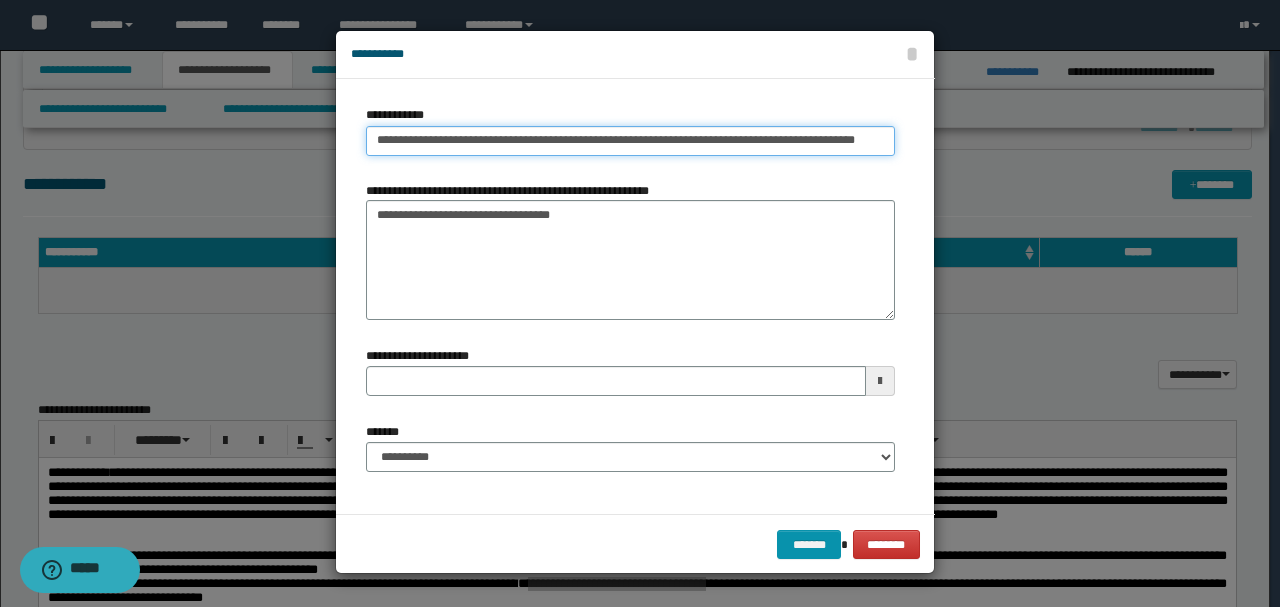 click on "**********" at bounding box center [630, 141] 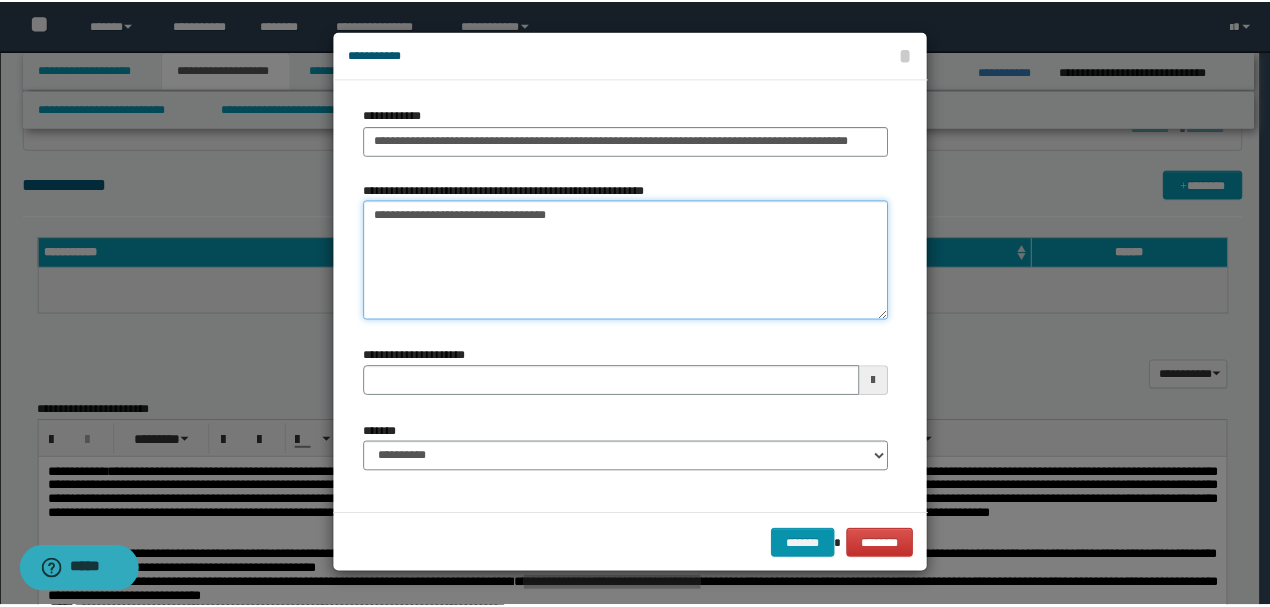 scroll, scrollTop: 0, scrollLeft: 0, axis: both 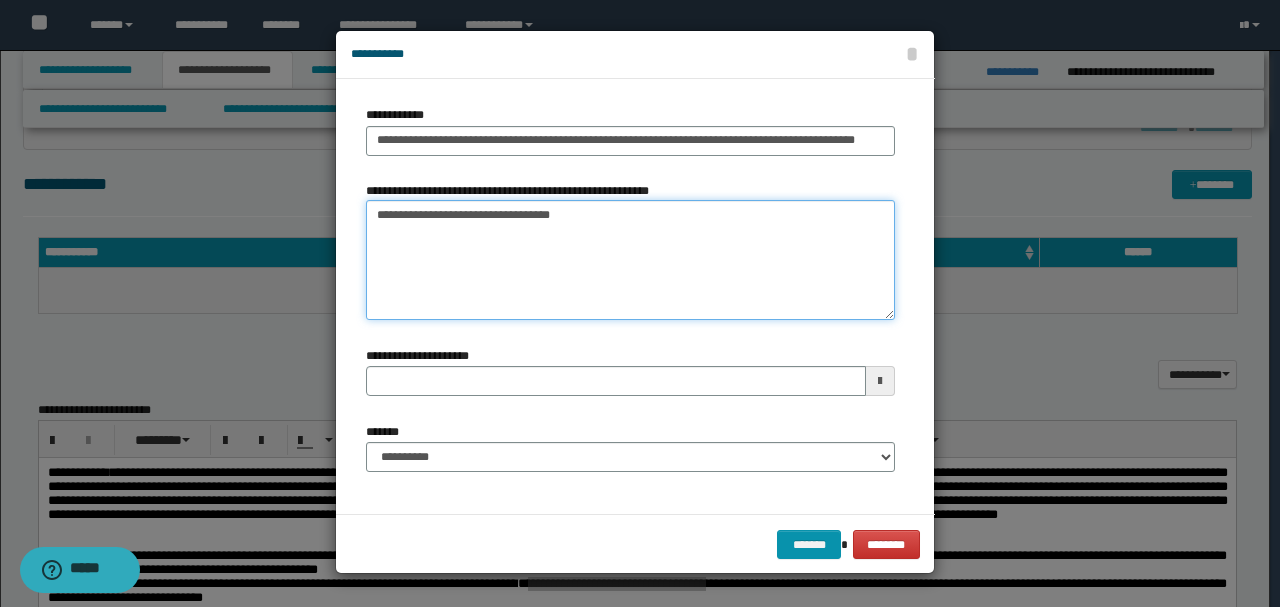 click on "**********" at bounding box center [630, 260] 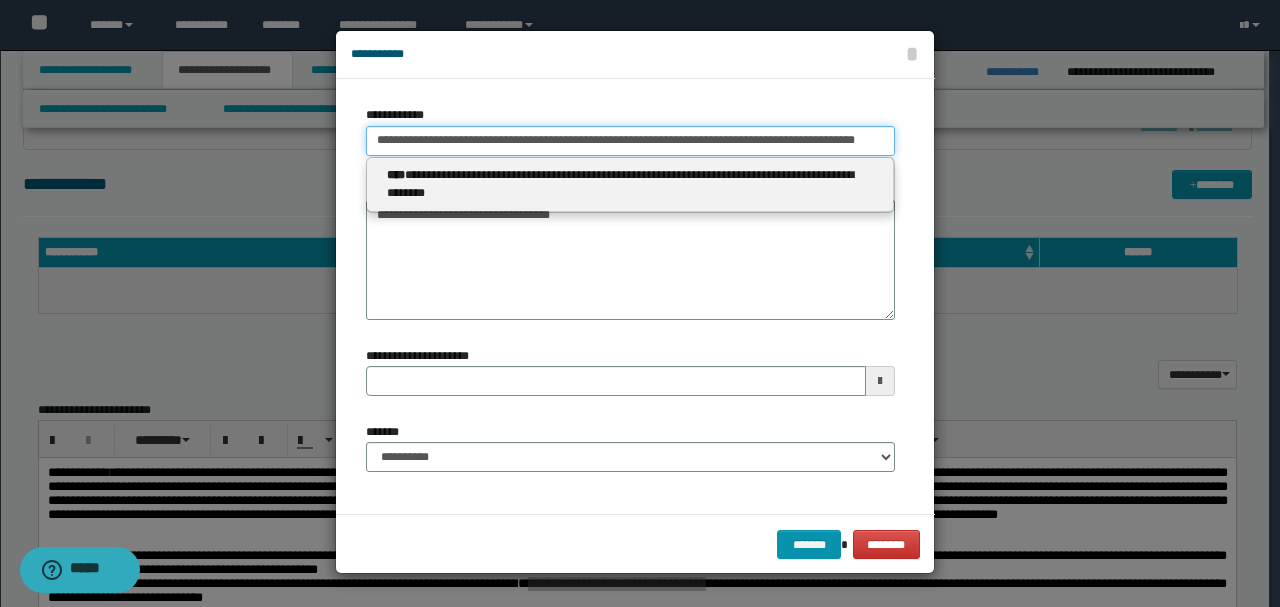 drag, startPoint x: 375, startPoint y: 138, endPoint x: 446, endPoint y: 142, distance: 71.11259 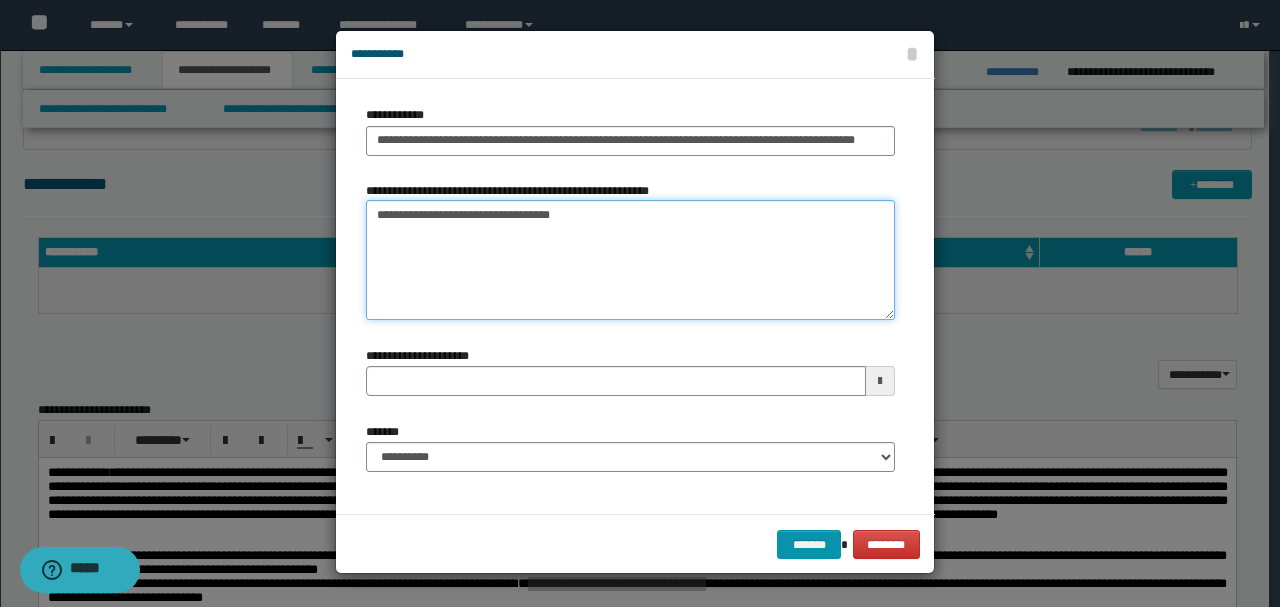 click on "**********" at bounding box center (630, 260) 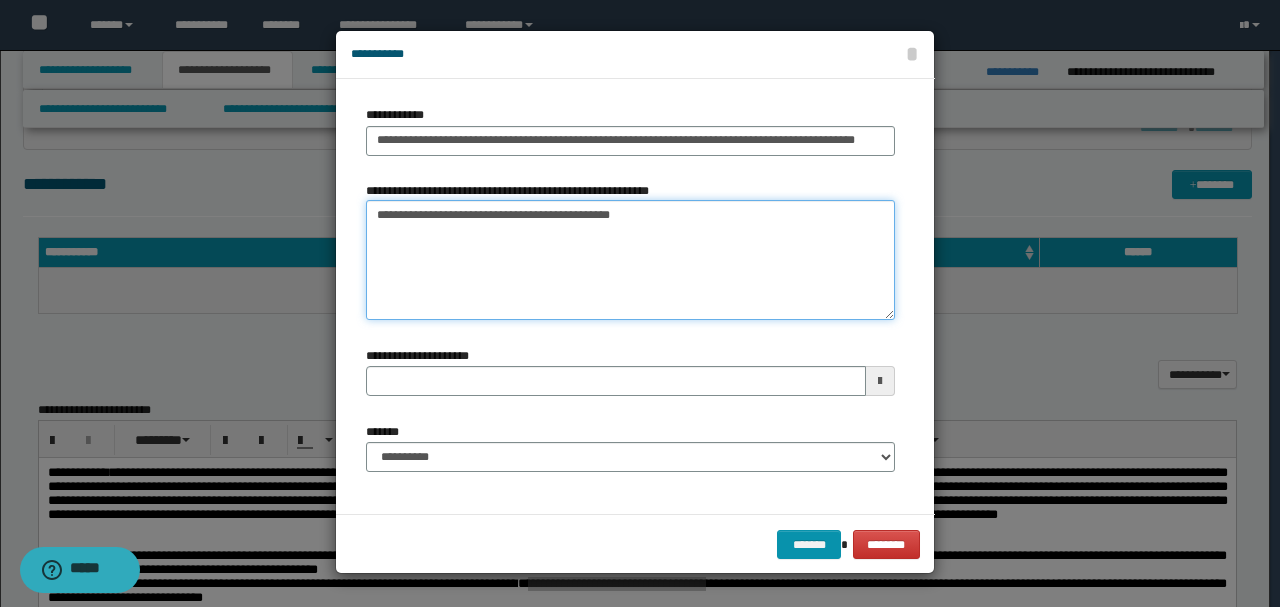click on "**********" at bounding box center (630, 260) 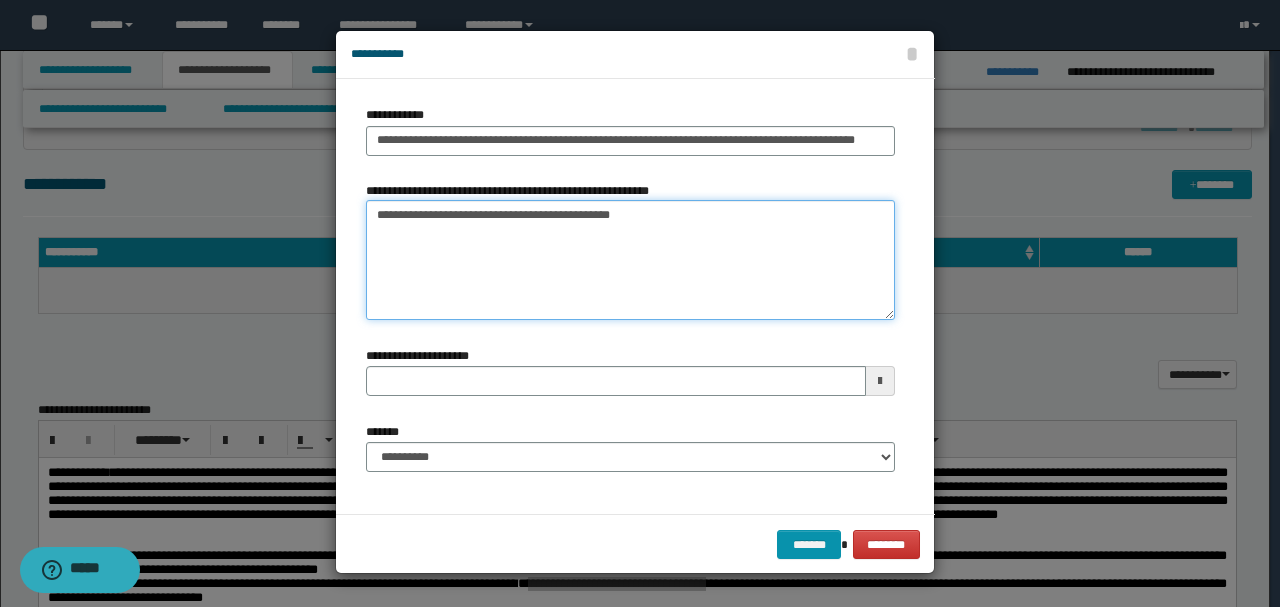drag, startPoint x: 522, startPoint y: 212, endPoint x: 621, endPoint y: 210, distance: 99.0202 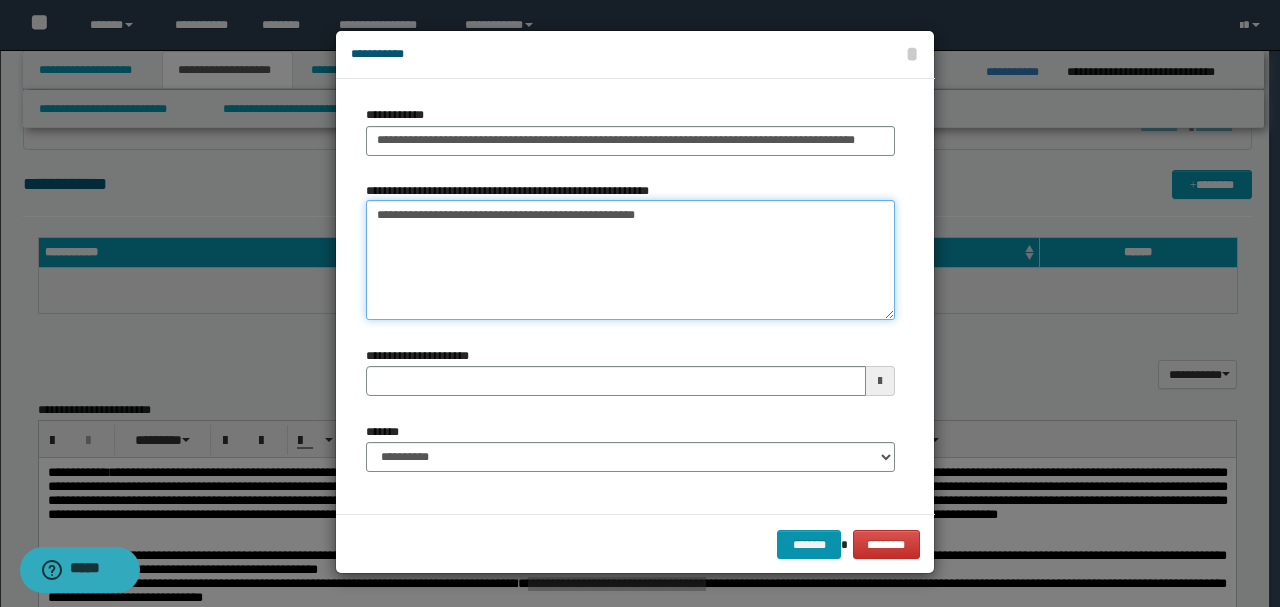 click on "**********" at bounding box center [630, 260] 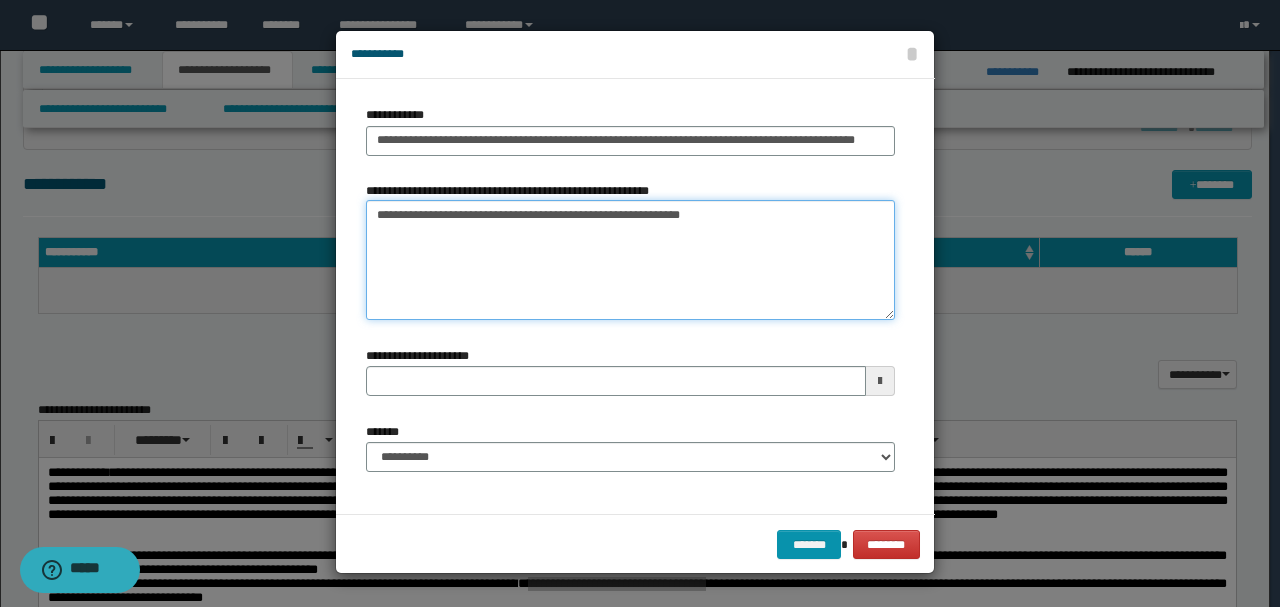 type on "**********" 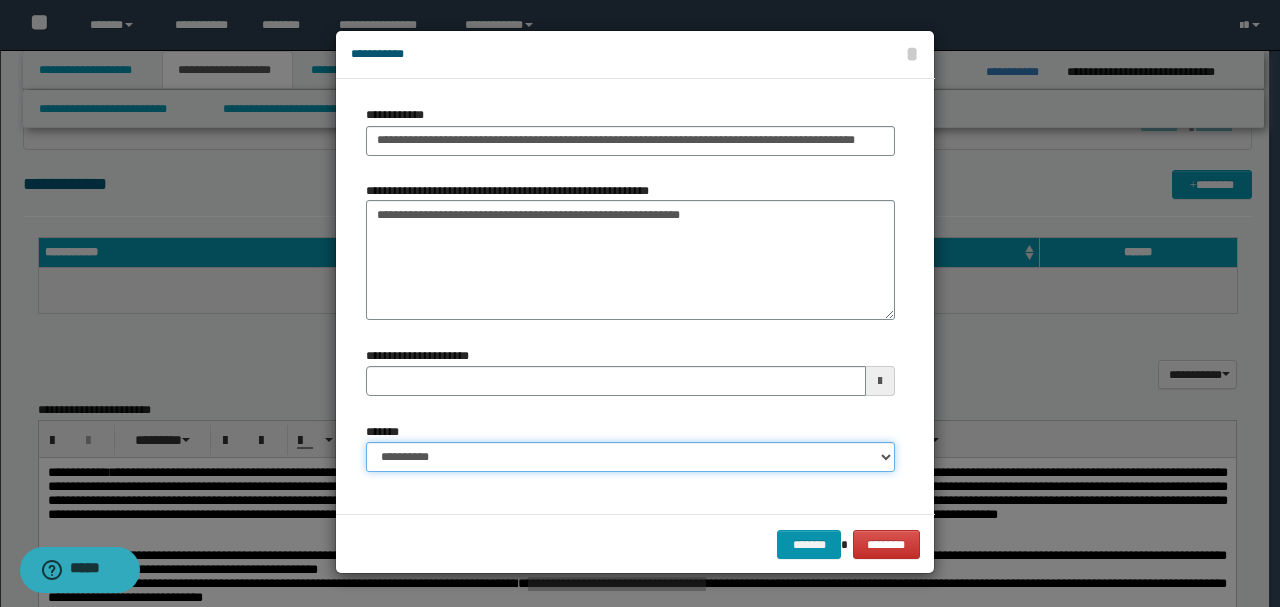 click on "**********" at bounding box center (630, 457) 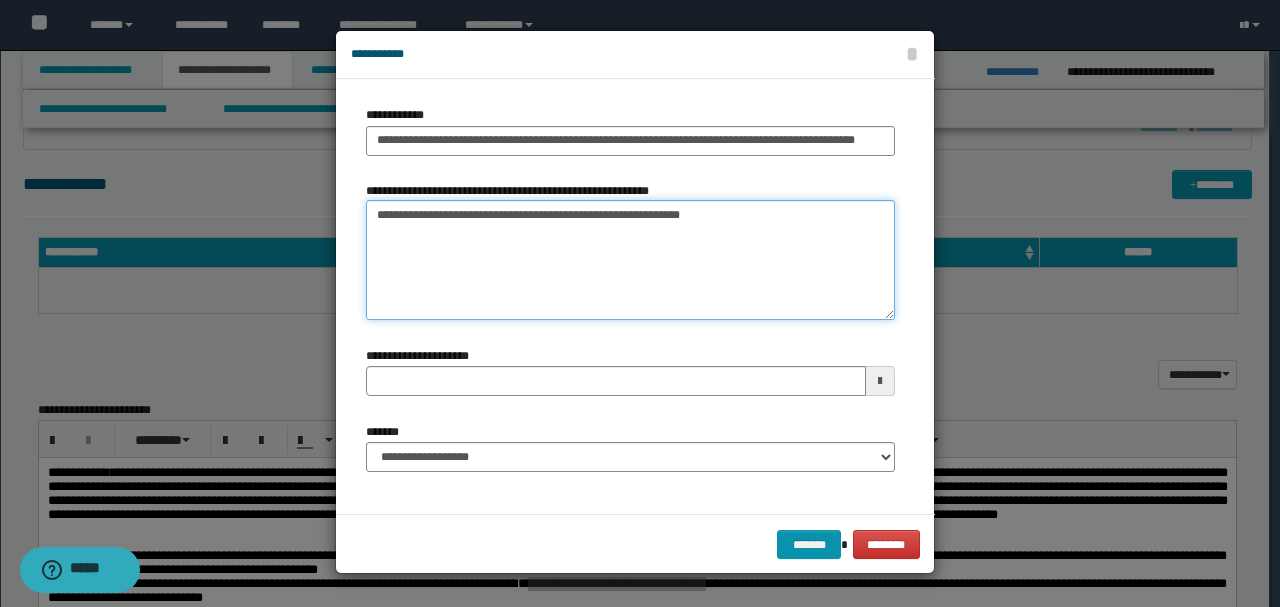 drag, startPoint x: 719, startPoint y: 213, endPoint x: 294, endPoint y: 225, distance: 425.16937 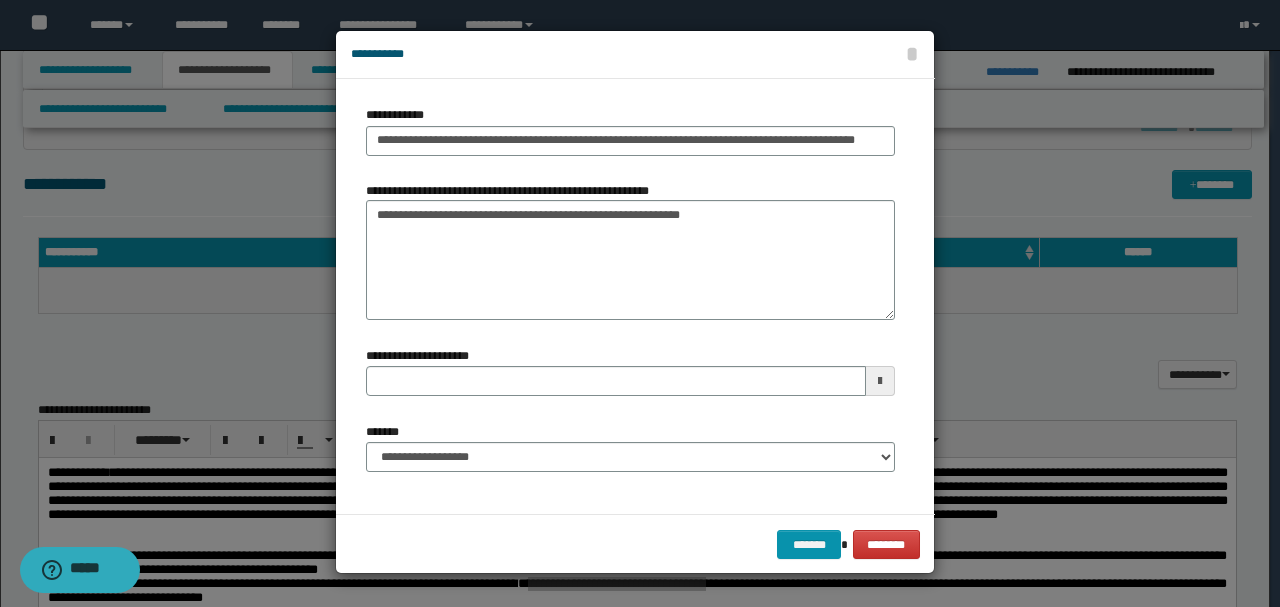 drag, startPoint x: 619, startPoint y: 324, endPoint x: 639, endPoint y: 344, distance: 28.284271 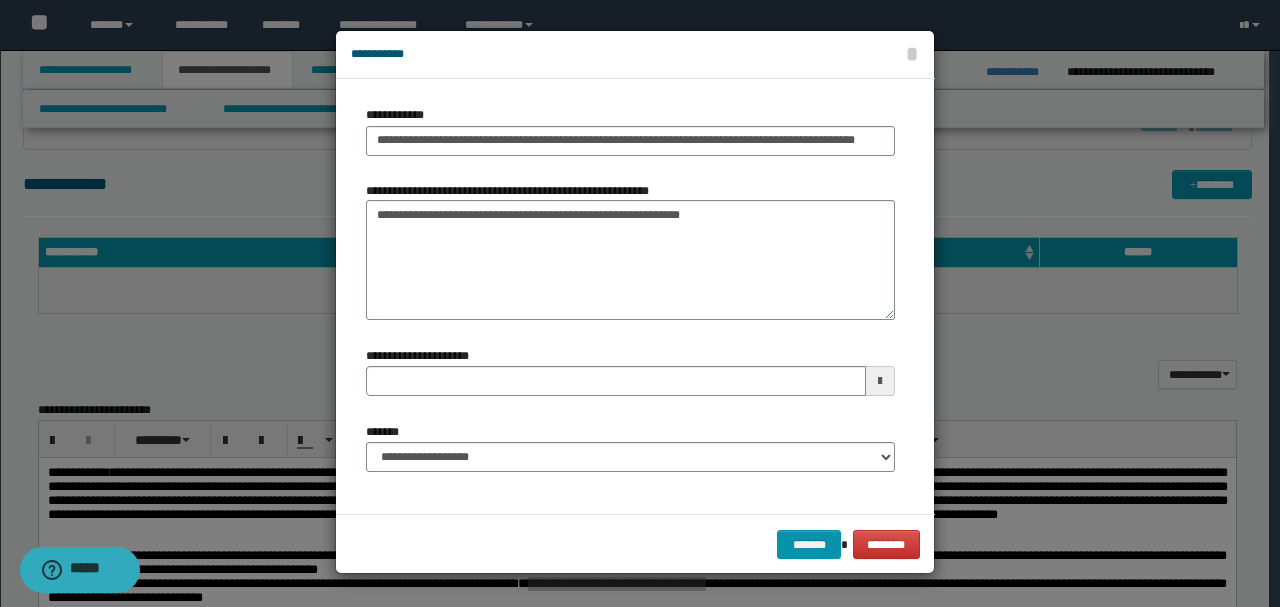 type 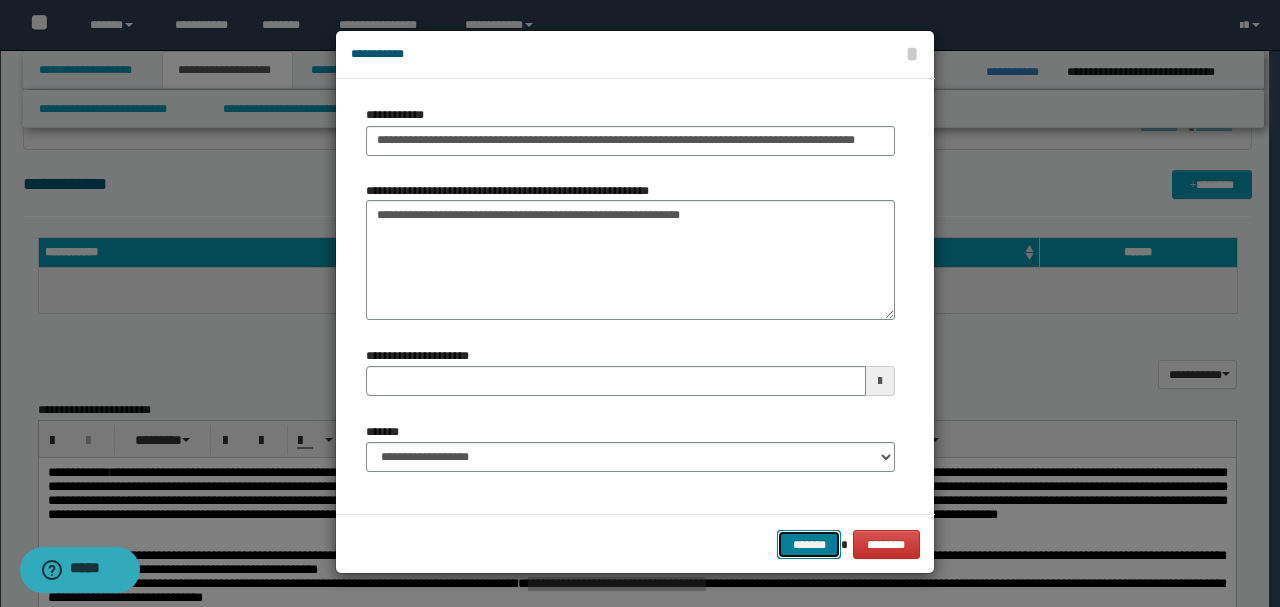 click on "*******" at bounding box center (809, 544) 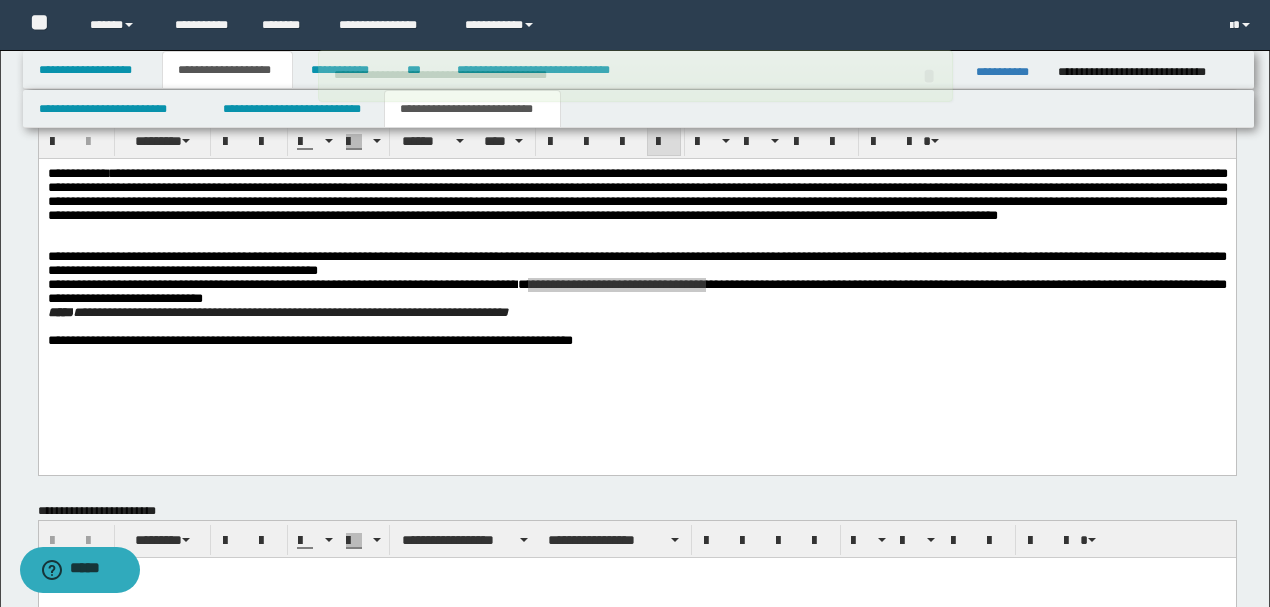 scroll, scrollTop: 860, scrollLeft: 0, axis: vertical 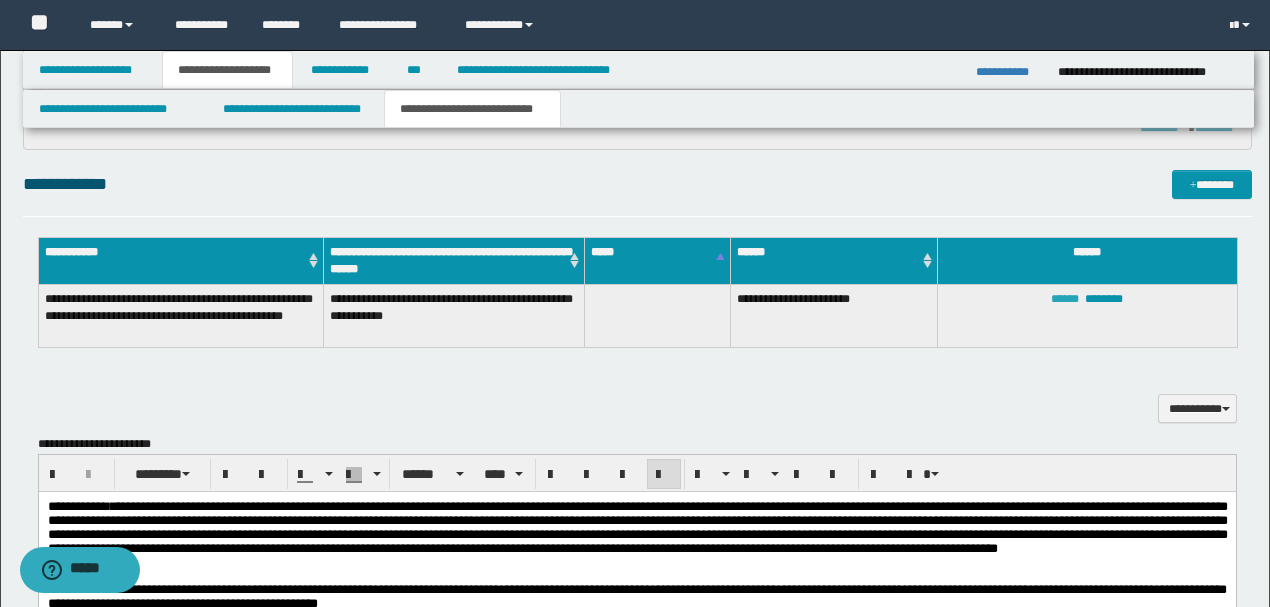 click on "******" at bounding box center (1065, 299) 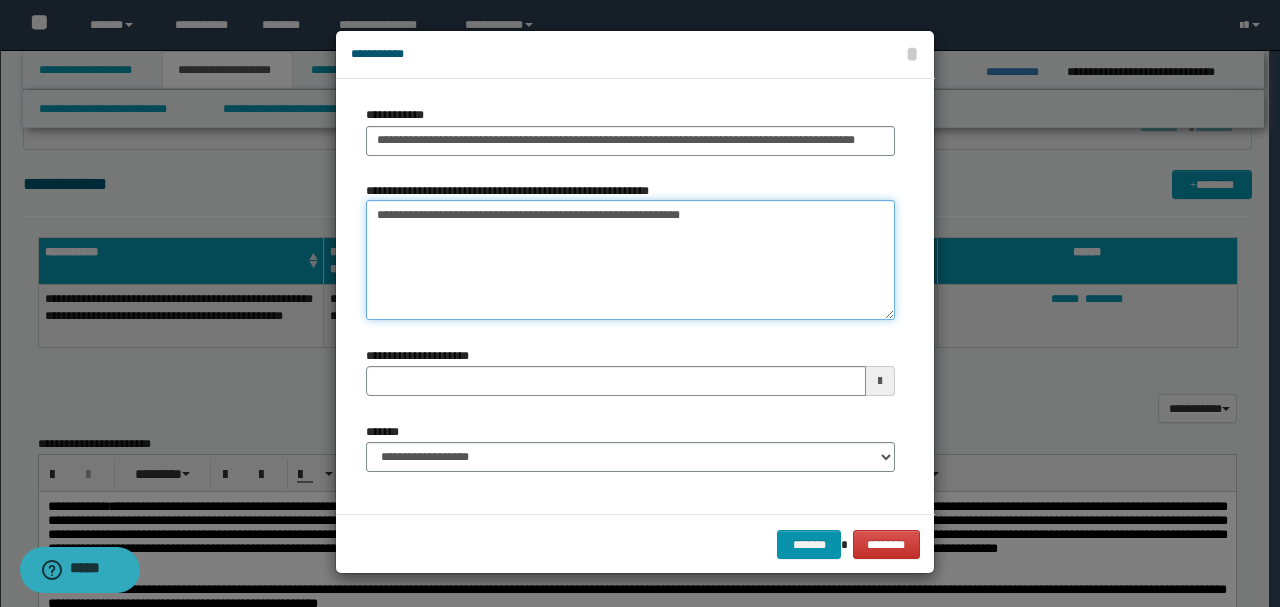 drag, startPoint x: 654, startPoint y: 216, endPoint x: 933, endPoint y: 219, distance: 279.01614 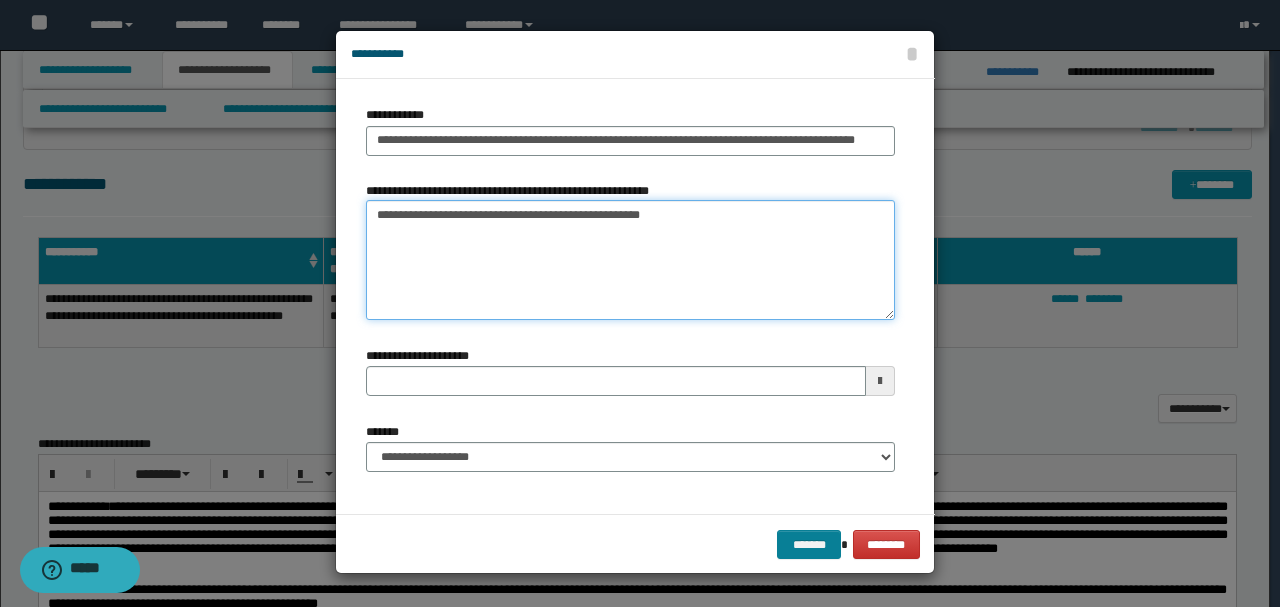 type on "**********" 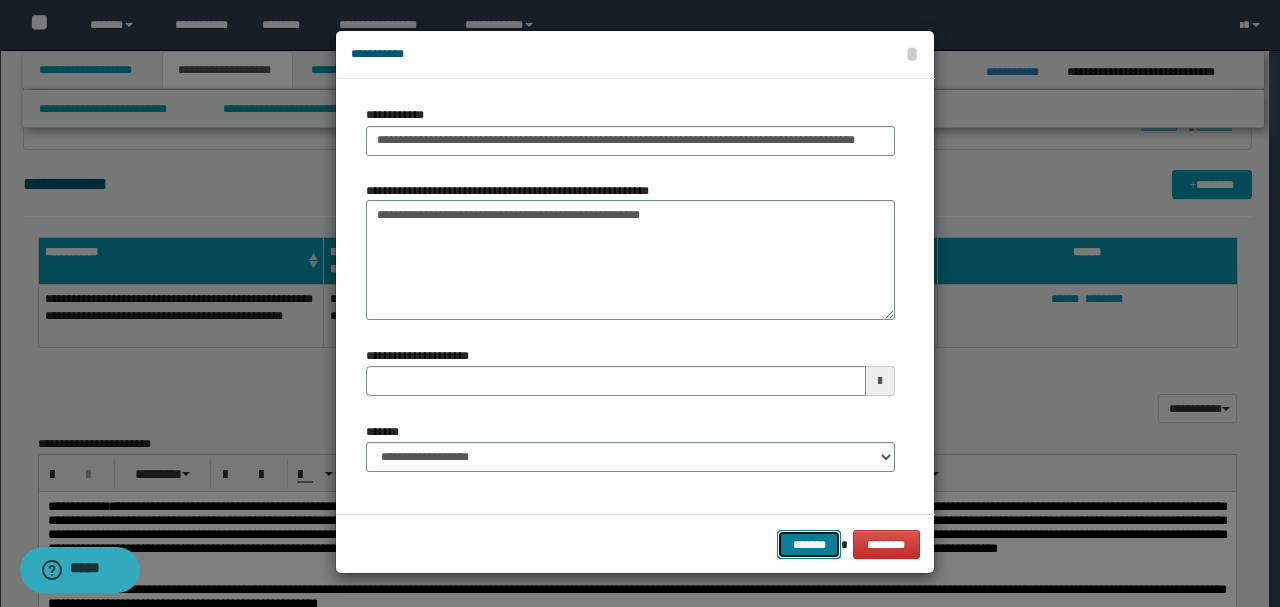 click on "*******" at bounding box center (809, 544) 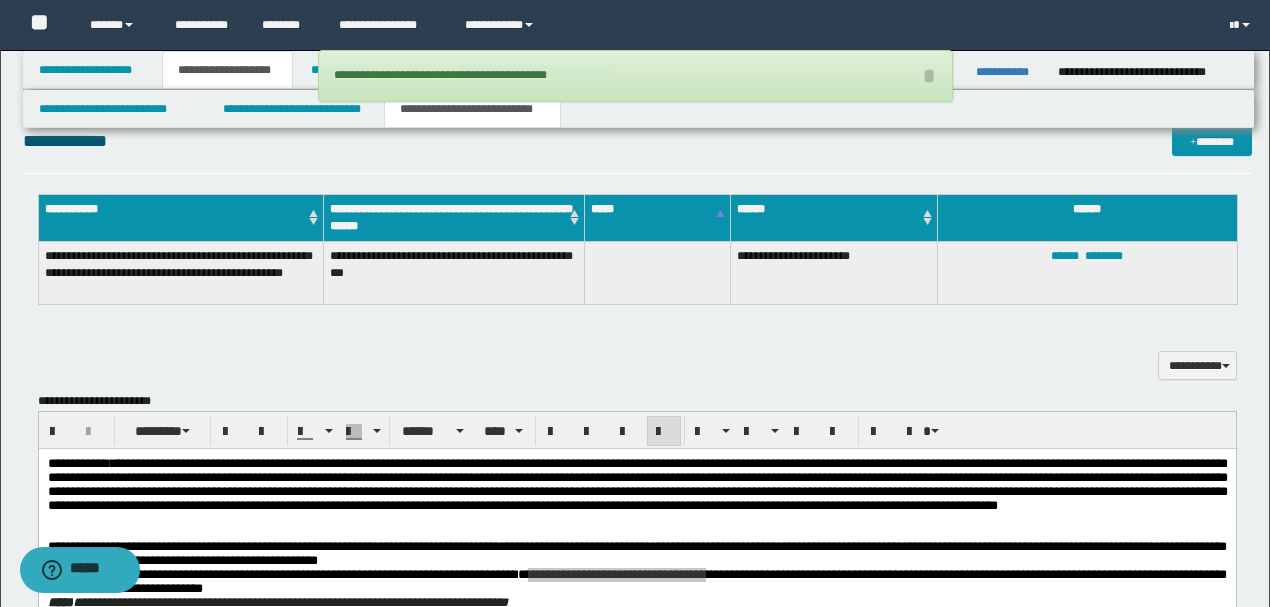 scroll, scrollTop: 793, scrollLeft: 0, axis: vertical 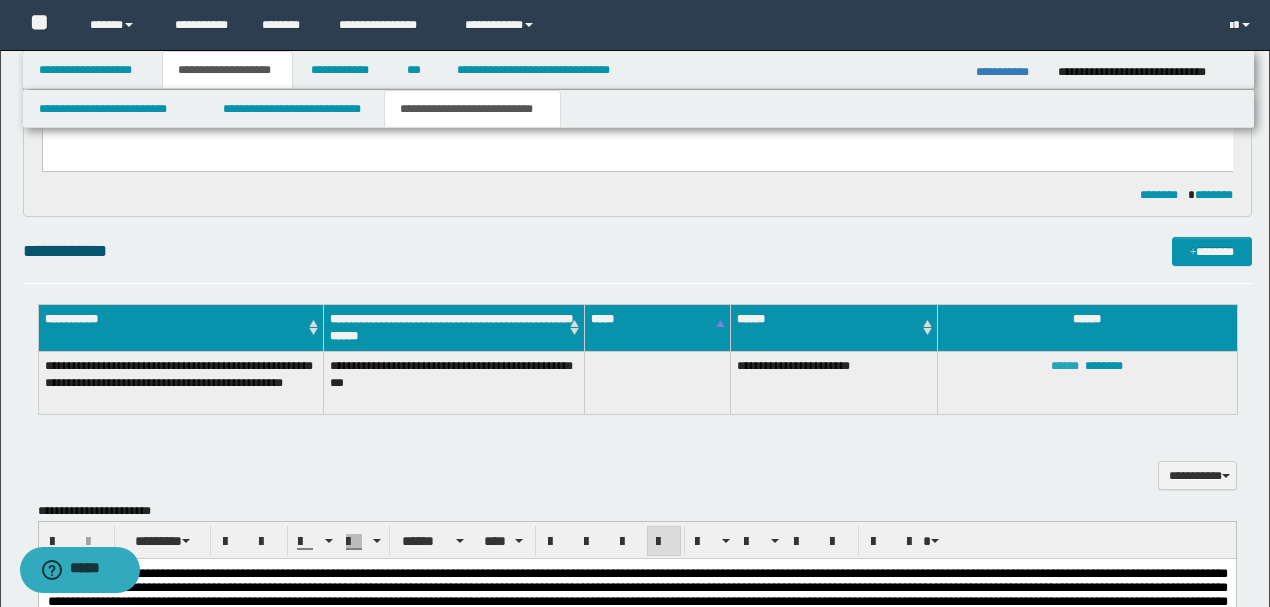 click on "******" at bounding box center (1065, 366) 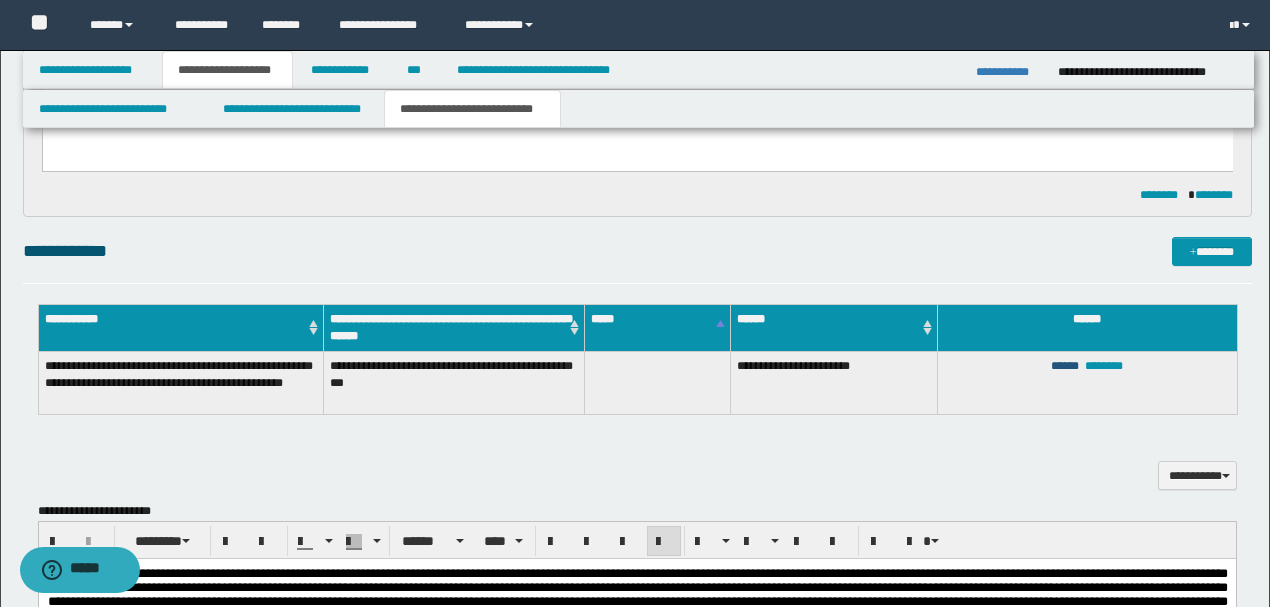type on "**********" 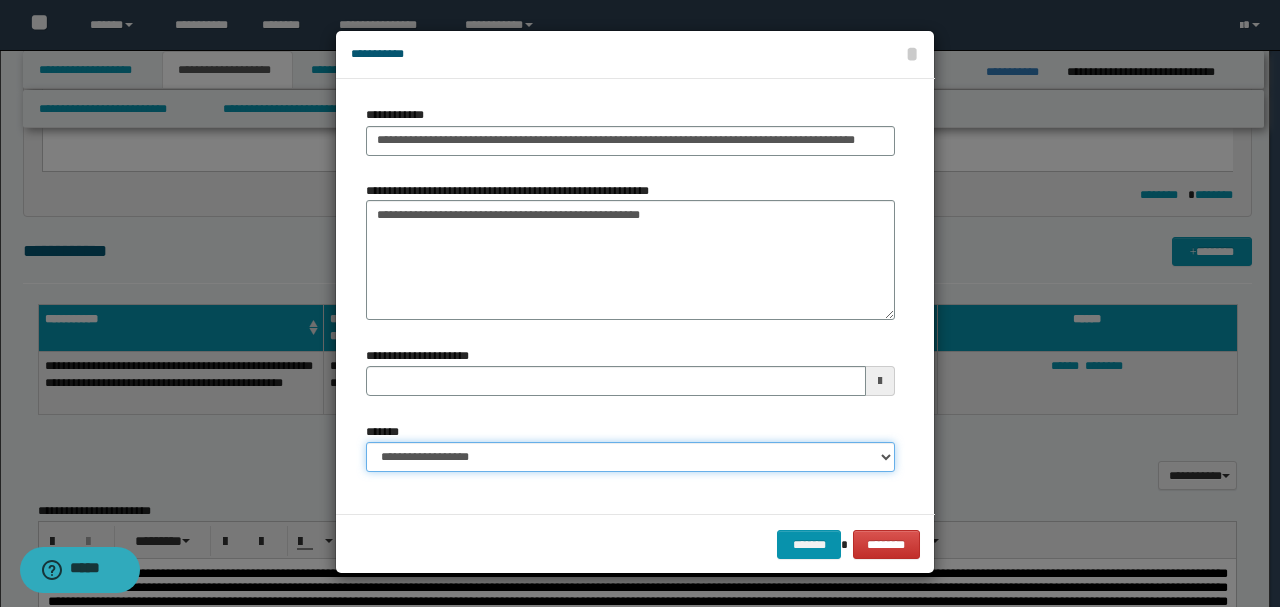 click on "**********" at bounding box center (630, 457) 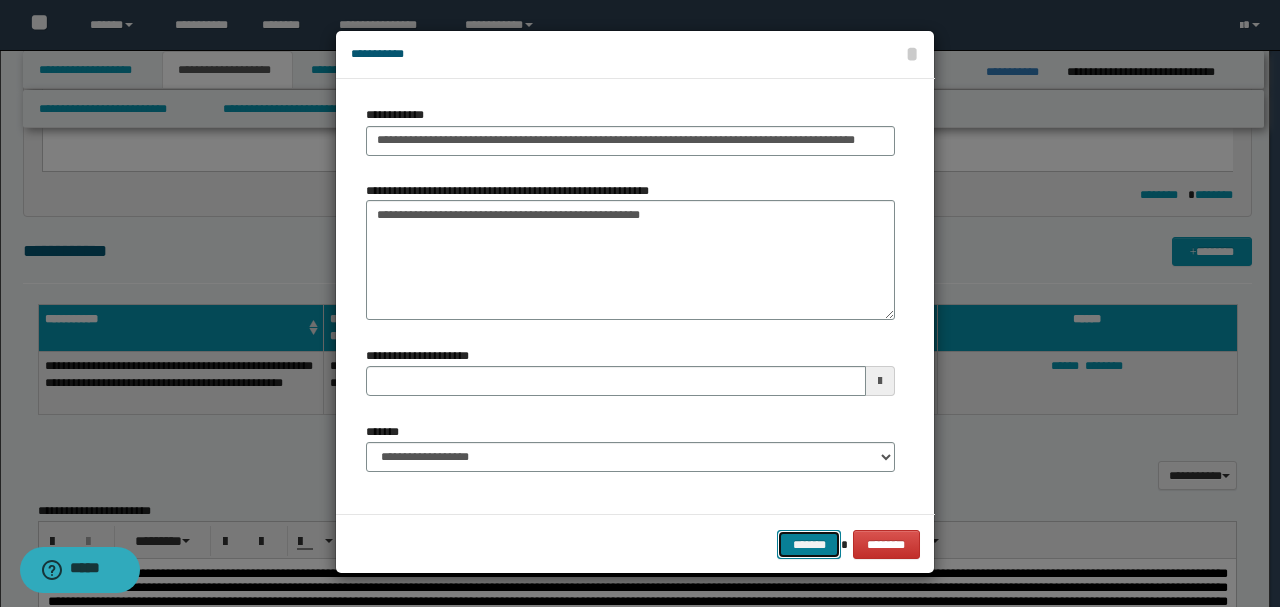 click on "*******" at bounding box center [809, 544] 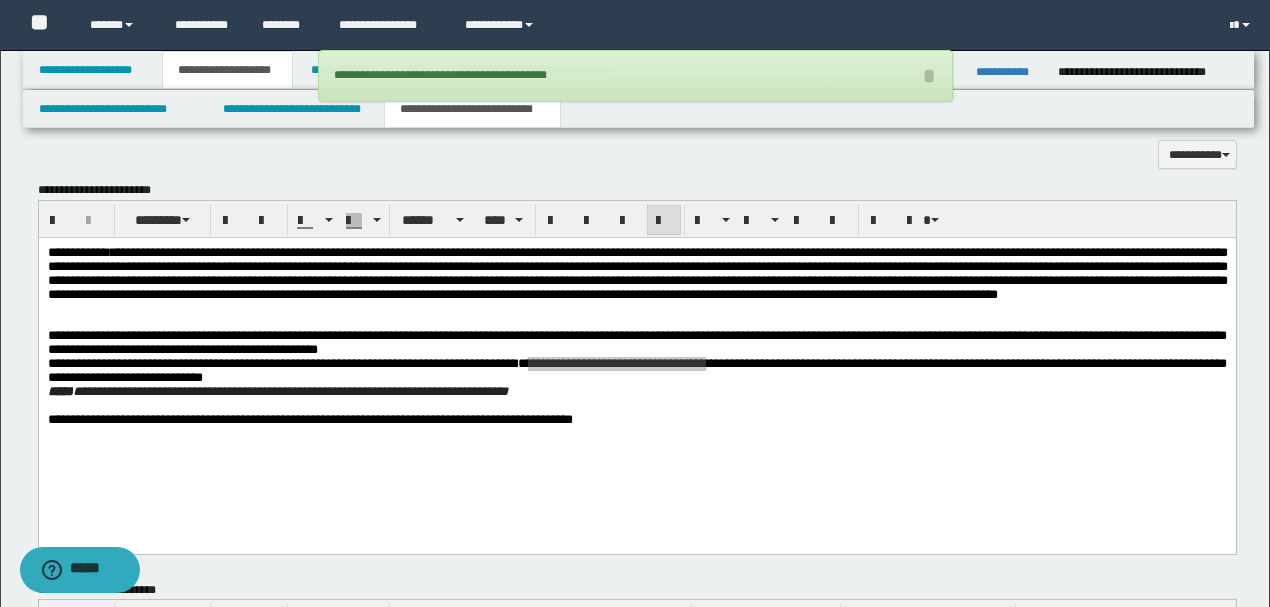 scroll, scrollTop: 1126, scrollLeft: 0, axis: vertical 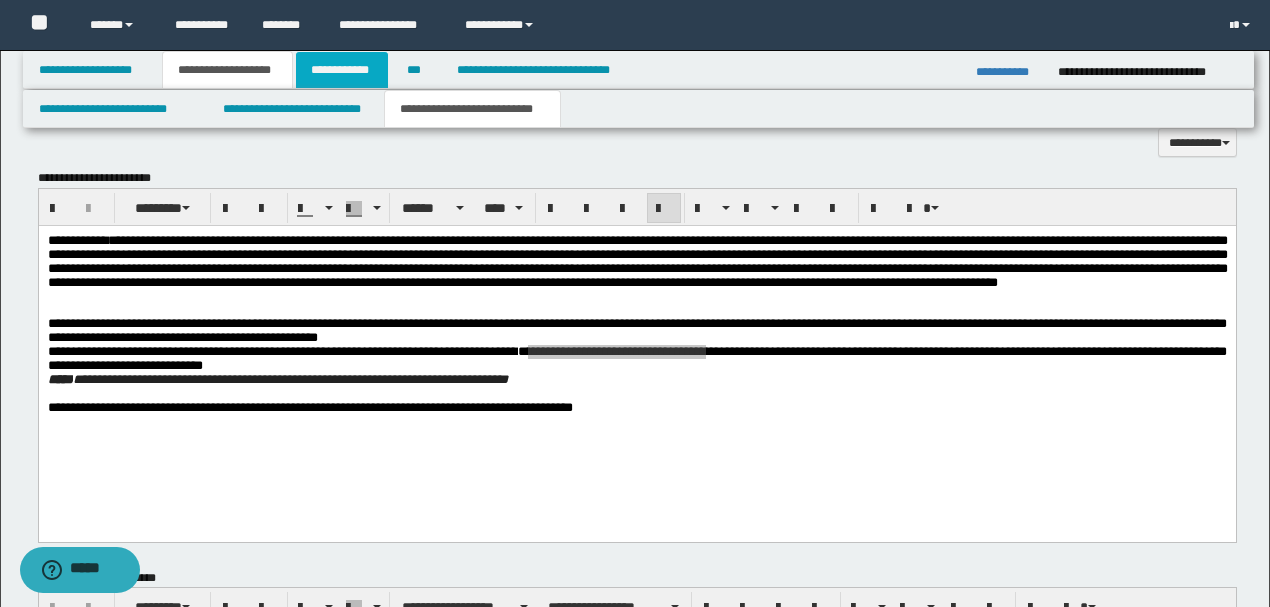 click on "**********" at bounding box center [342, 70] 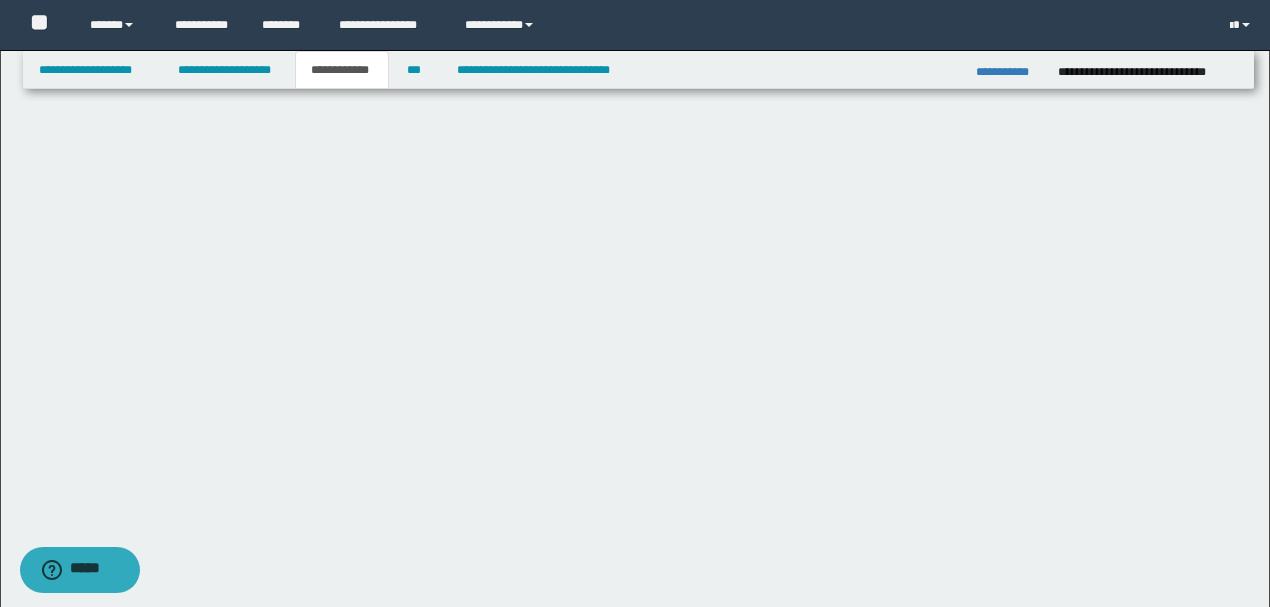 scroll, scrollTop: 541, scrollLeft: 0, axis: vertical 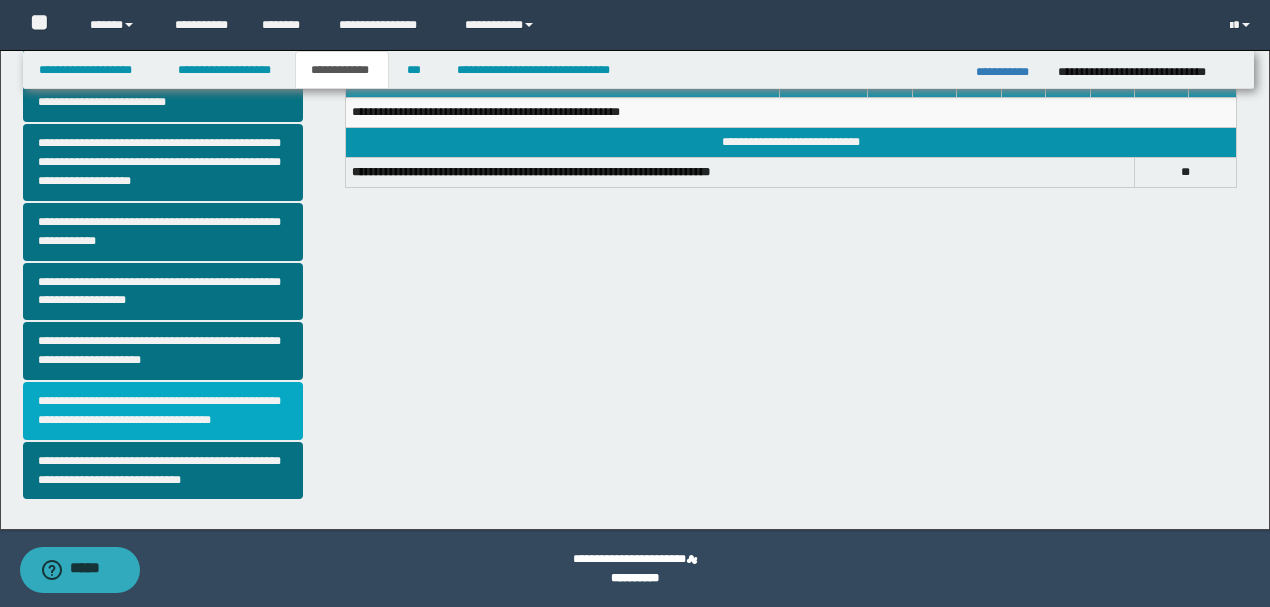 click on "**********" at bounding box center [163, 411] 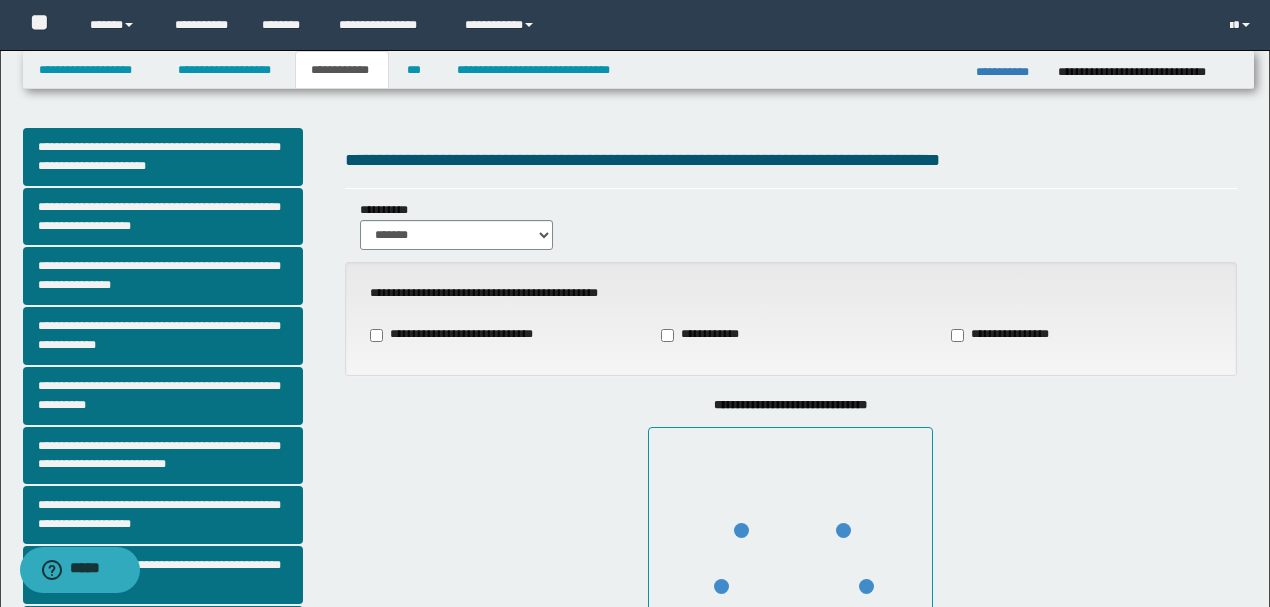 scroll, scrollTop: 266, scrollLeft: 0, axis: vertical 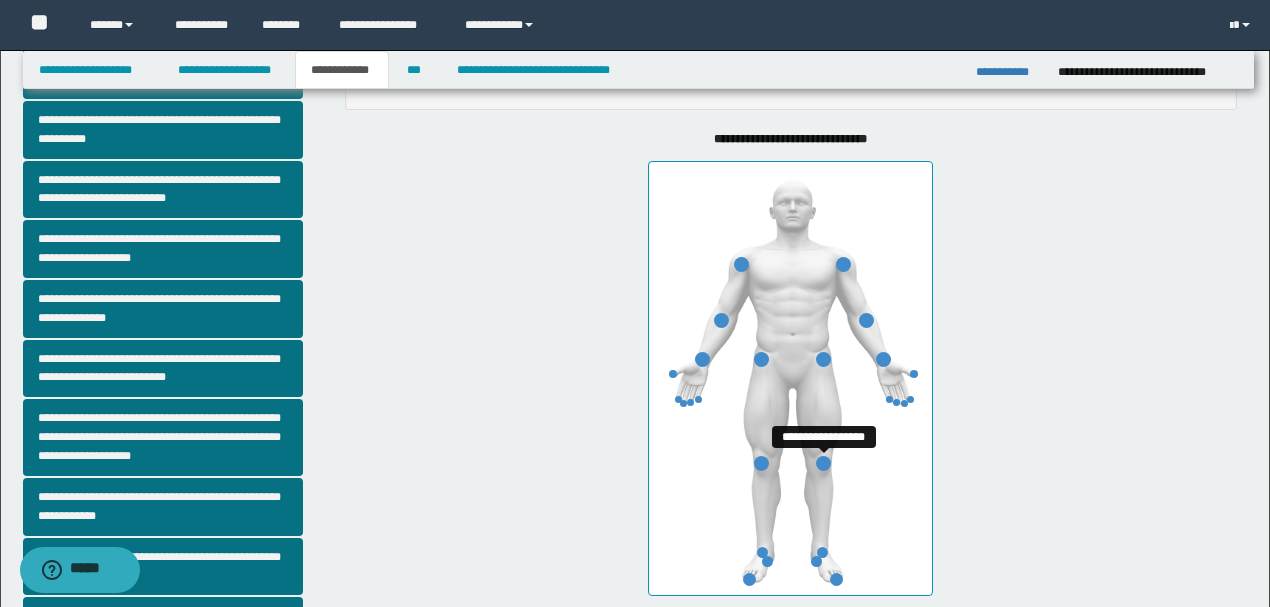 click at bounding box center [823, 463] 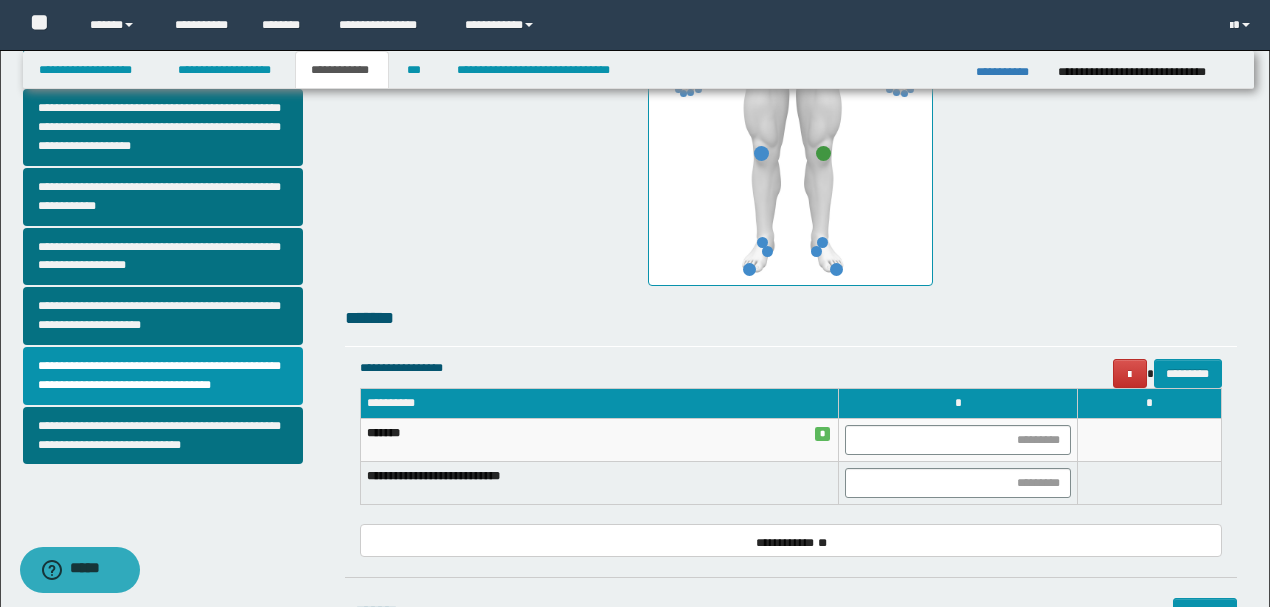 scroll, scrollTop: 600, scrollLeft: 0, axis: vertical 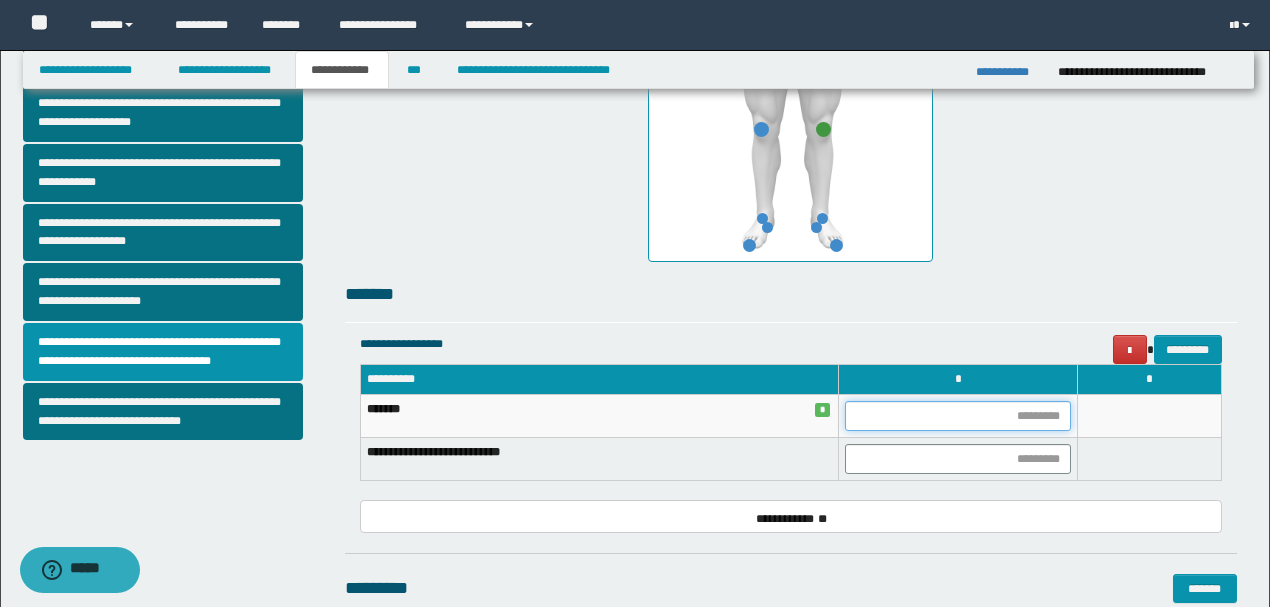 click at bounding box center (958, 416) 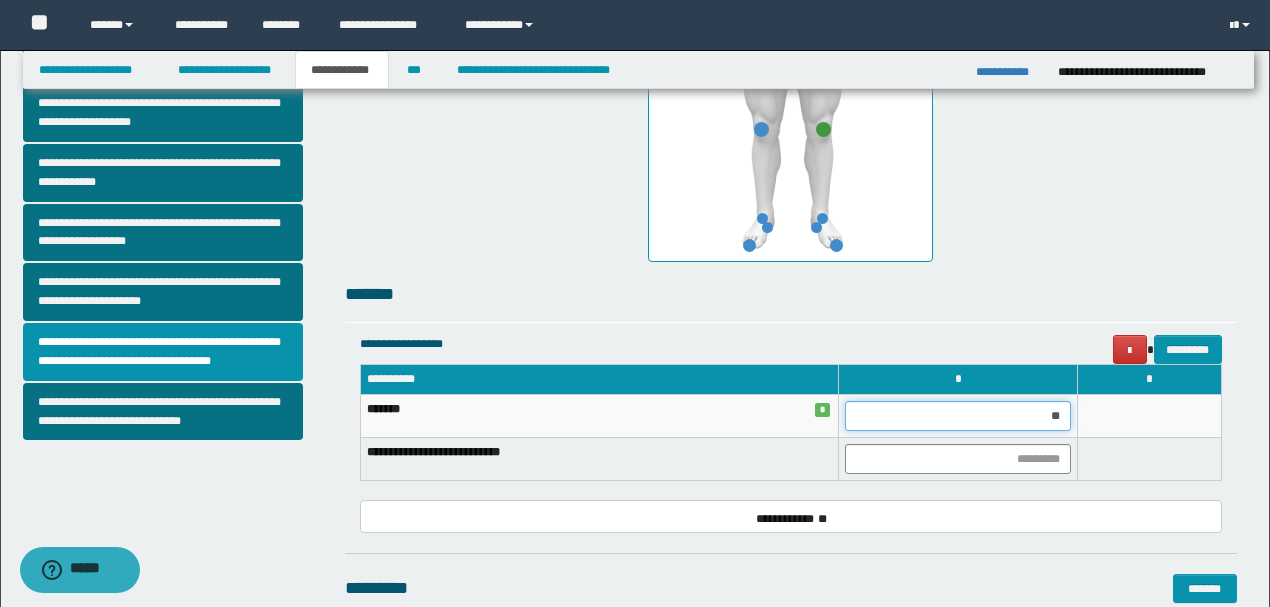 type on "***" 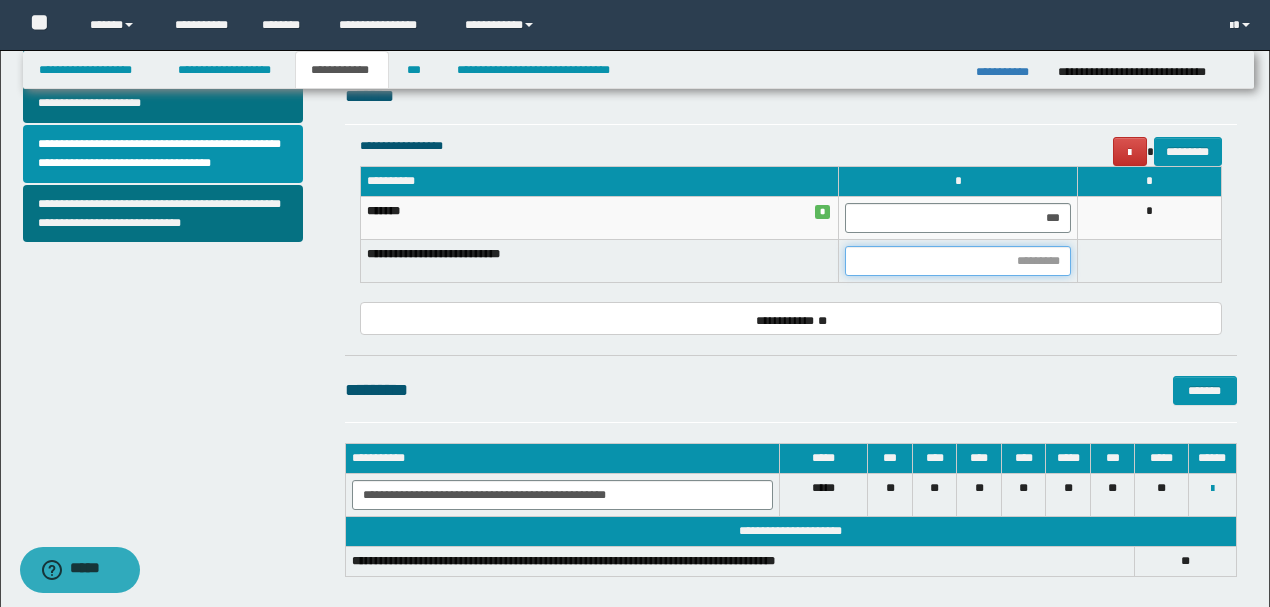 scroll, scrollTop: 800, scrollLeft: 0, axis: vertical 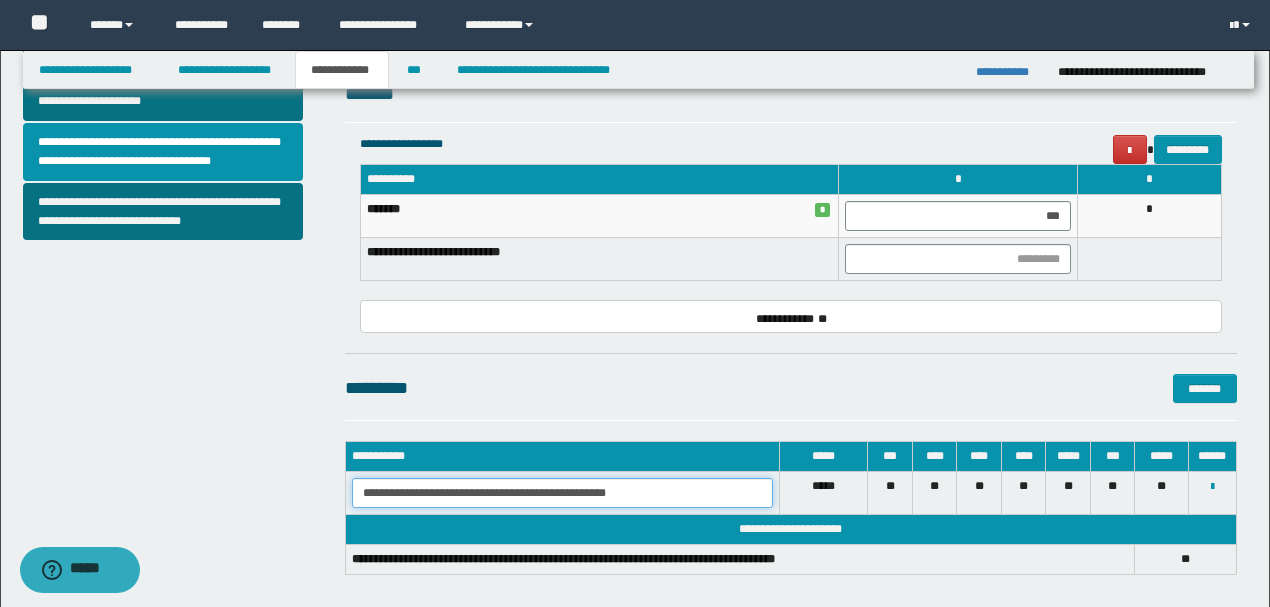 drag, startPoint x: 357, startPoint y: 495, endPoint x: 939, endPoint y: 494, distance: 582.00085 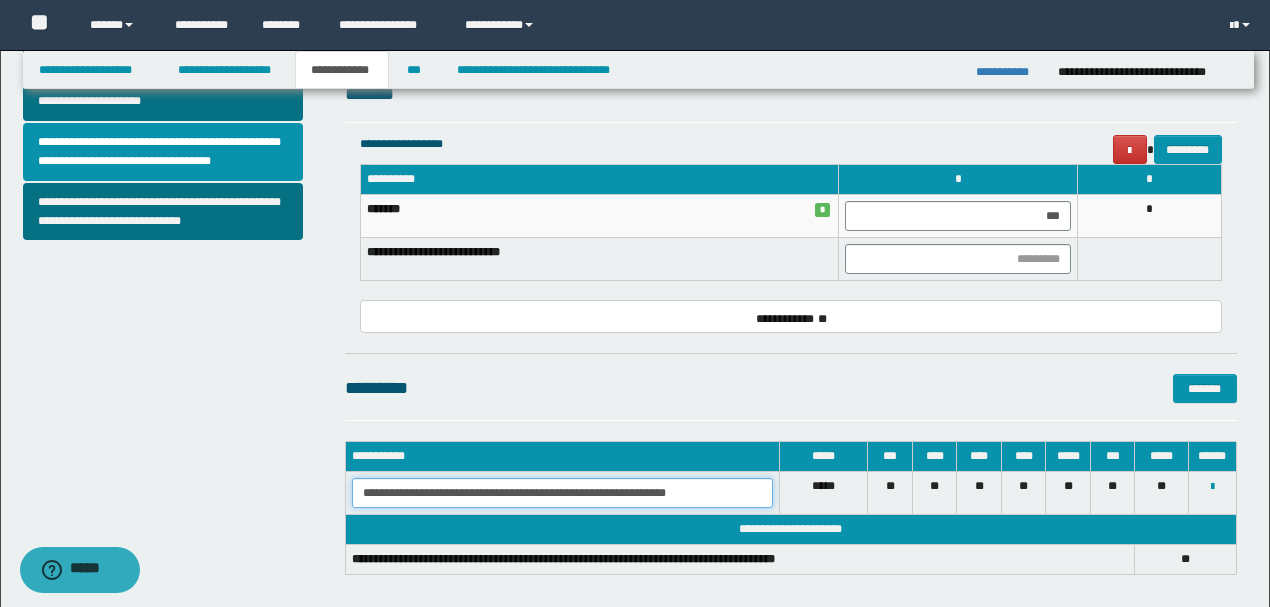 click on "**********" at bounding box center (562, 493) 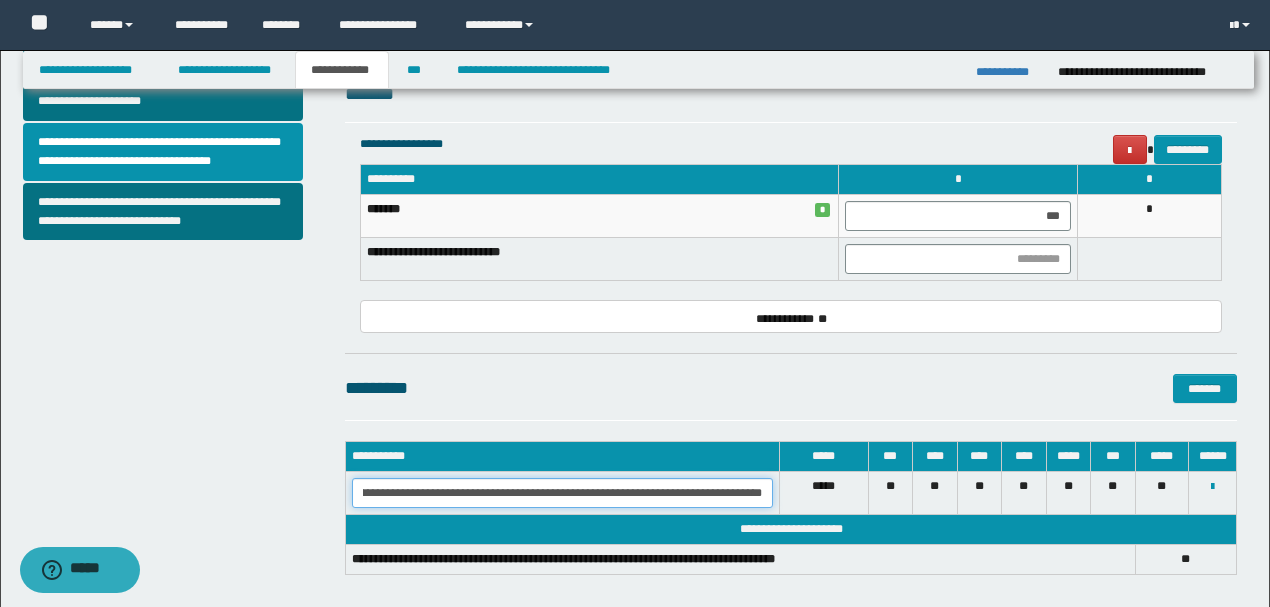 scroll, scrollTop: 0, scrollLeft: 106, axis: horizontal 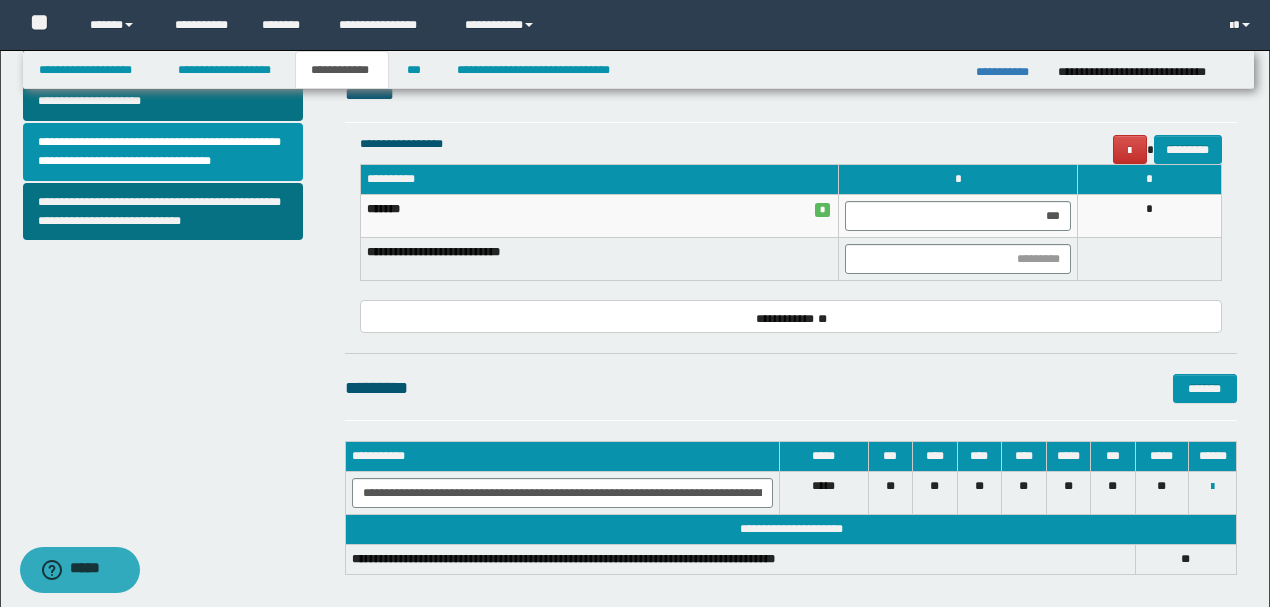 click on "*******" at bounding box center (791, 94) 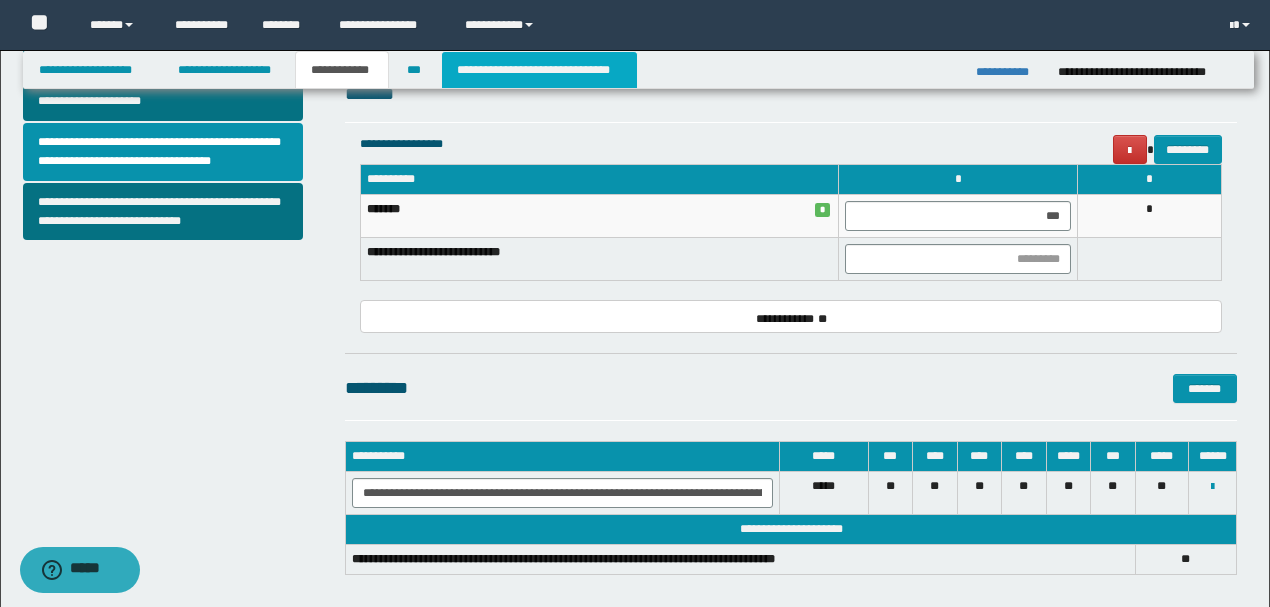 click on "**********" at bounding box center (539, 70) 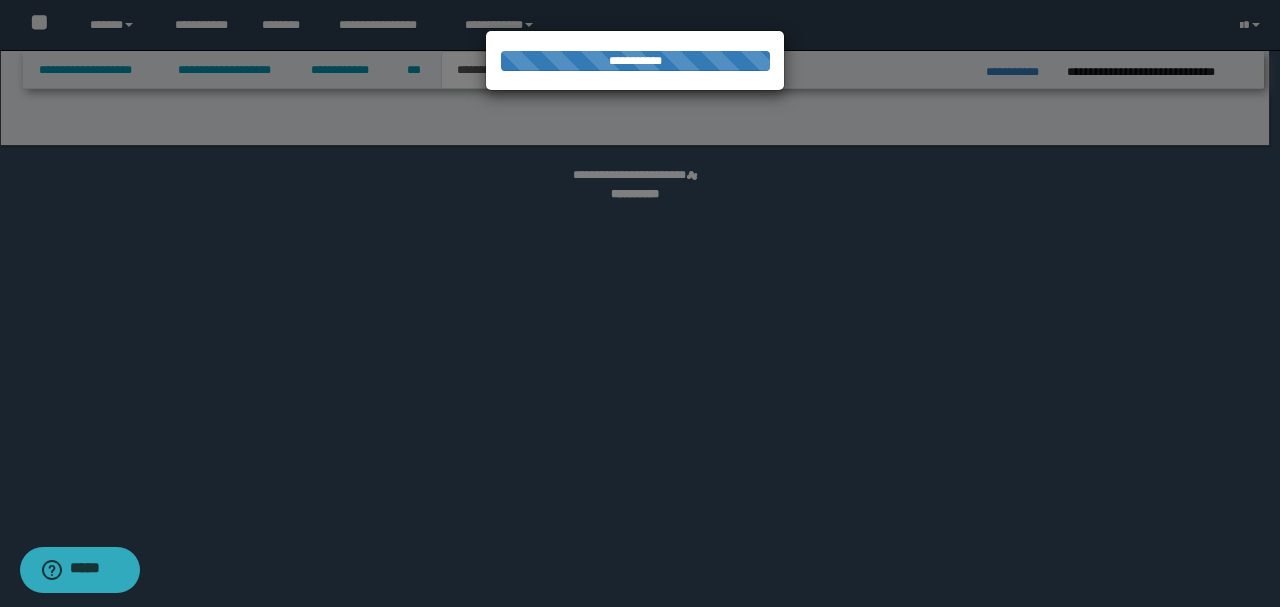 select on "*" 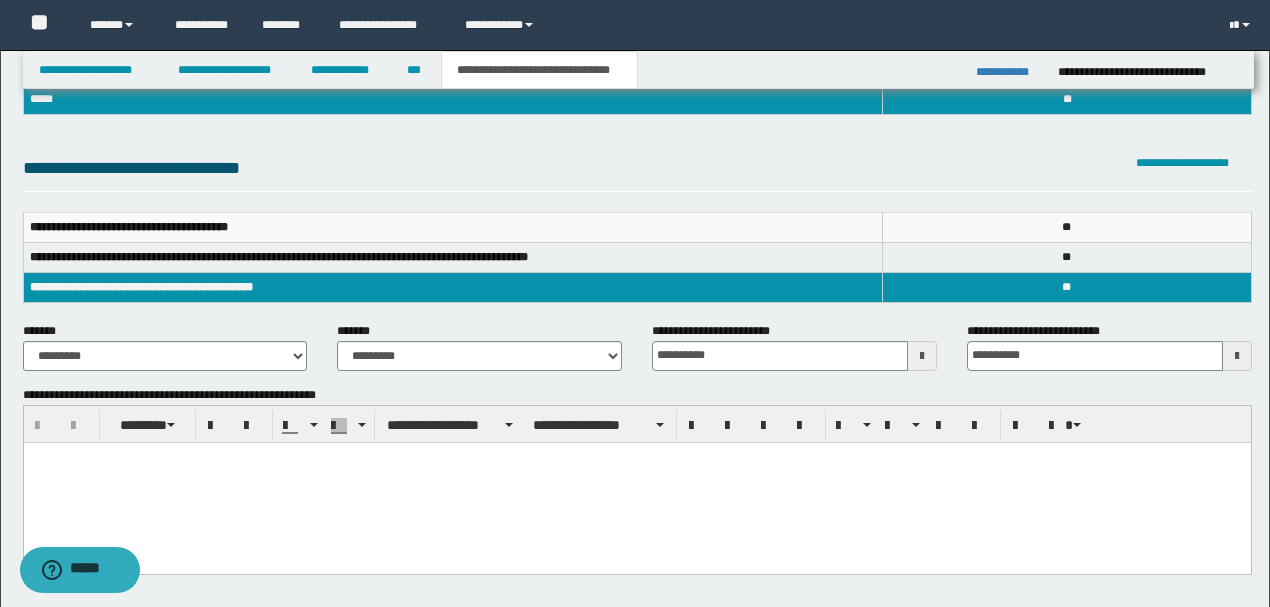 scroll, scrollTop: 200, scrollLeft: 0, axis: vertical 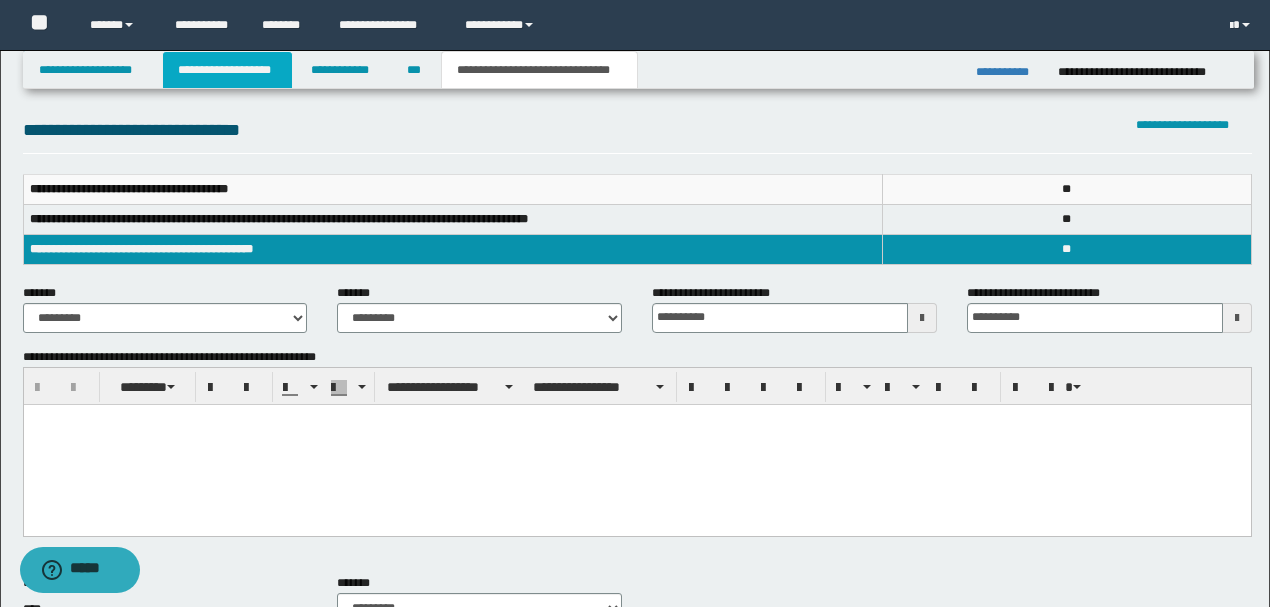 click on "**********" at bounding box center [227, 70] 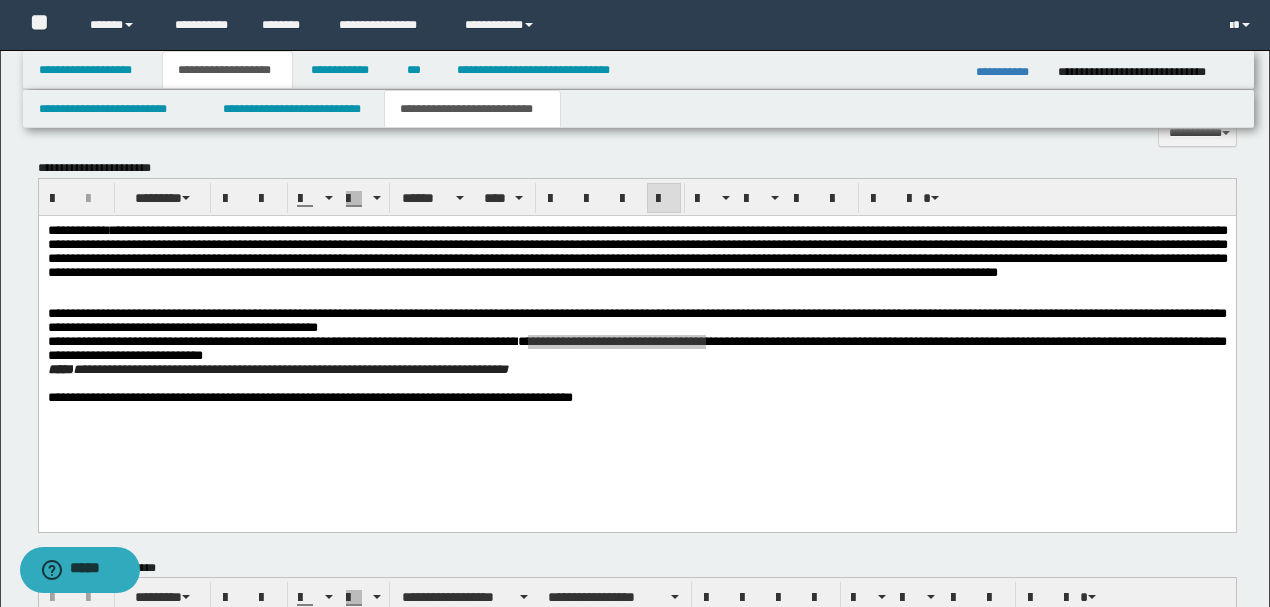 scroll, scrollTop: 1164, scrollLeft: 0, axis: vertical 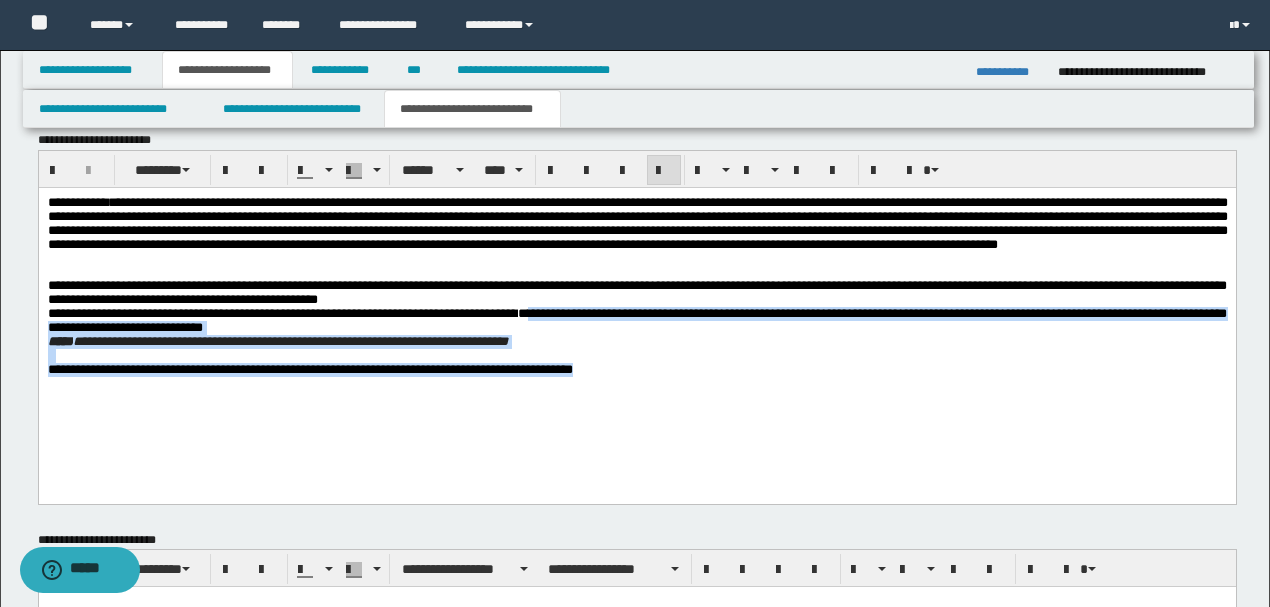 drag, startPoint x: 642, startPoint y: 356, endPoint x: 828, endPoint y: 448, distance: 207.50903 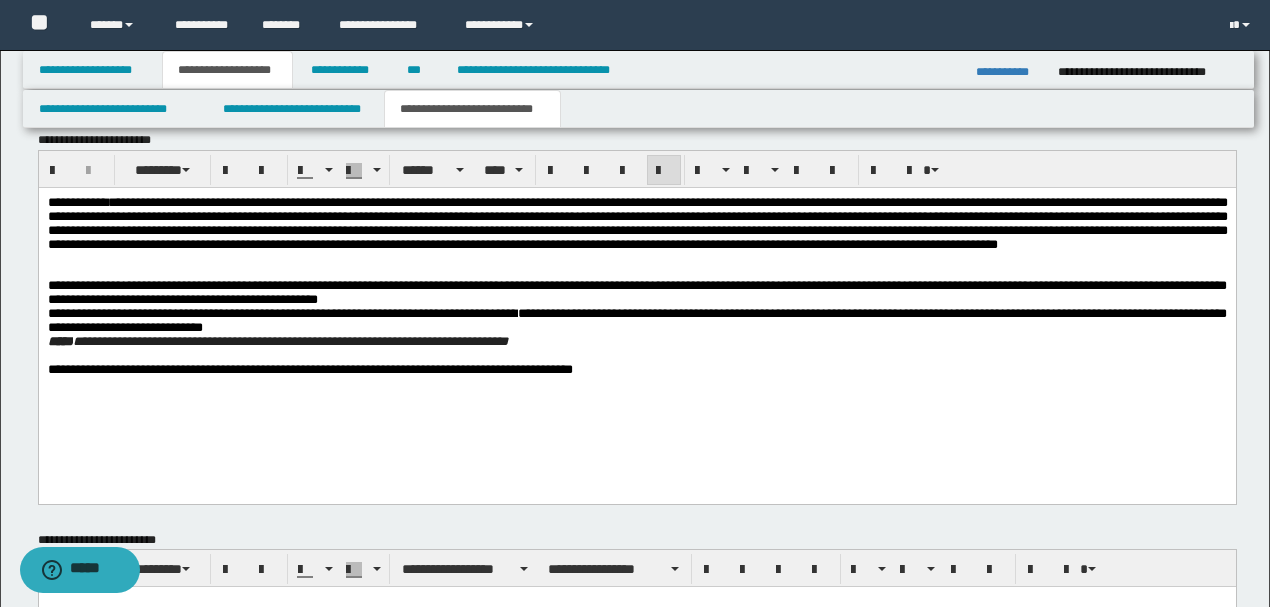 click on "**********" at bounding box center (636, 311) 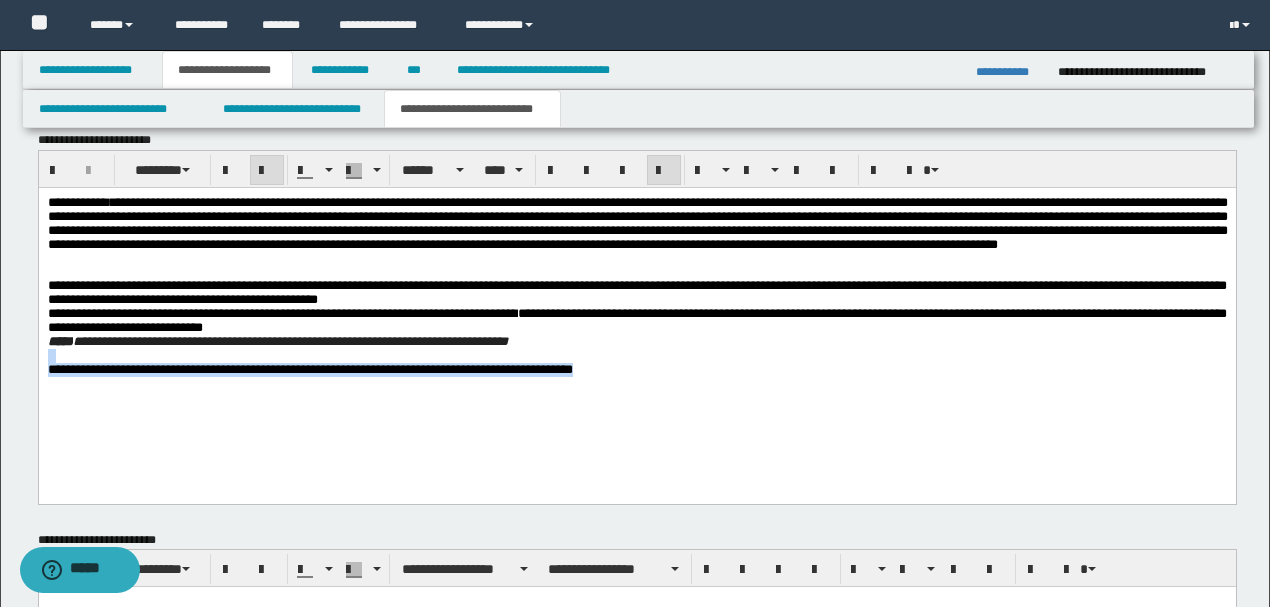 drag, startPoint x: 646, startPoint y: 355, endPoint x: 872, endPoint y: 458, distance: 248.36465 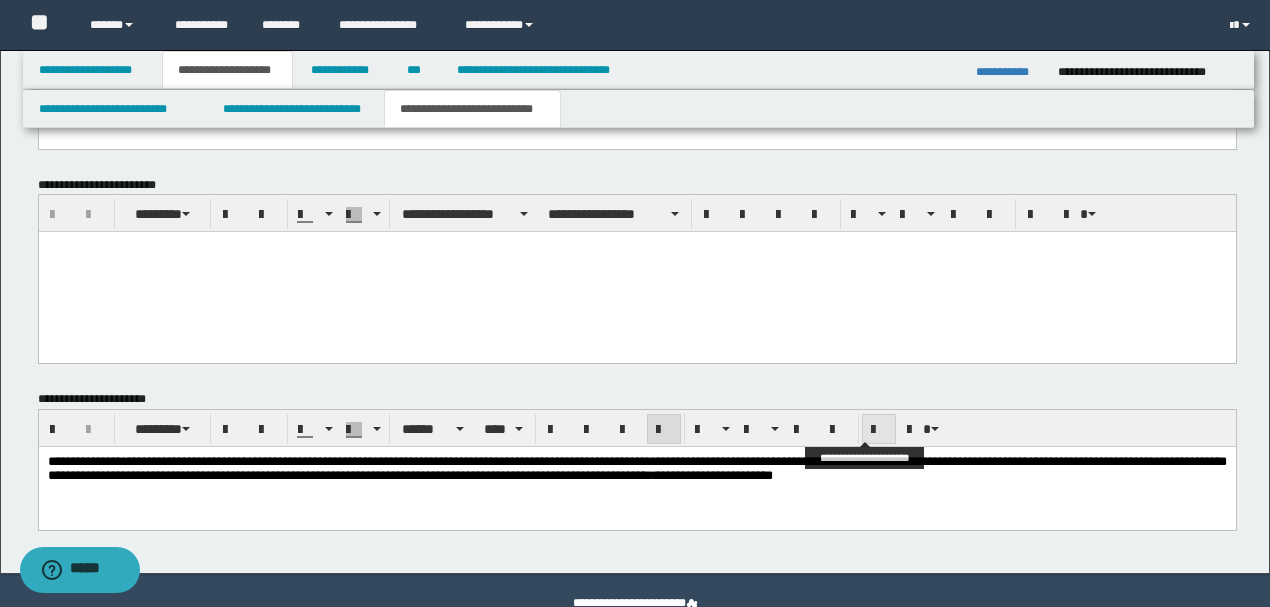 scroll, scrollTop: 1530, scrollLeft: 0, axis: vertical 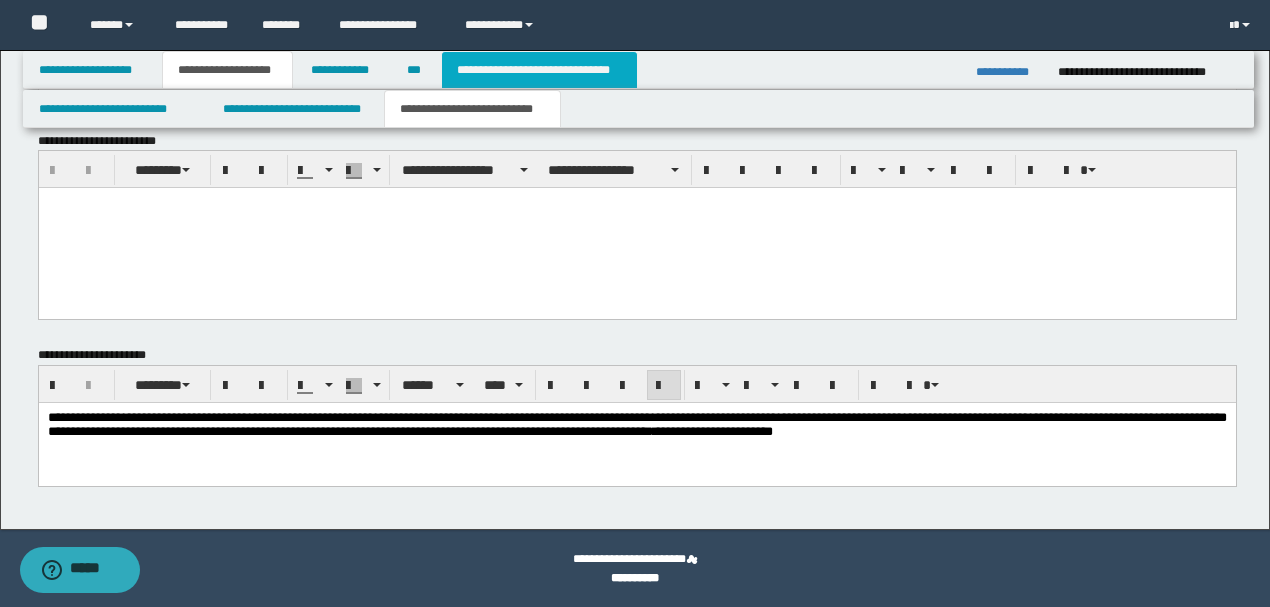 click on "**********" at bounding box center [539, 70] 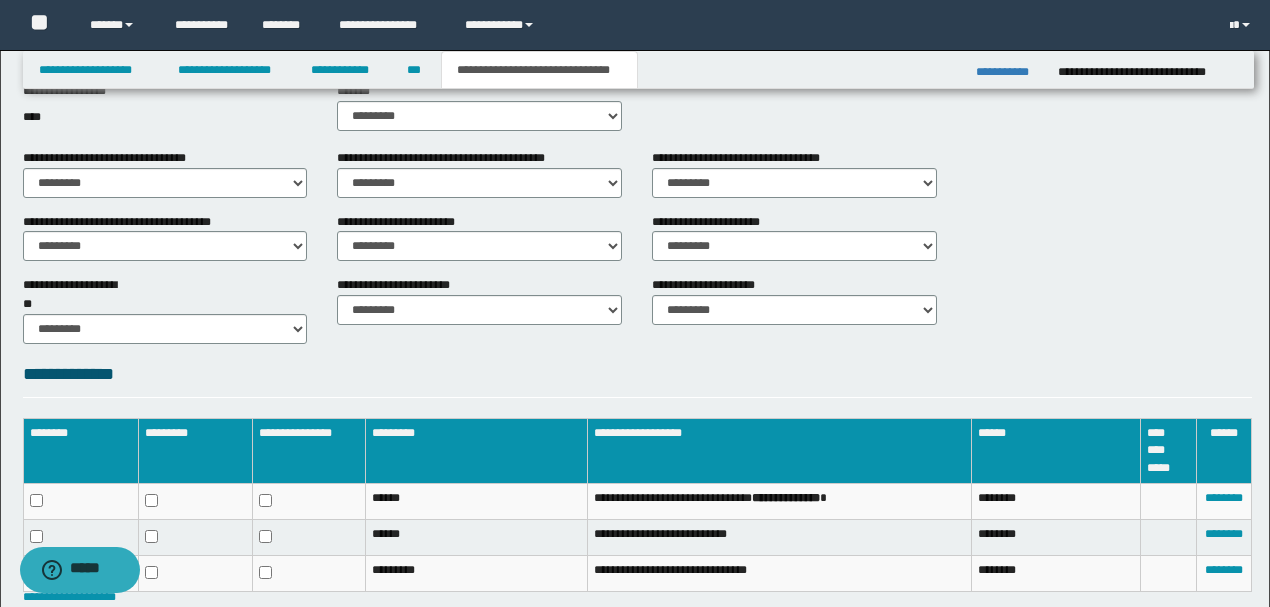 scroll, scrollTop: 618, scrollLeft: 0, axis: vertical 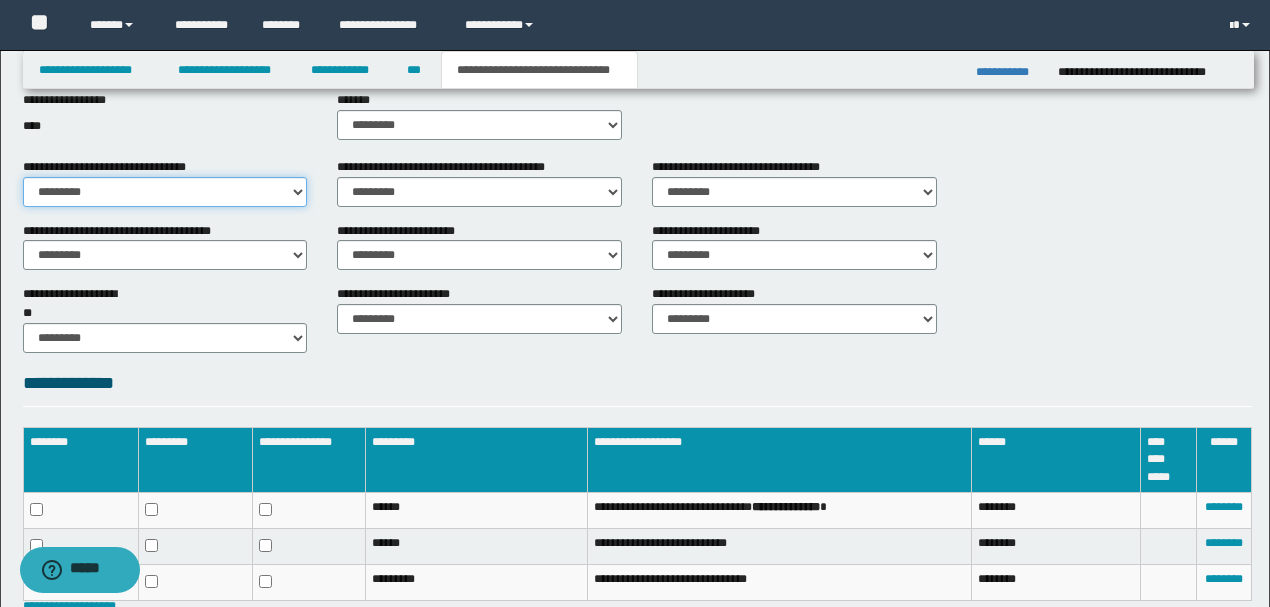 click on "*********
**
**" at bounding box center [165, 192] 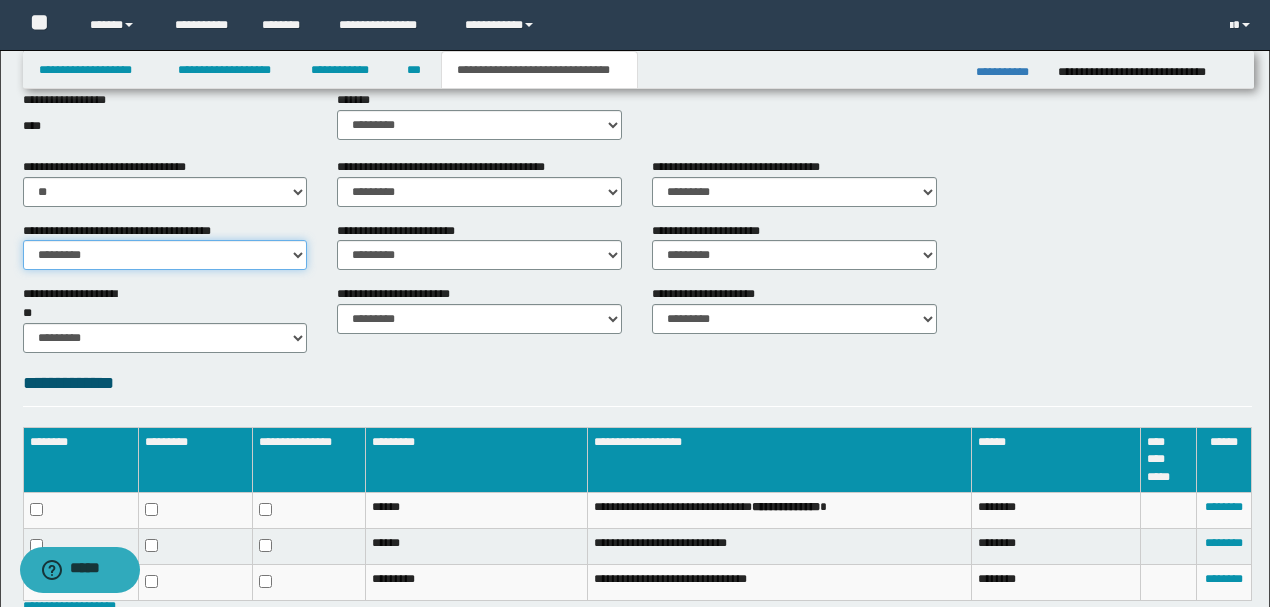 click on "*********
**
**" at bounding box center [165, 255] 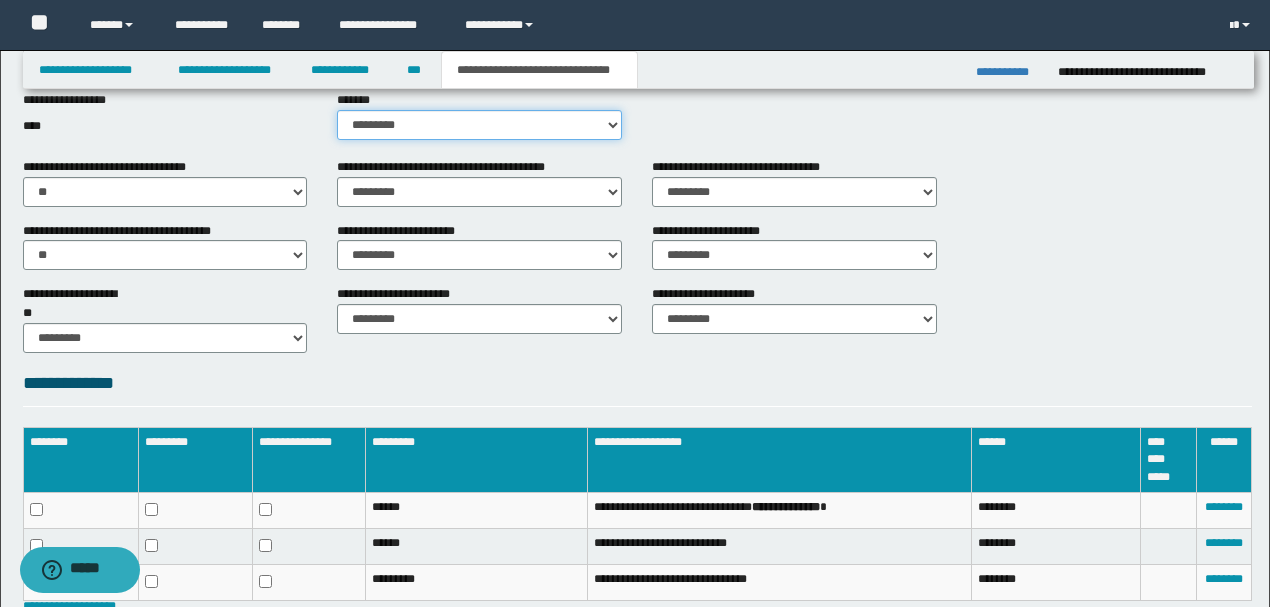 click on "*********
**
**" at bounding box center (479, 125) 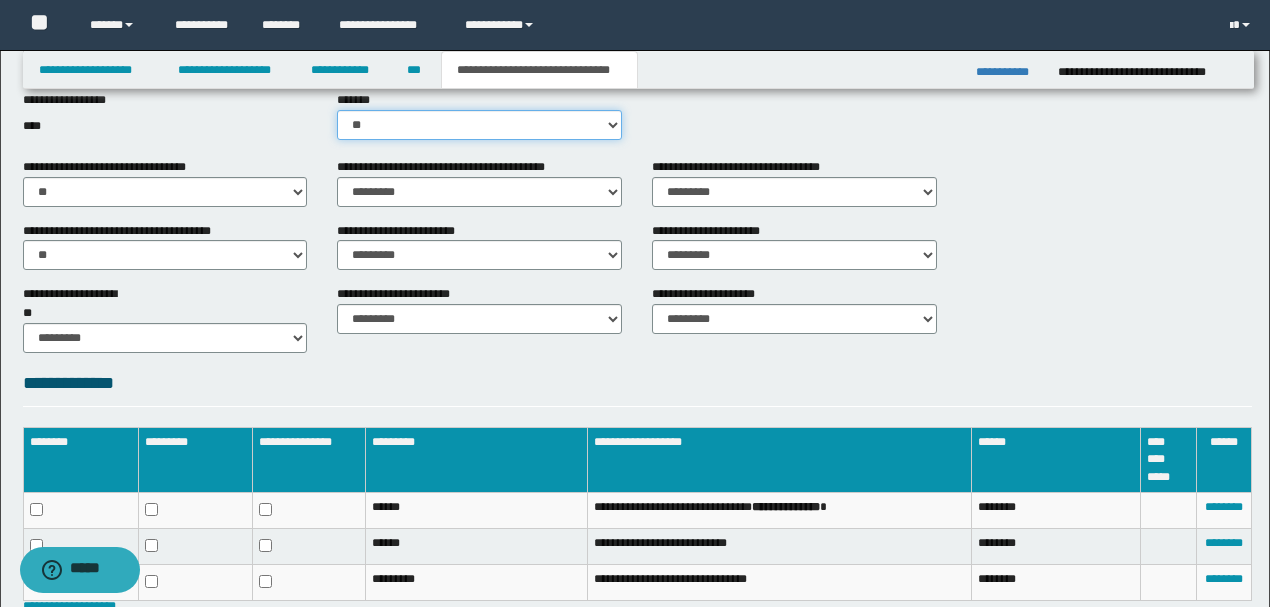 click on "*********
**
**" at bounding box center (479, 125) 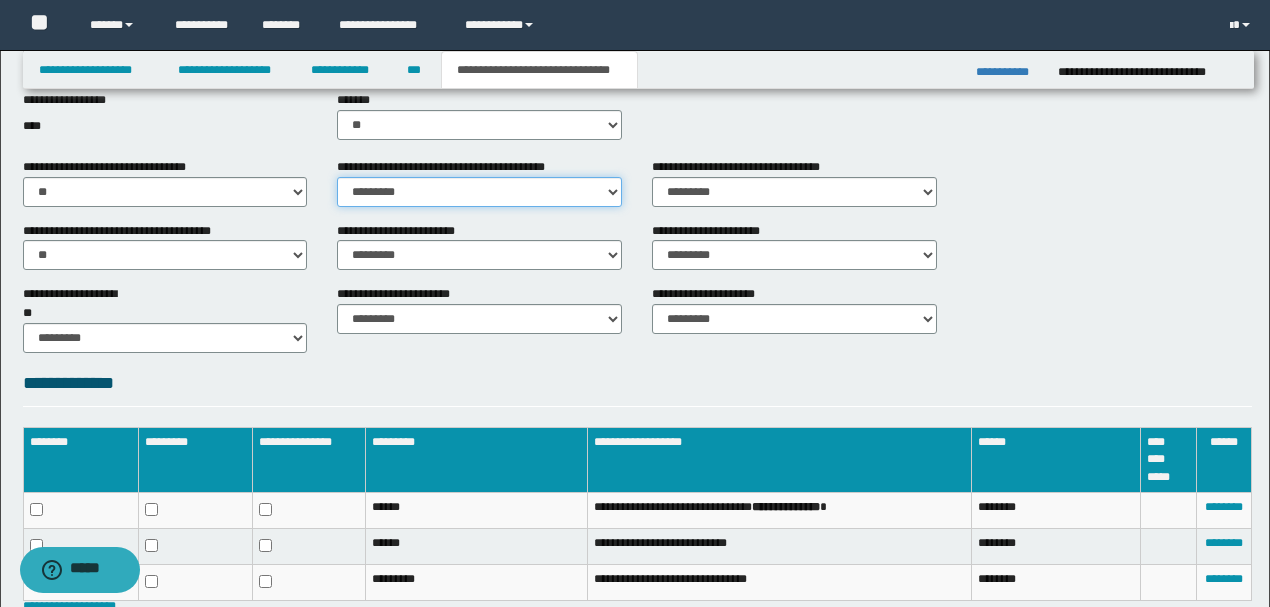 click on "*********
**
**" at bounding box center (479, 192) 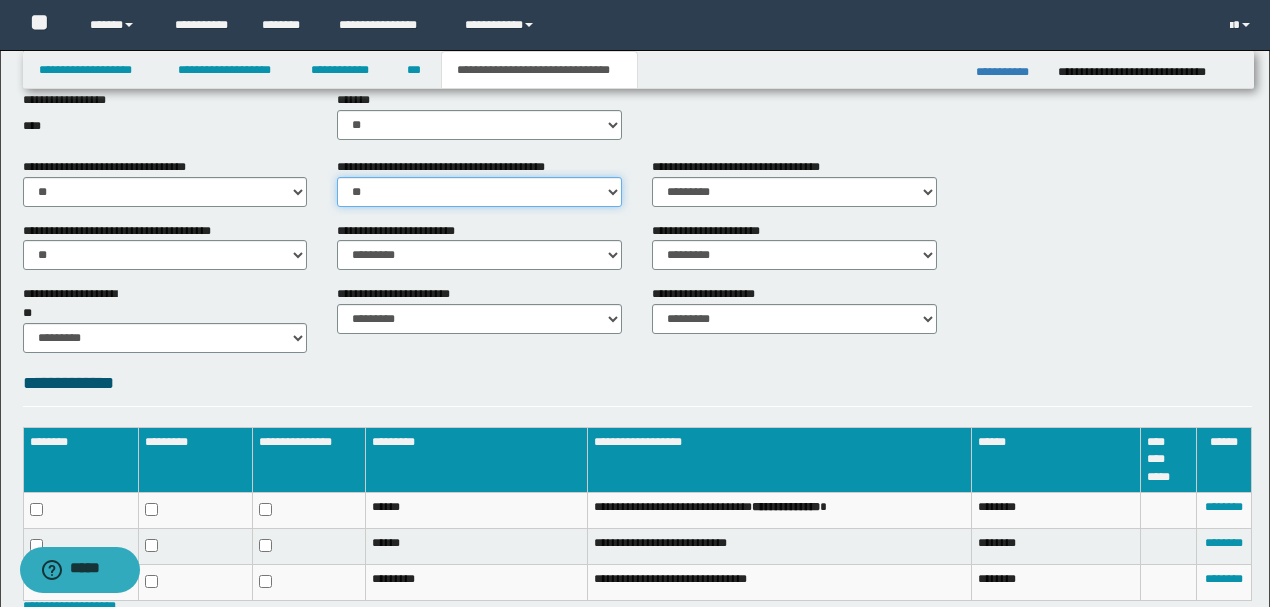 click on "*********
**
**" at bounding box center (479, 192) 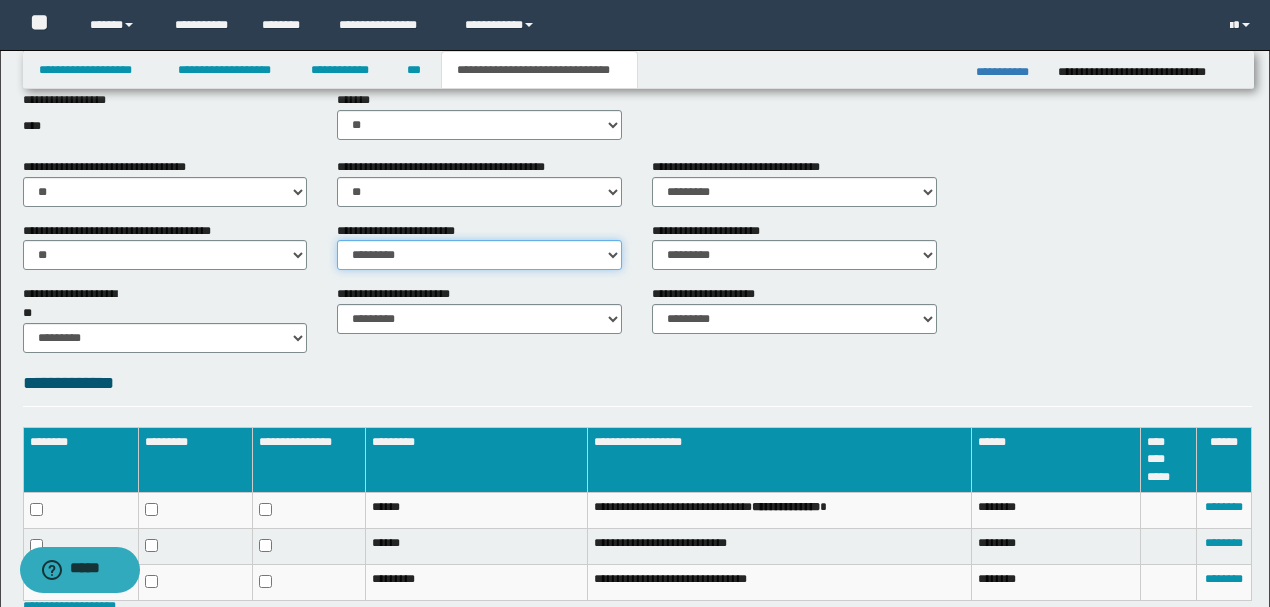 click on "*********
**
**" at bounding box center (479, 255) 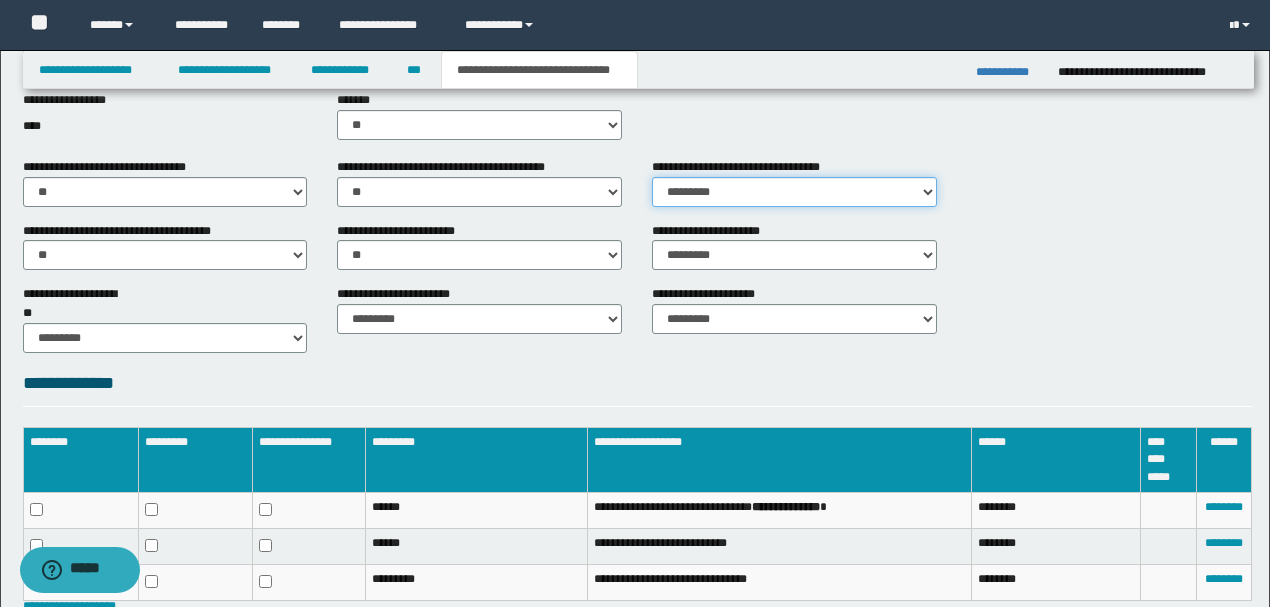 click on "*********
**
**" at bounding box center [794, 192] 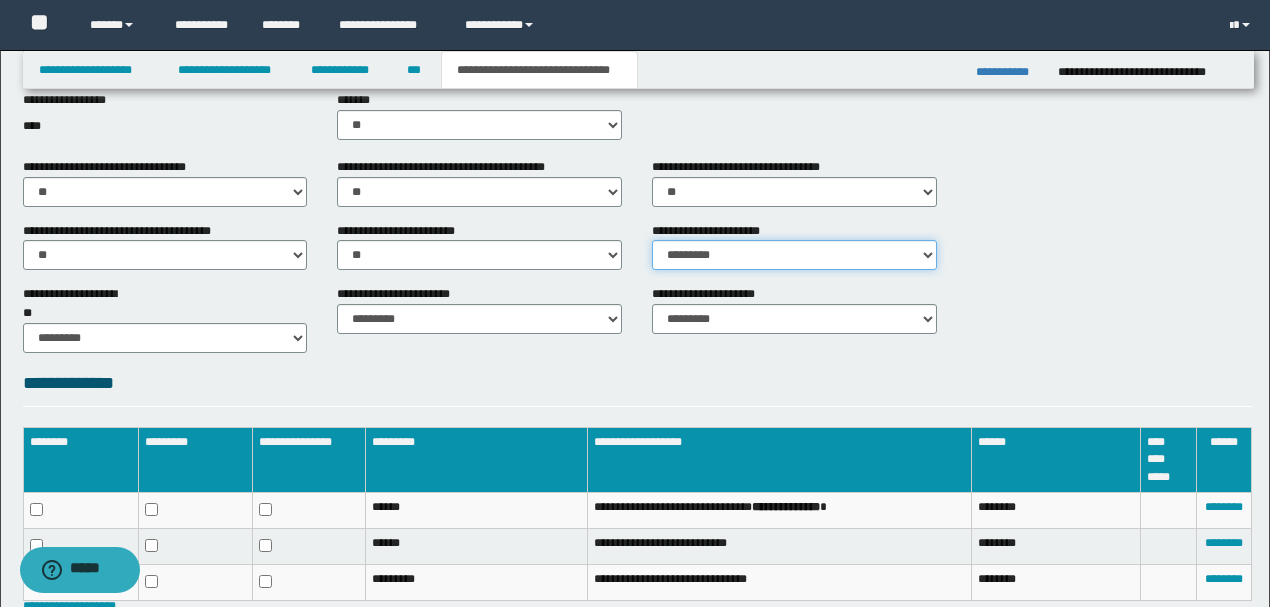 click on "*********
**
**" at bounding box center [794, 255] 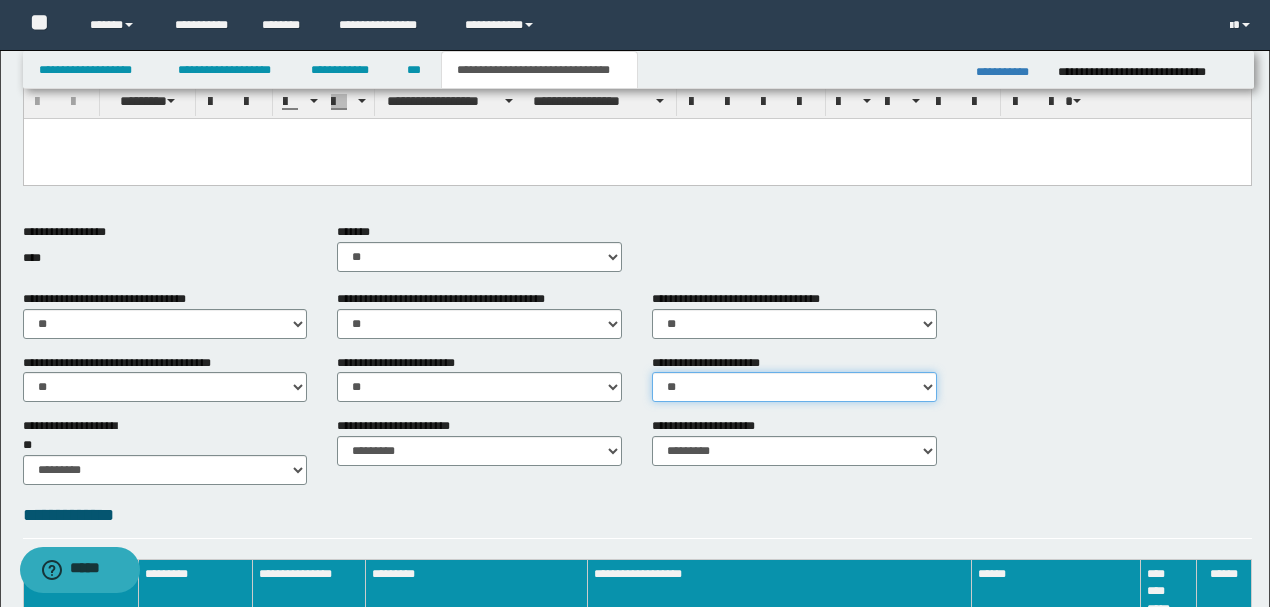 scroll, scrollTop: 285, scrollLeft: 0, axis: vertical 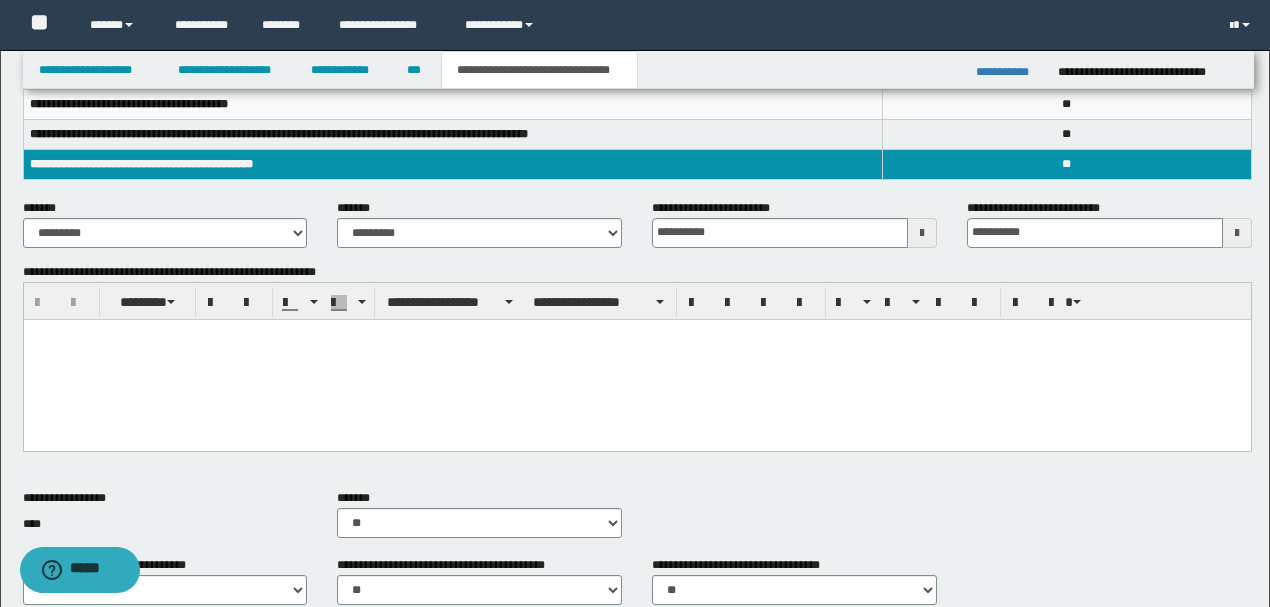 click at bounding box center [636, 334] 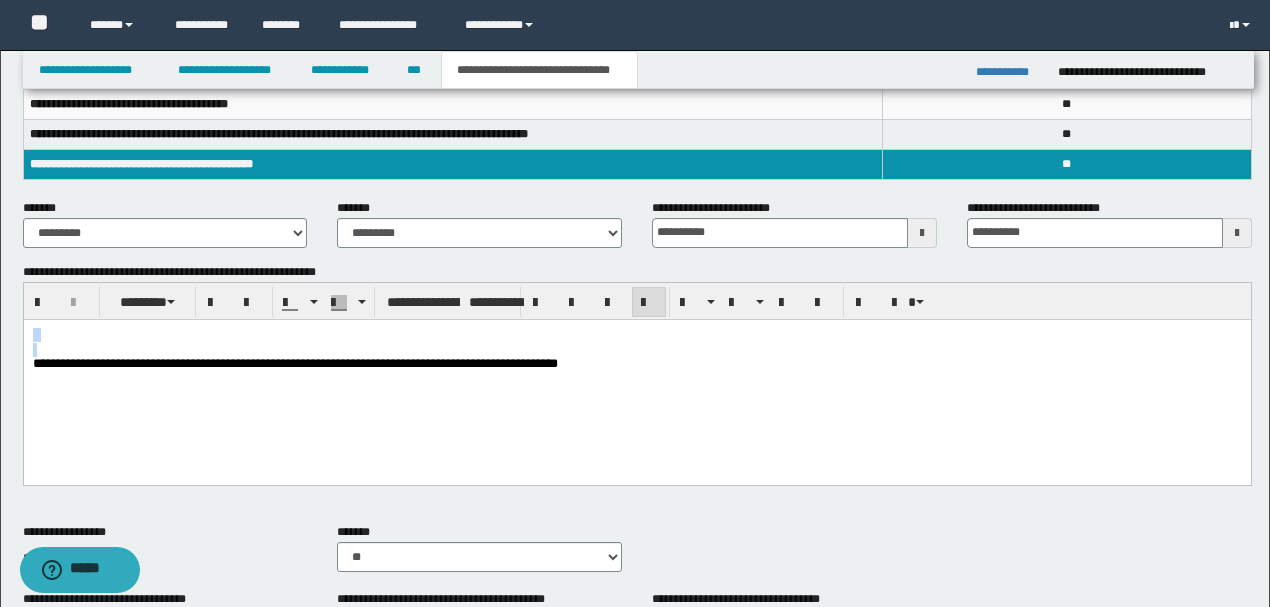 drag, startPoint x: 32, startPoint y: 367, endPoint x: 24, endPoint y: 327, distance: 40.792156 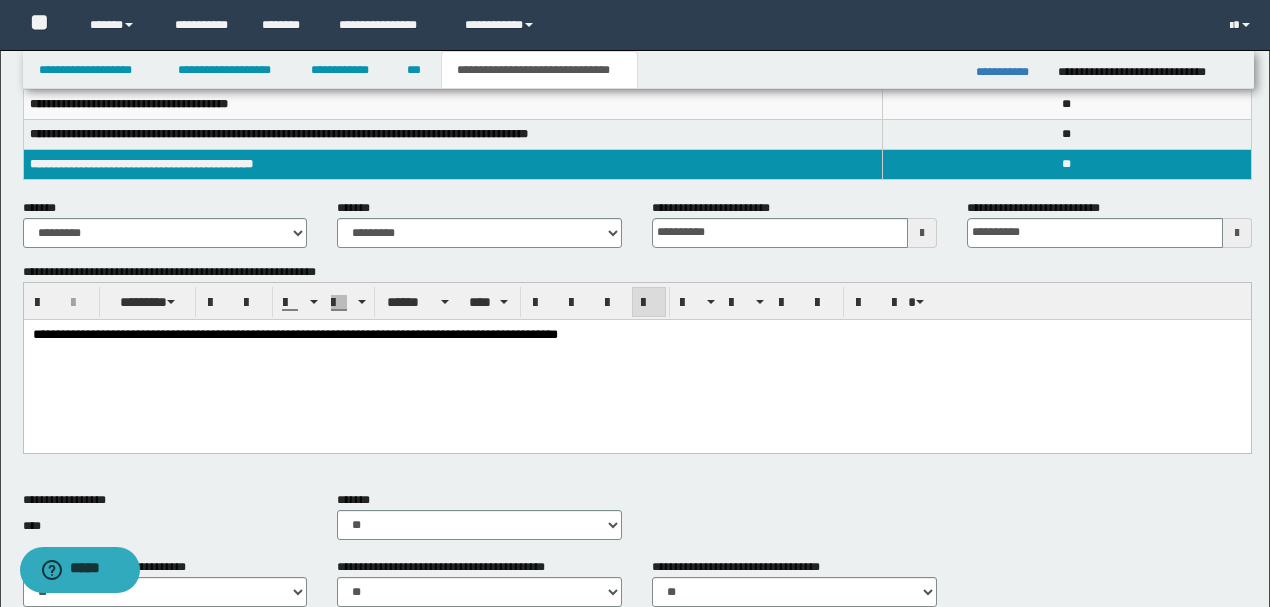 click on "**********" at bounding box center (637, 335) 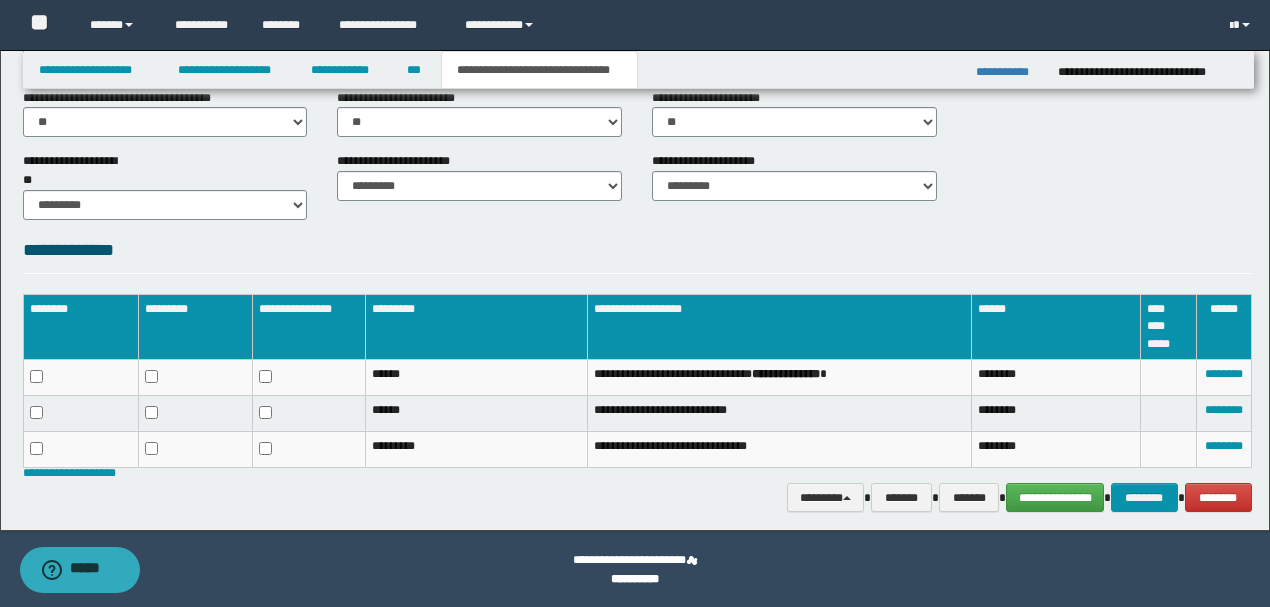 scroll, scrollTop: 819, scrollLeft: 0, axis: vertical 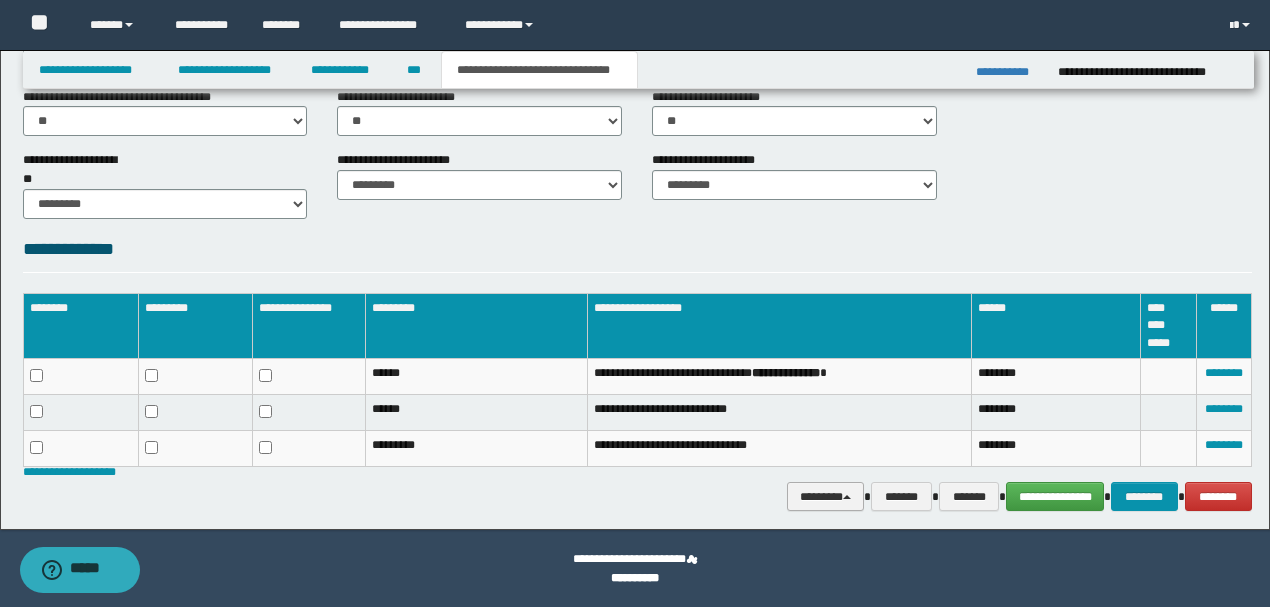 click on "********" at bounding box center (826, 496) 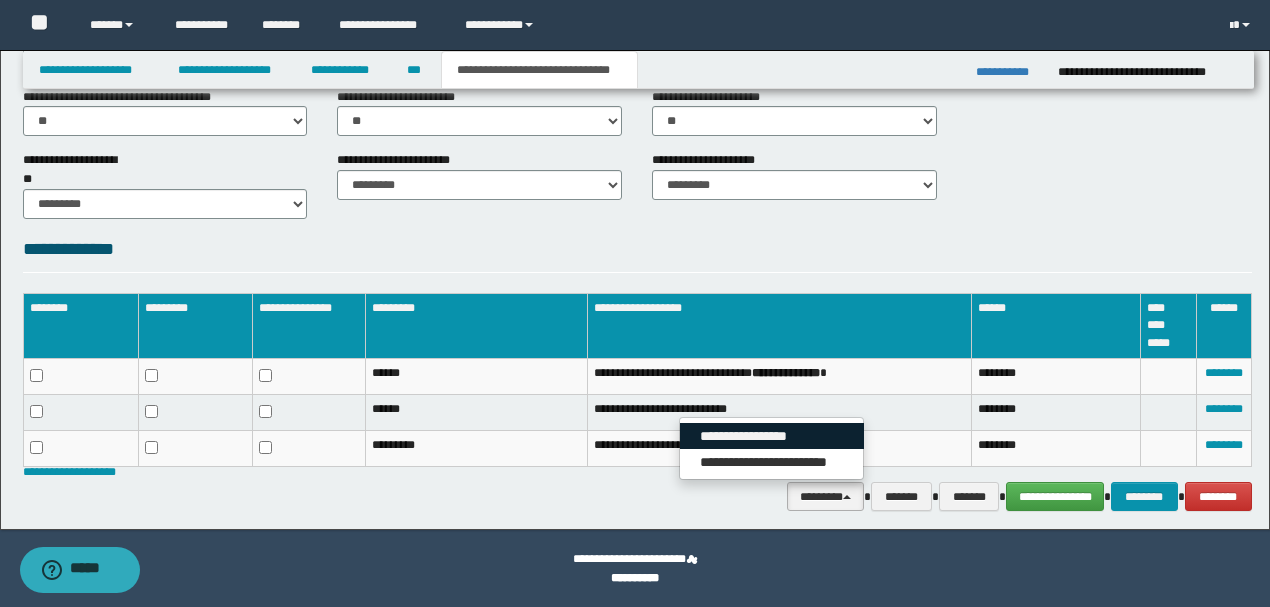 click on "**********" at bounding box center (772, 436) 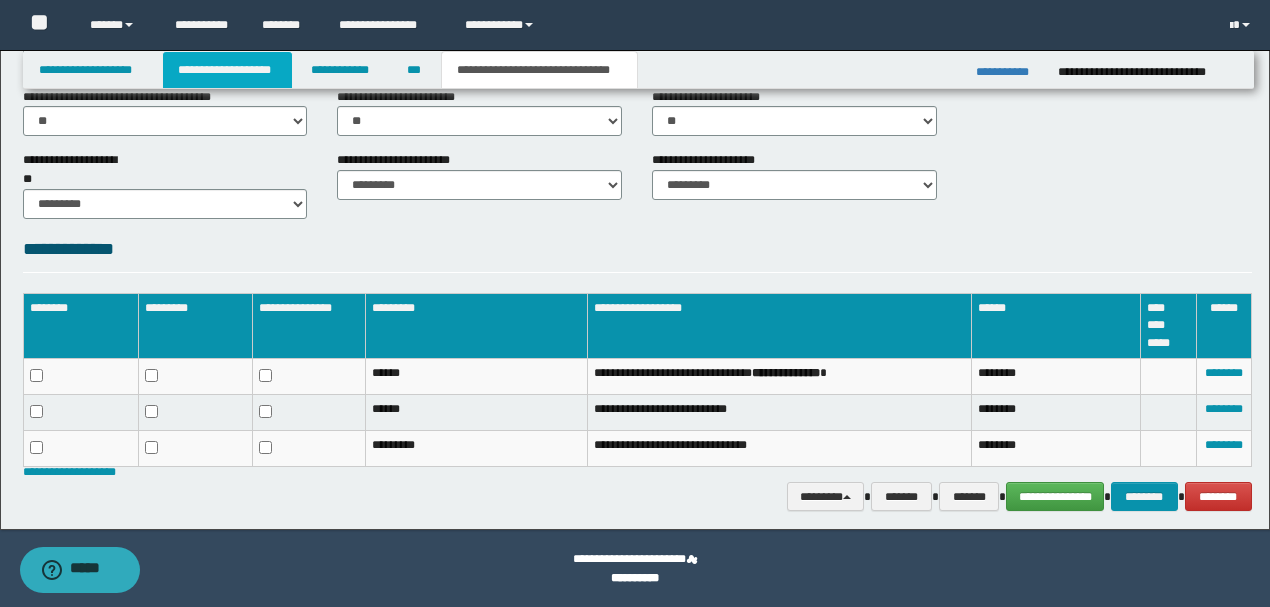 click on "**********" at bounding box center (227, 70) 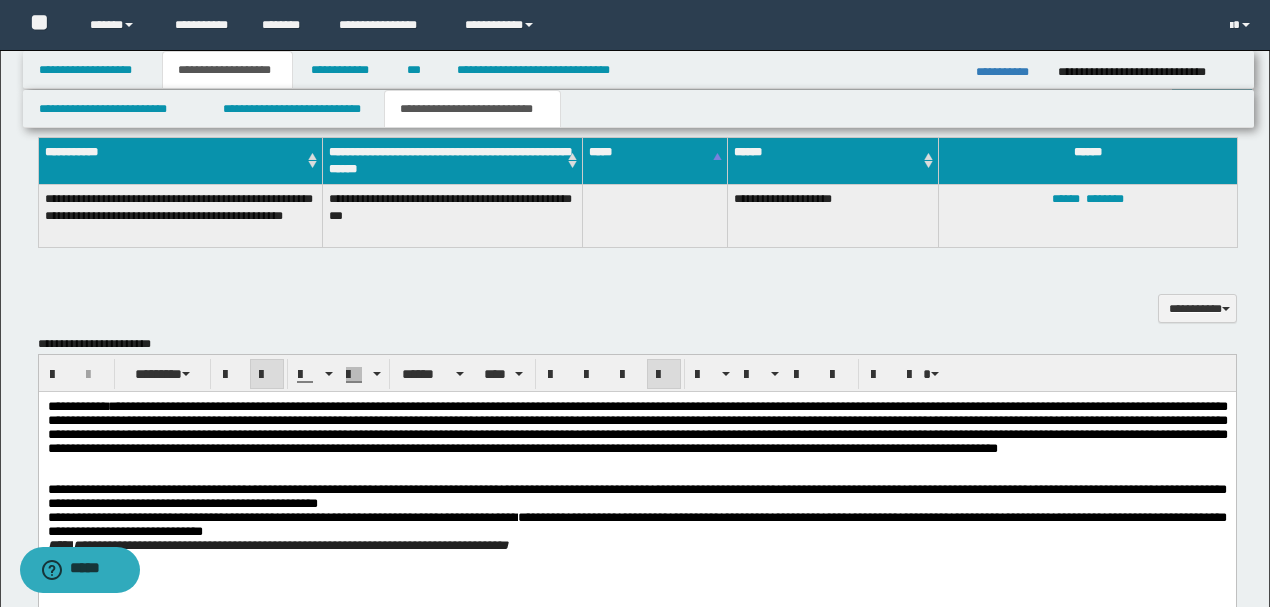 scroll, scrollTop: 1116, scrollLeft: 0, axis: vertical 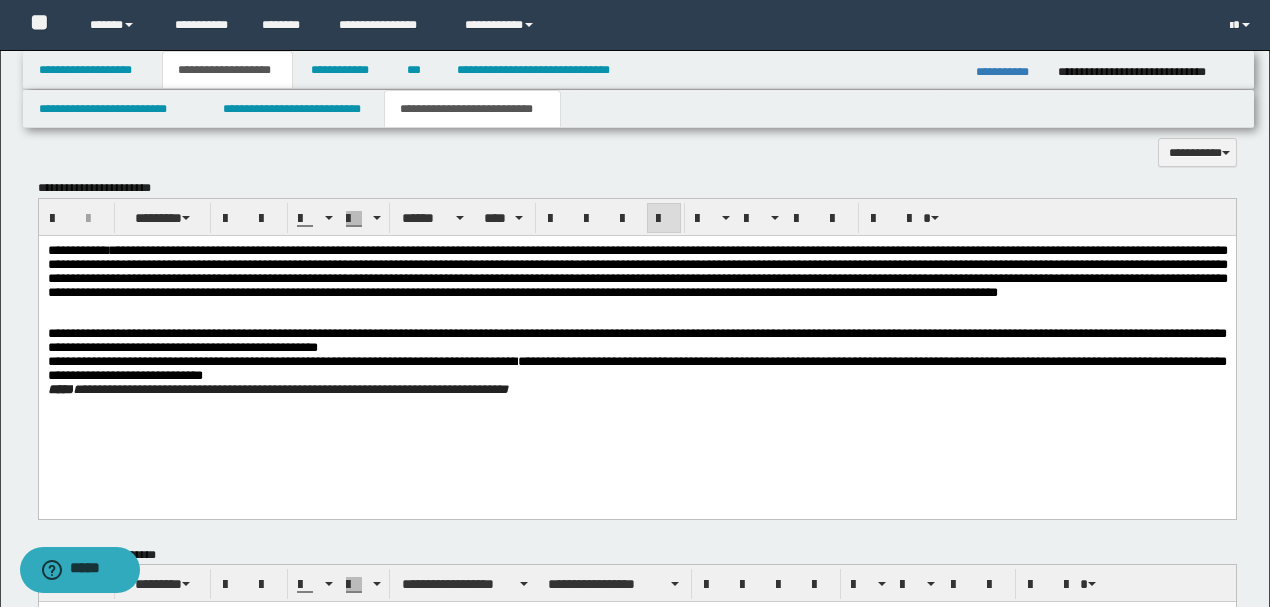click on "**********" at bounding box center [636, 368] 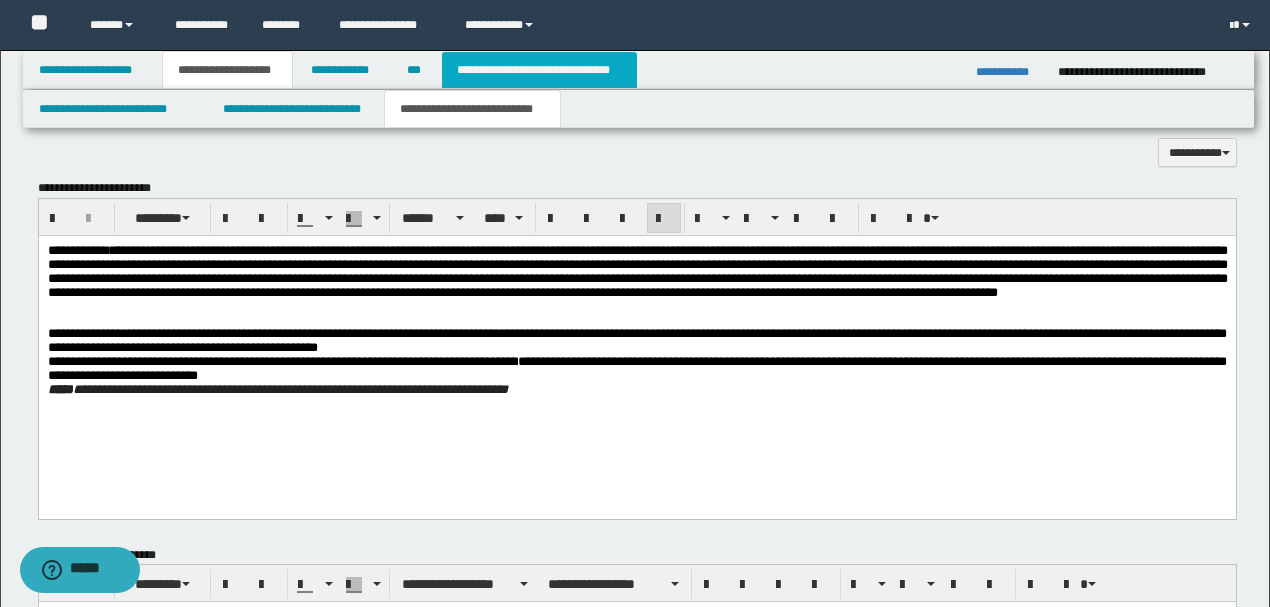 click on "**********" at bounding box center [539, 70] 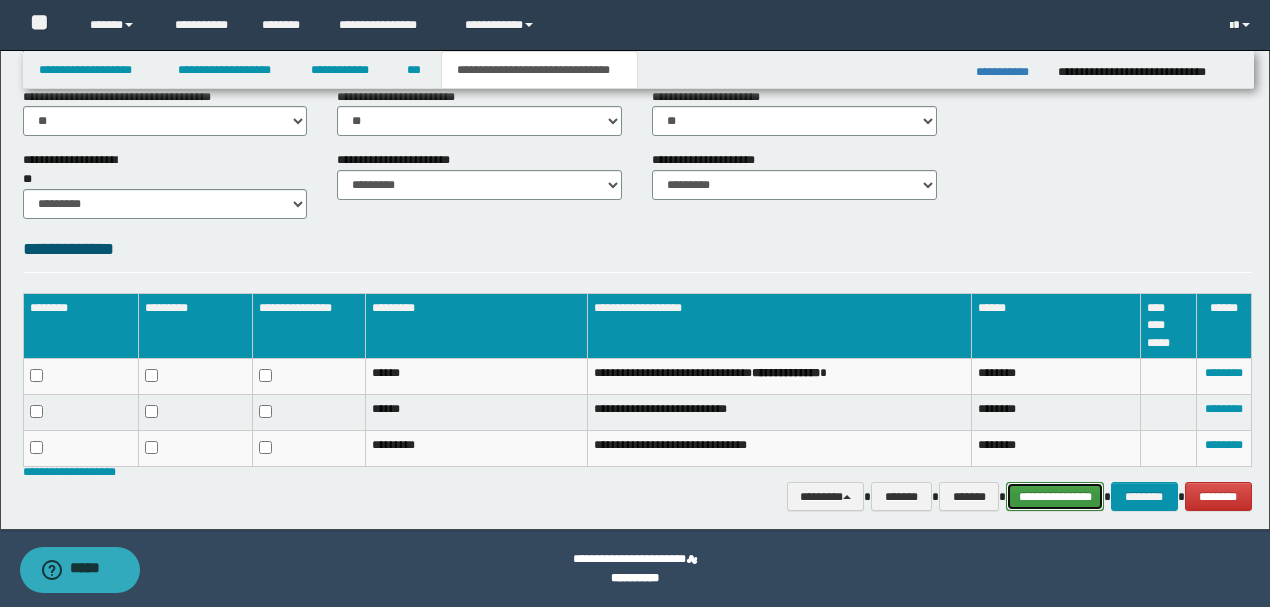 click on "**********" at bounding box center [1055, 496] 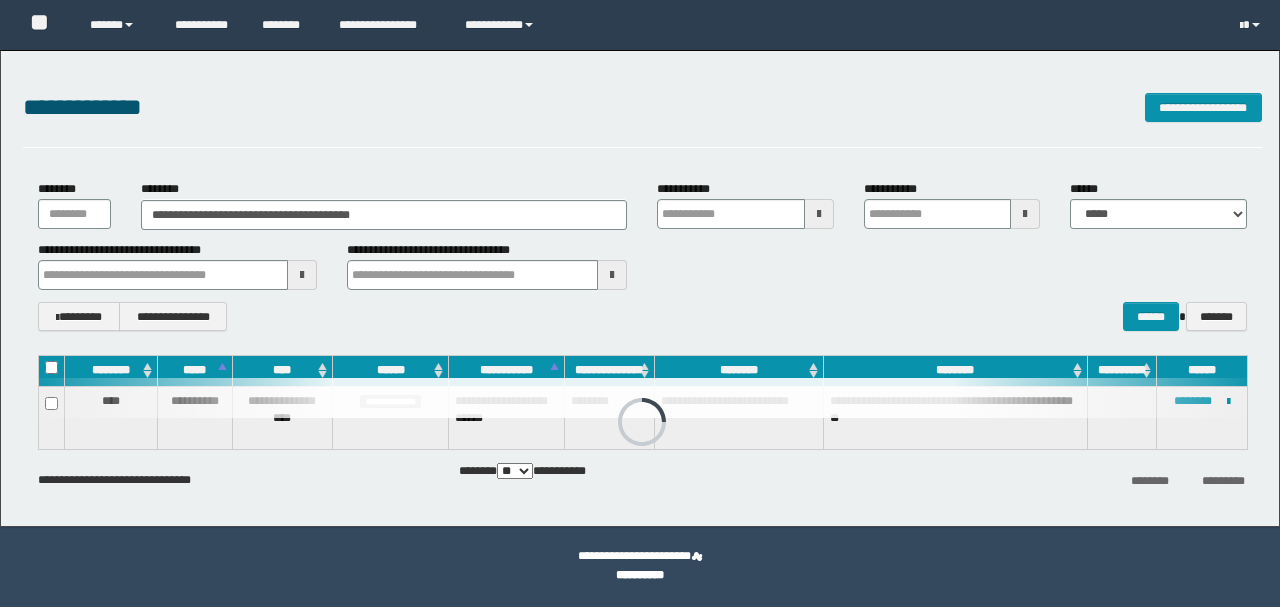 scroll, scrollTop: 0, scrollLeft: 0, axis: both 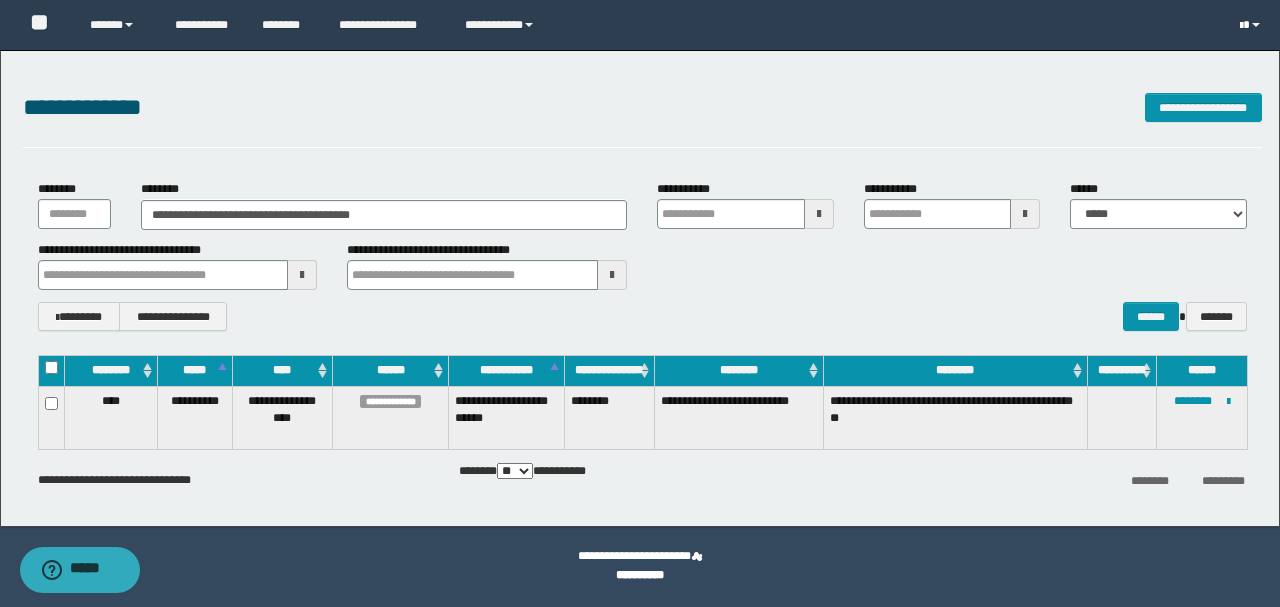 click at bounding box center (1252, 25) 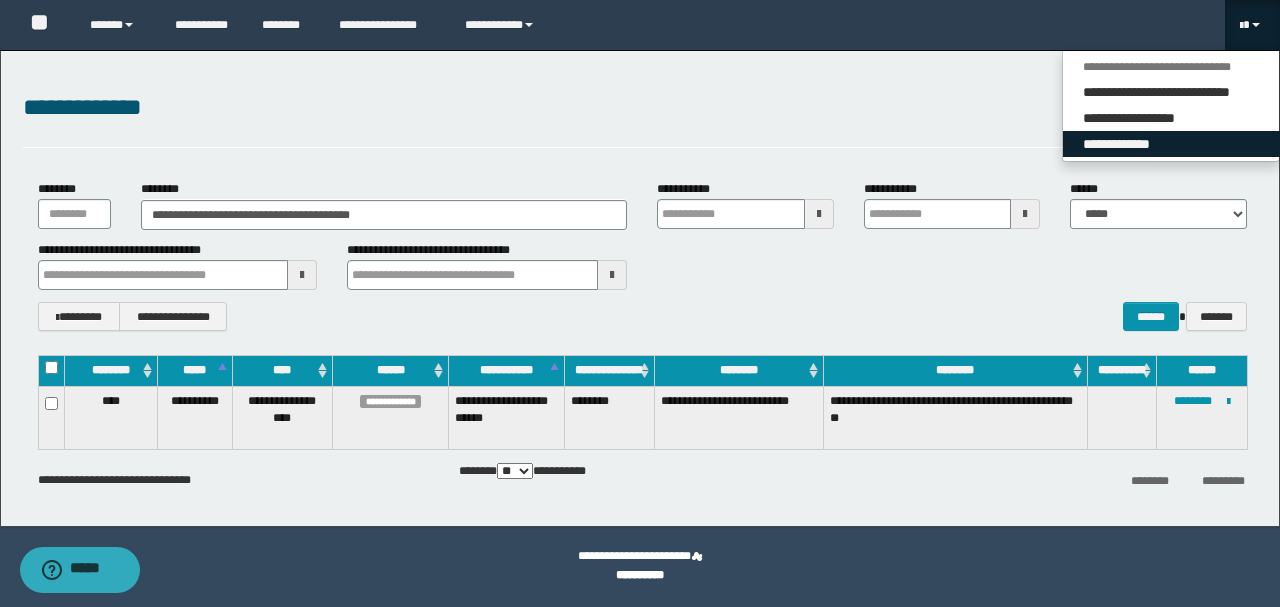 click on "**********" at bounding box center (1171, 144) 